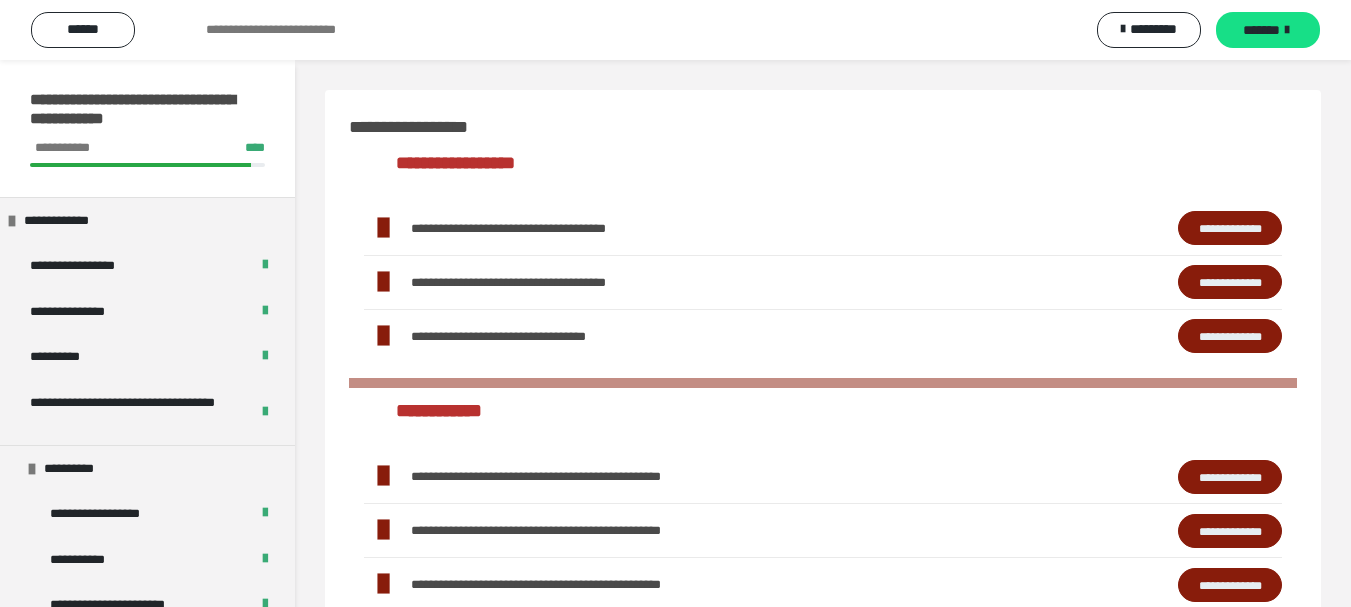 scroll, scrollTop: 638, scrollLeft: 0, axis: vertical 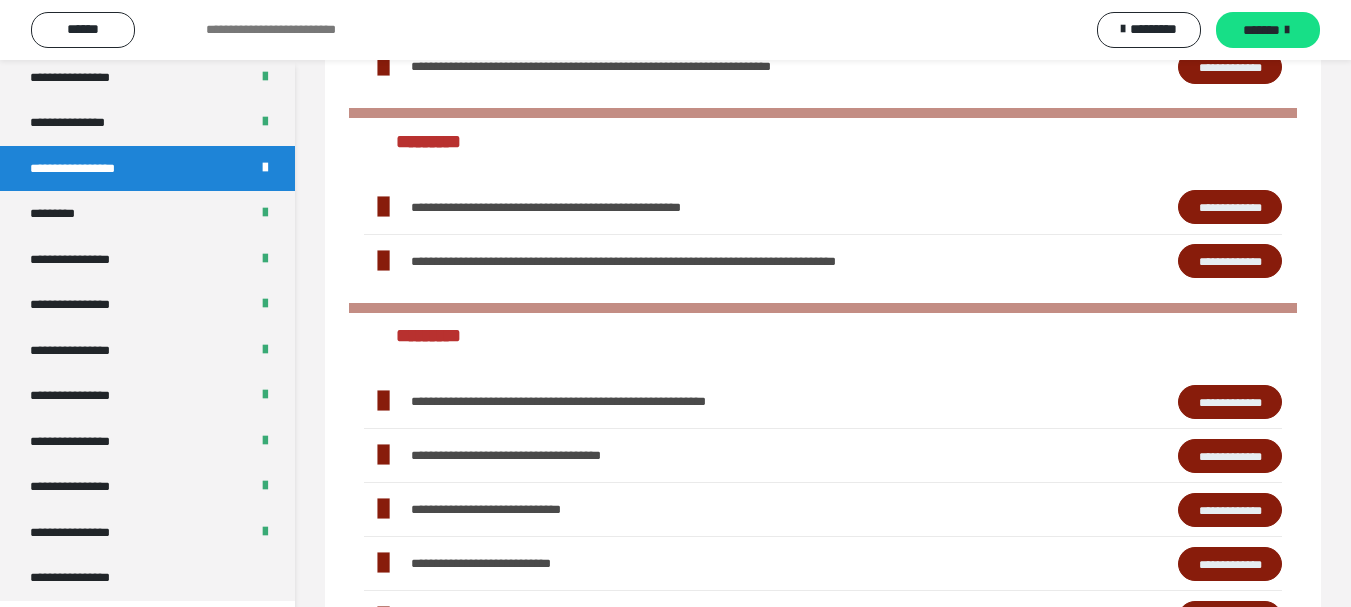 click on "**********" at bounding box center (1230, 208) 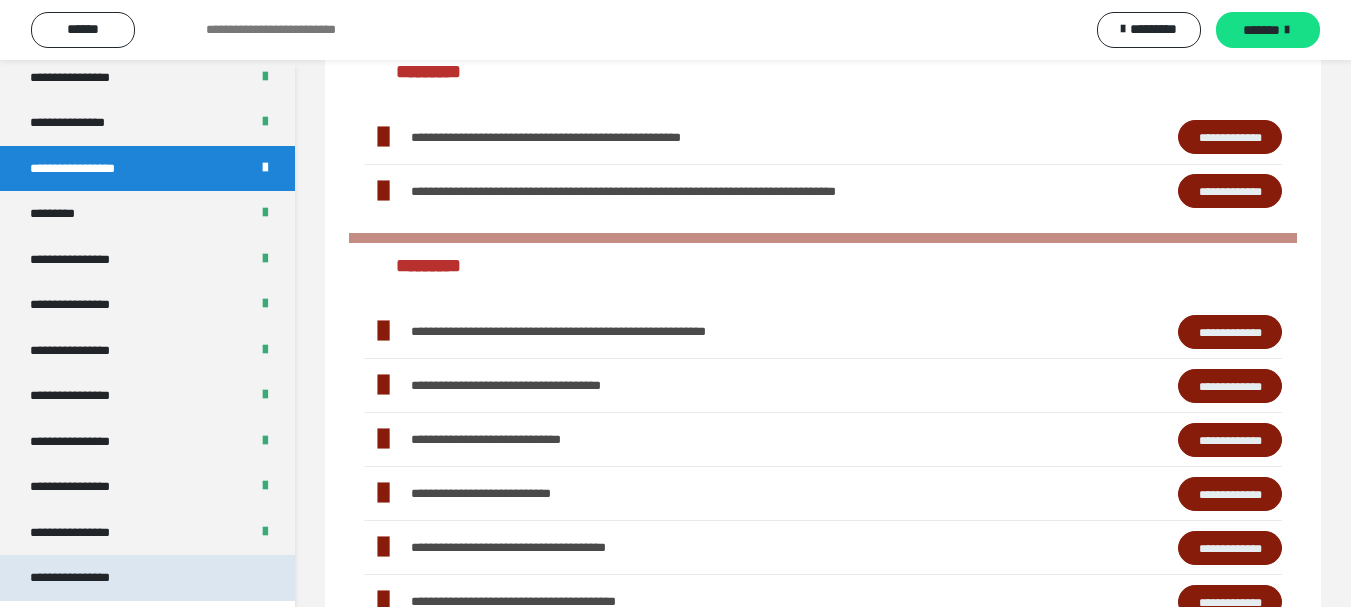 scroll, scrollTop: 2408, scrollLeft: 0, axis: vertical 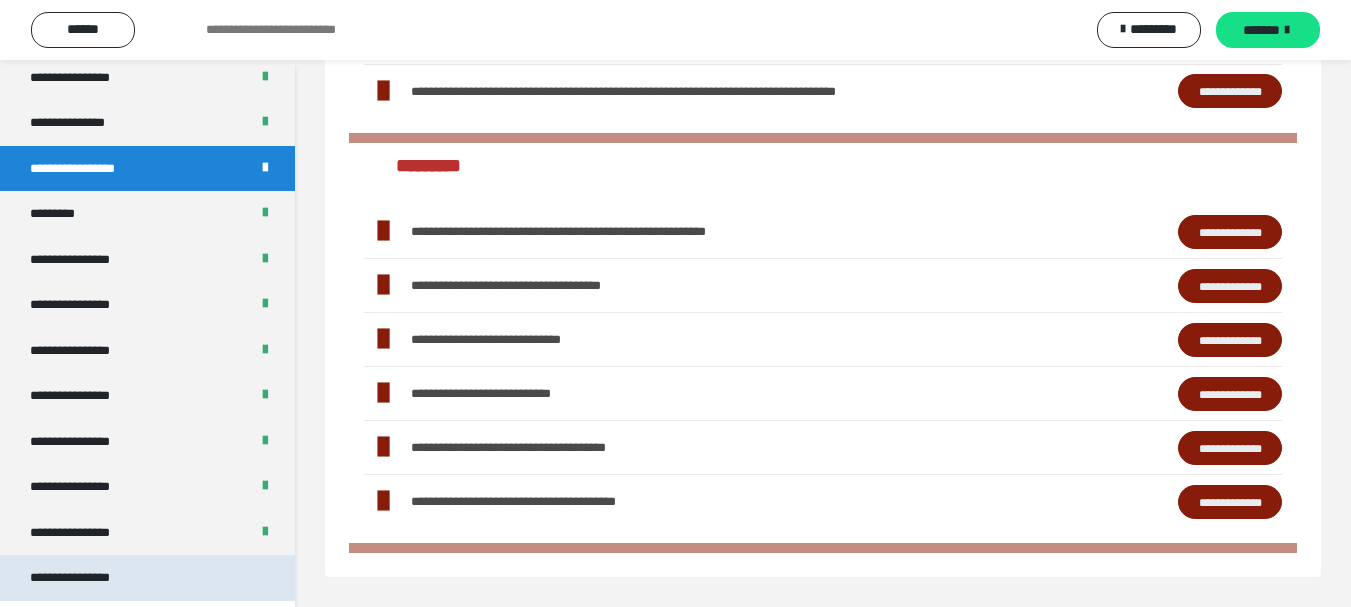 click on "**********" at bounding box center (70, 577) 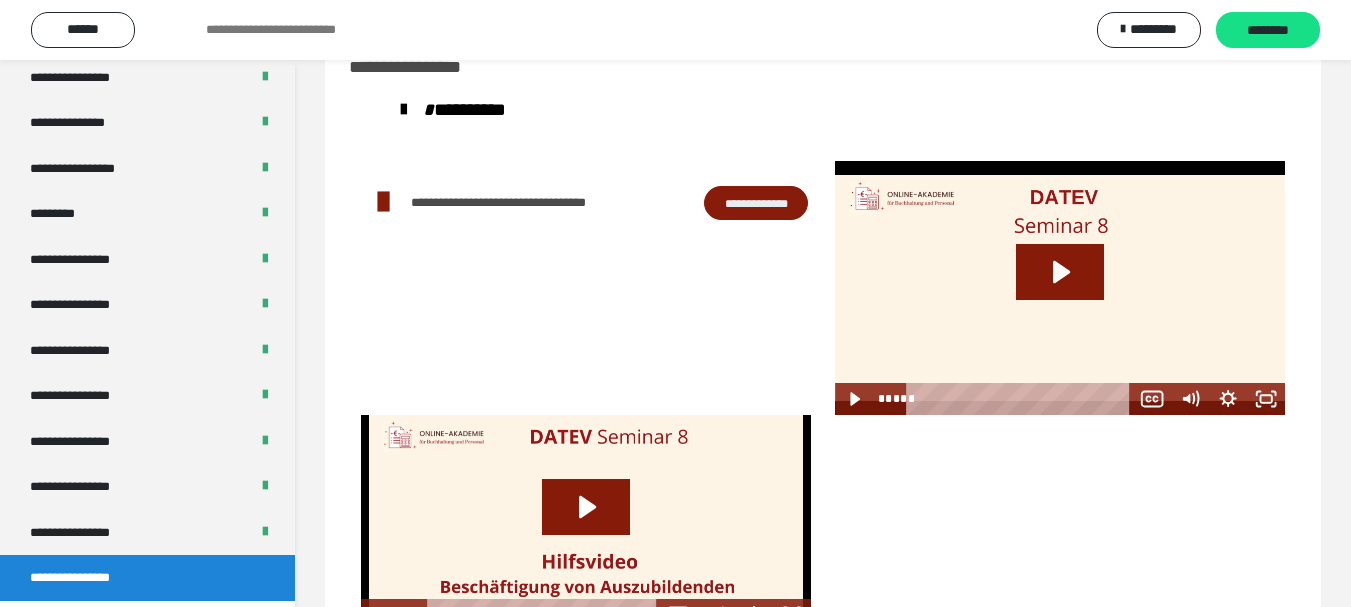 scroll, scrollTop: 138, scrollLeft: 0, axis: vertical 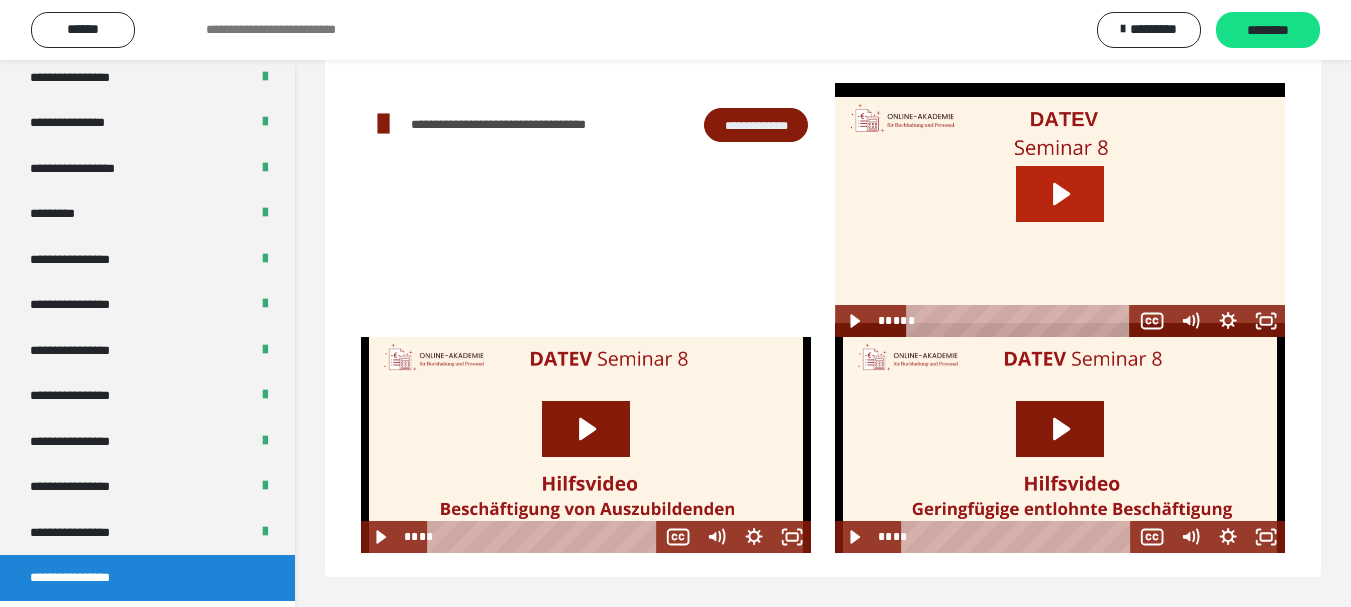 click 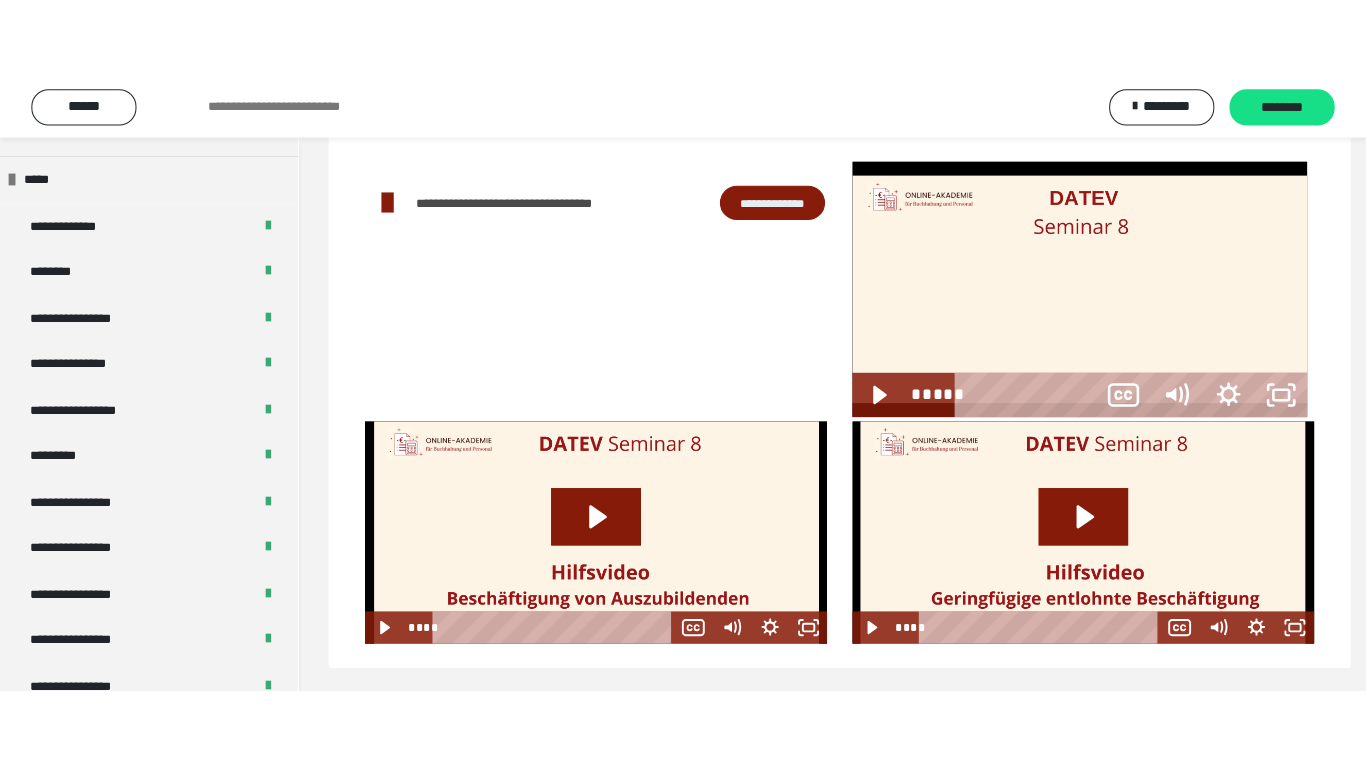 scroll, scrollTop: 60, scrollLeft: 0, axis: vertical 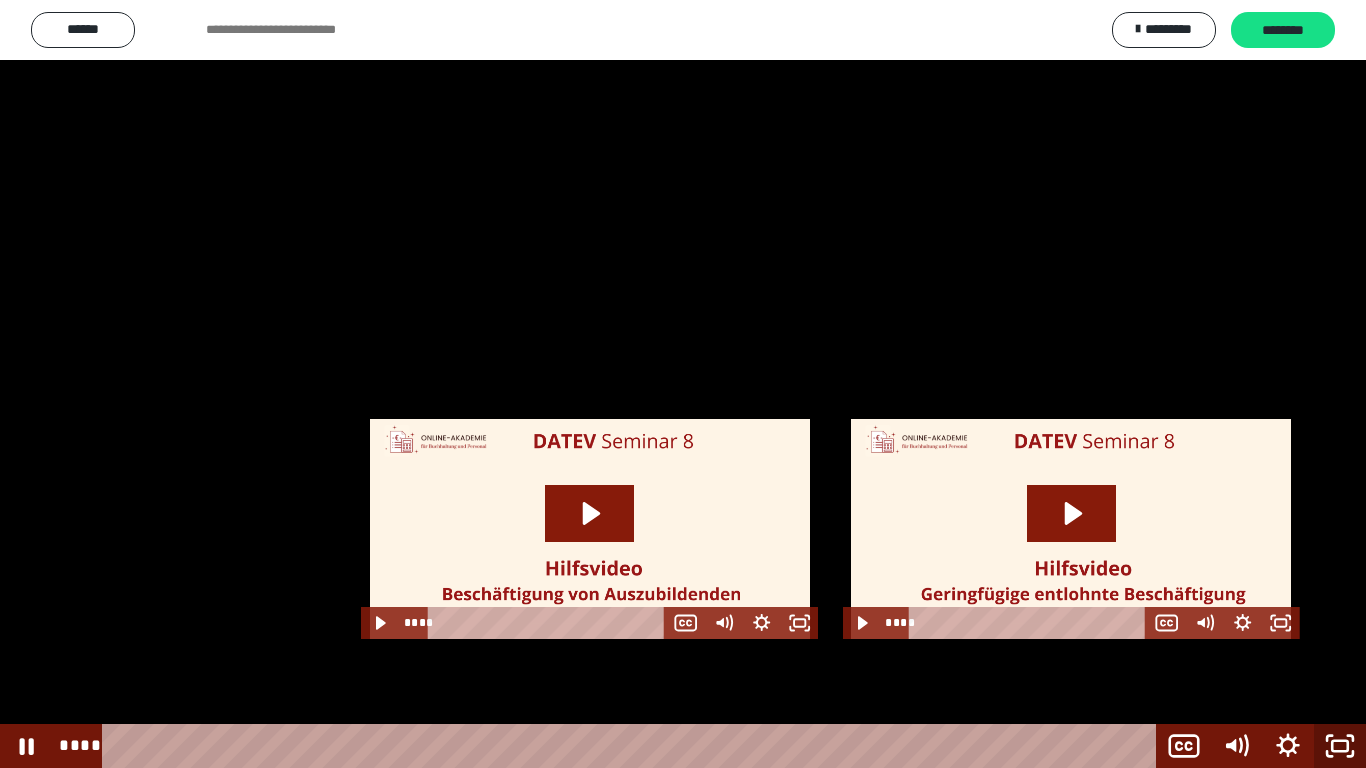 click 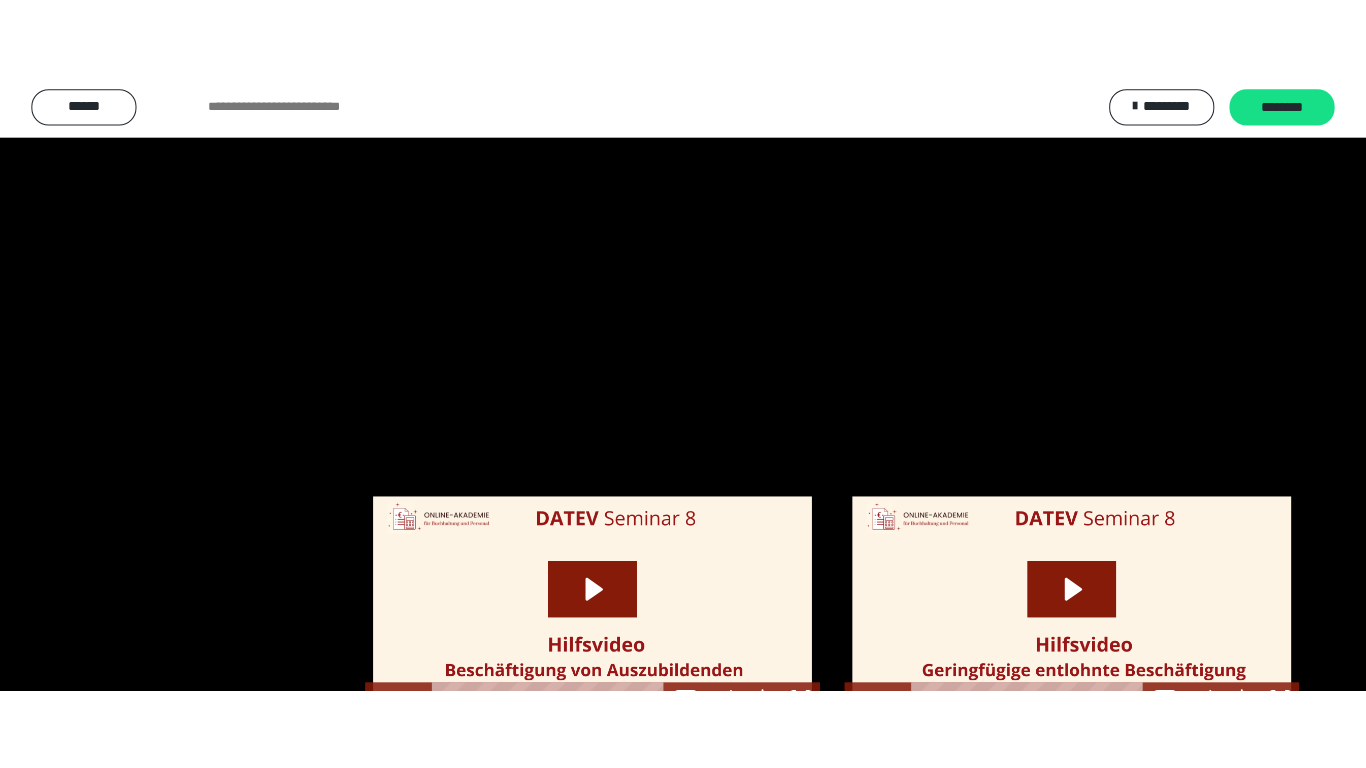 scroll, scrollTop: 2590, scrollLeft: 0, axis: vertical 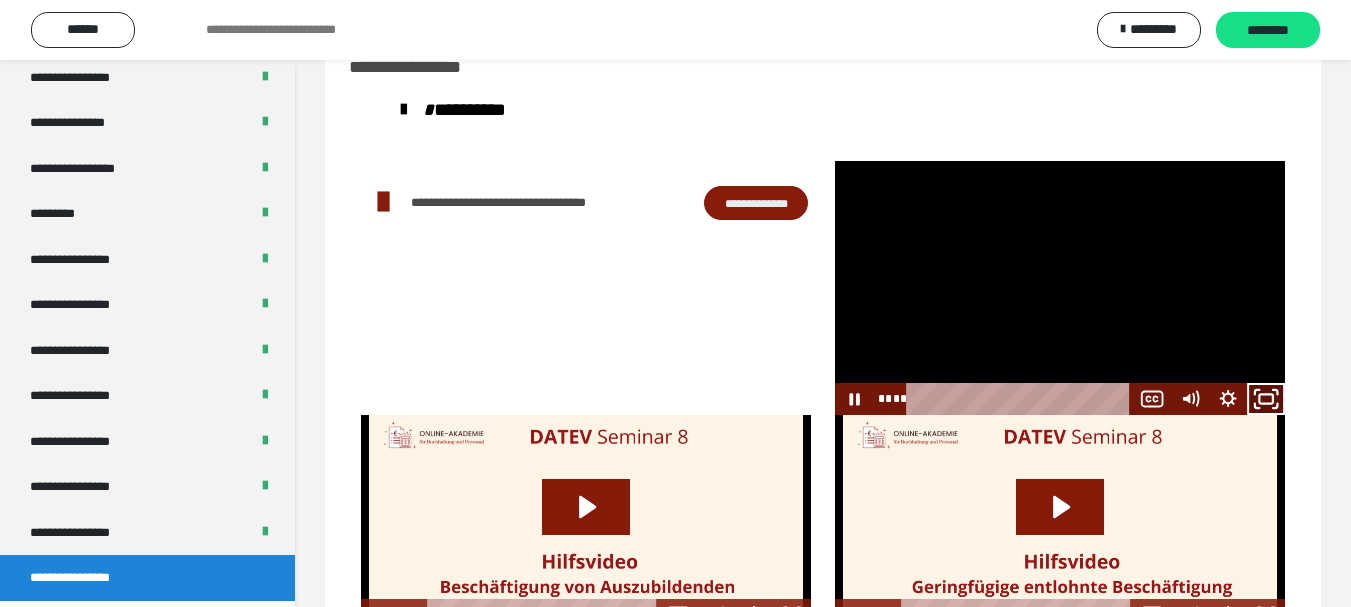 click 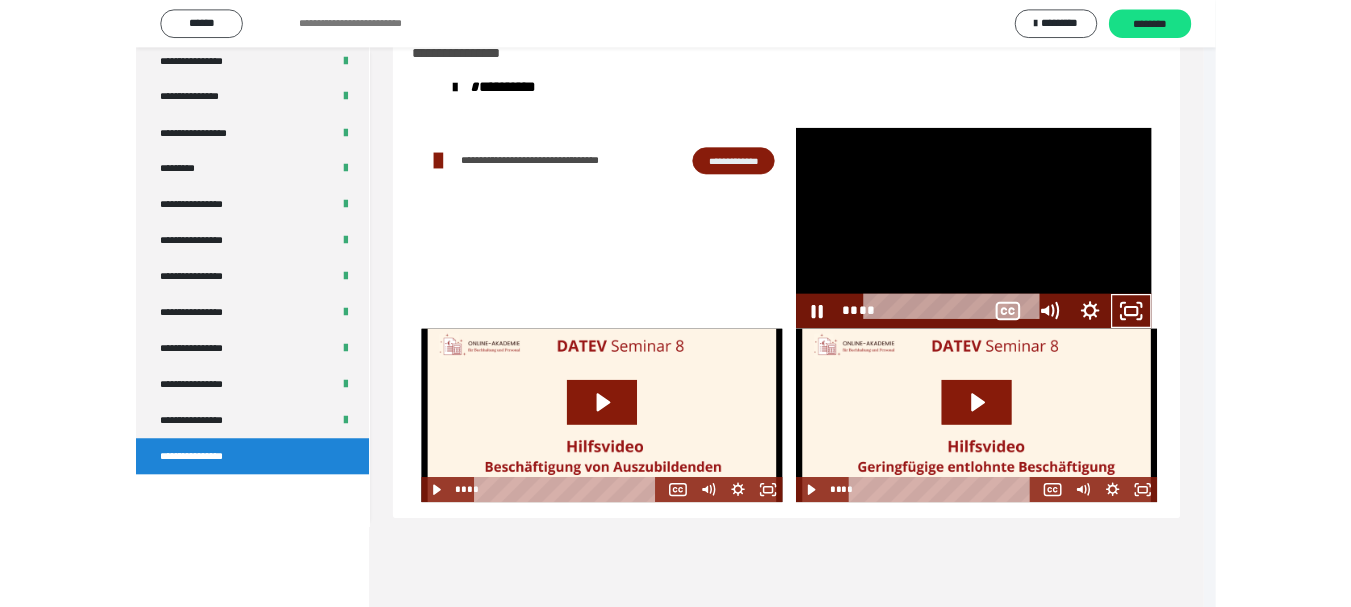 scroll, scrollTop: 2429, scrollLeft: 0, axis: vertical 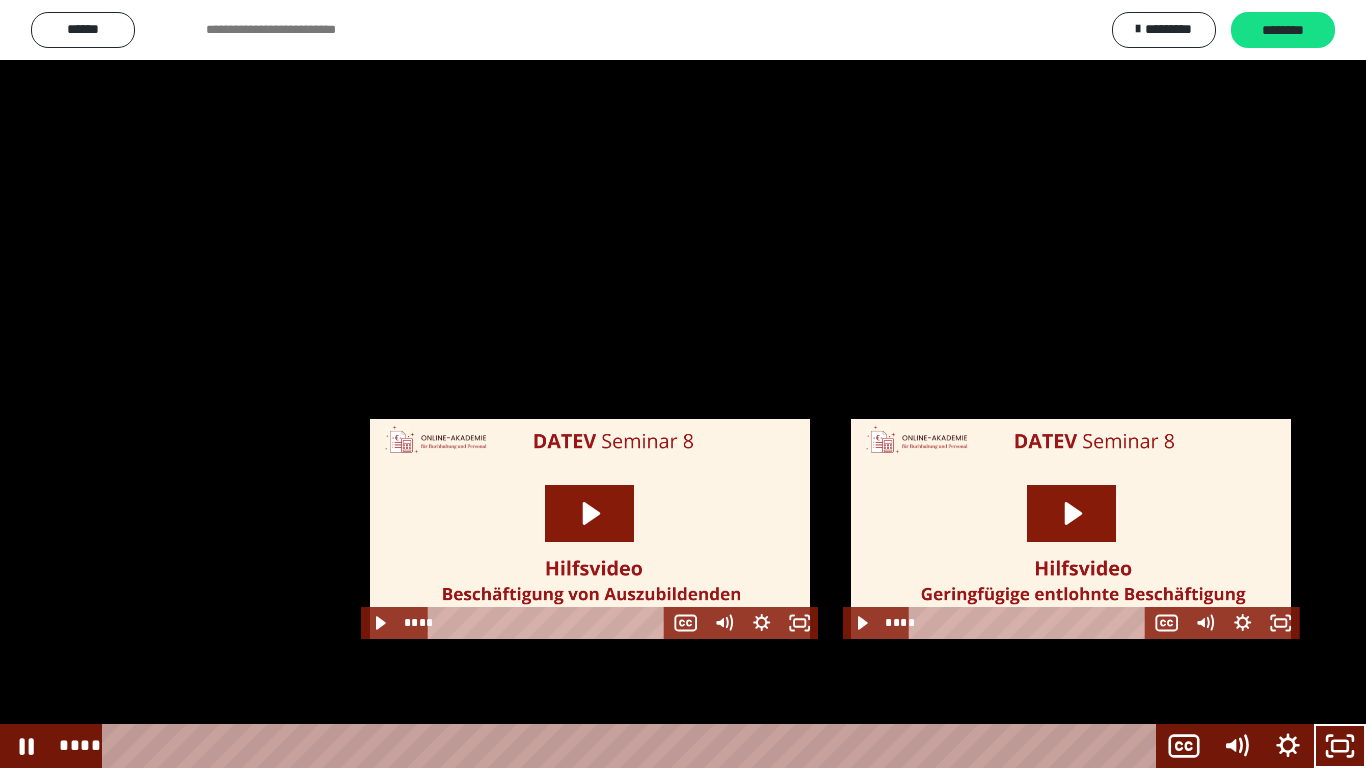 type 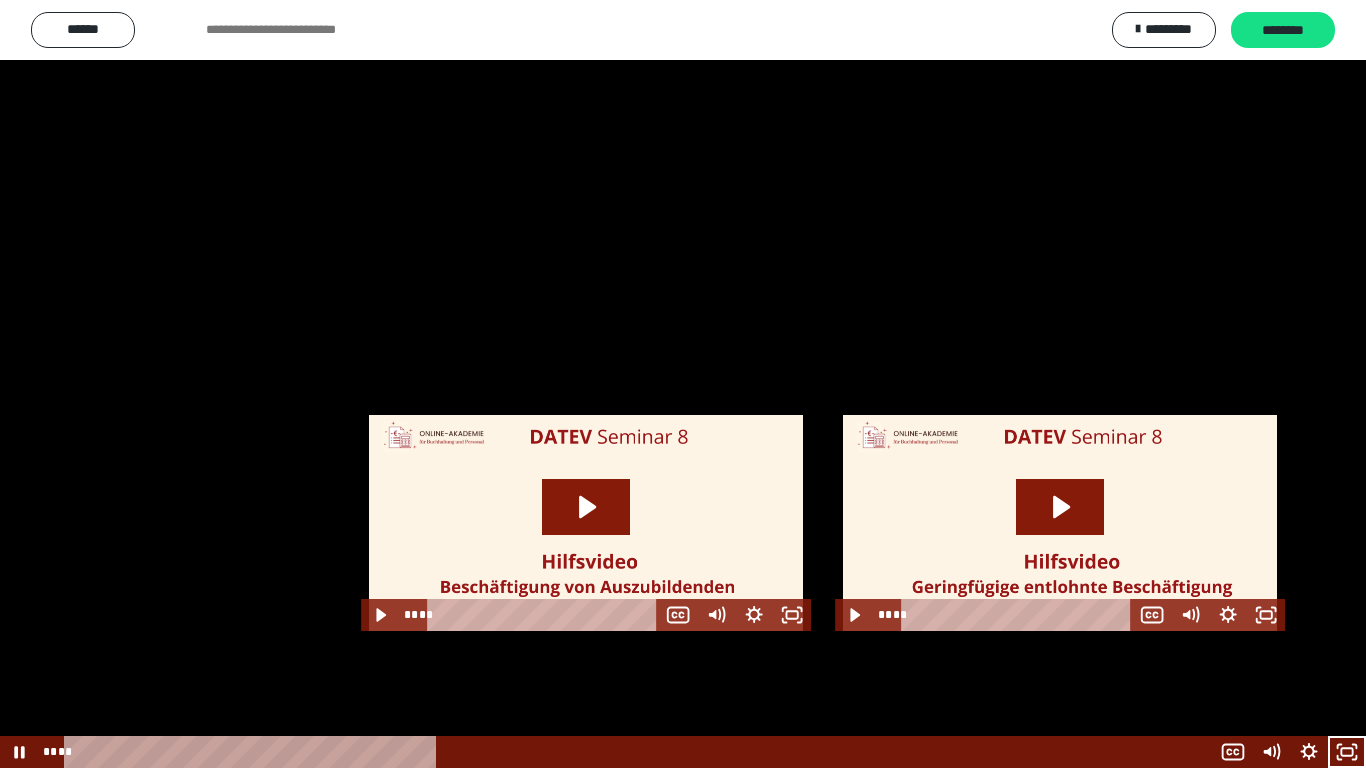 scroll, scrollTop: 2590, scrollLeft: 0, axis: vertical 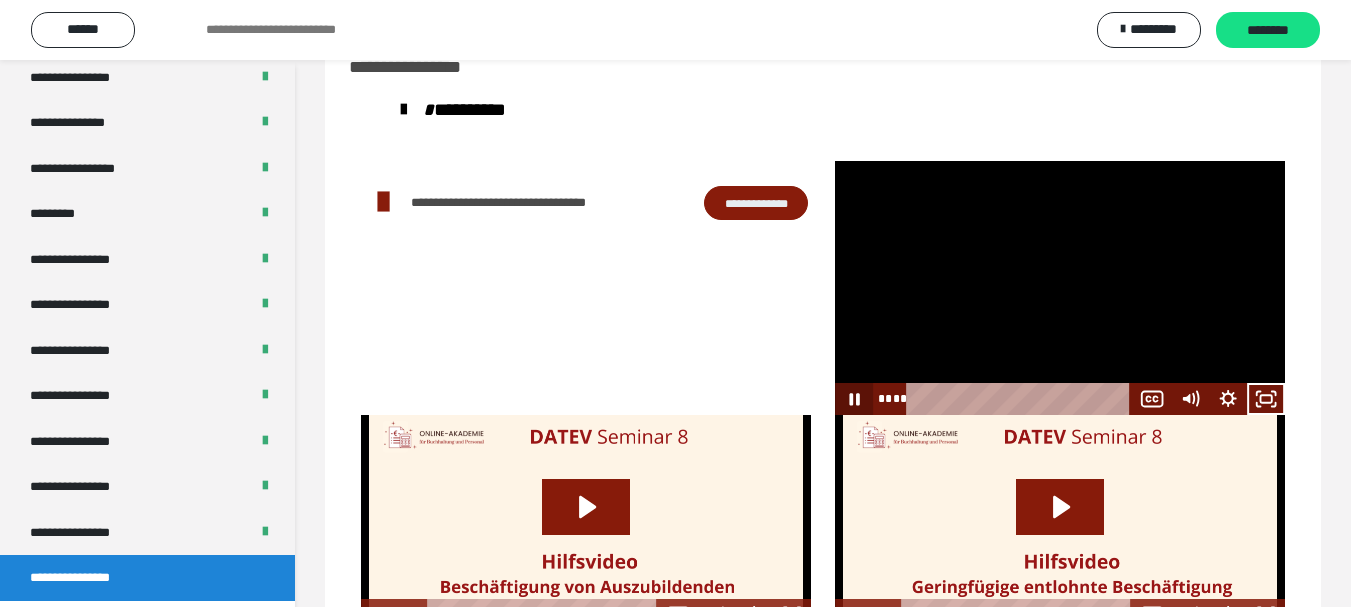 click 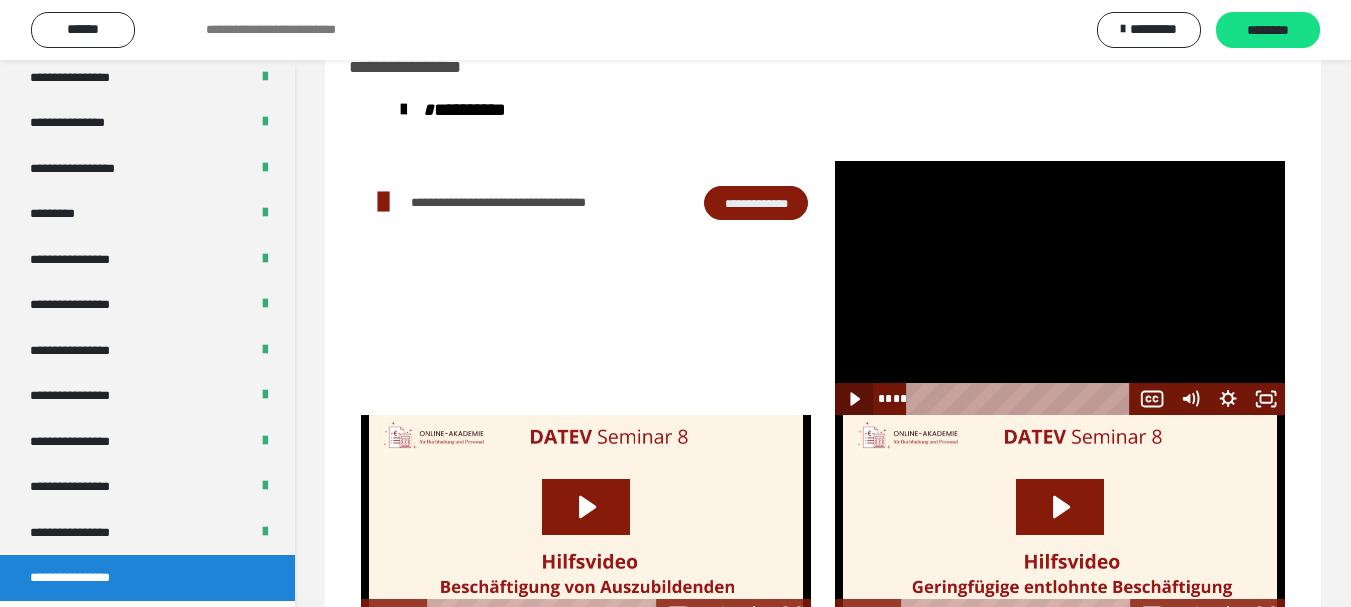 click 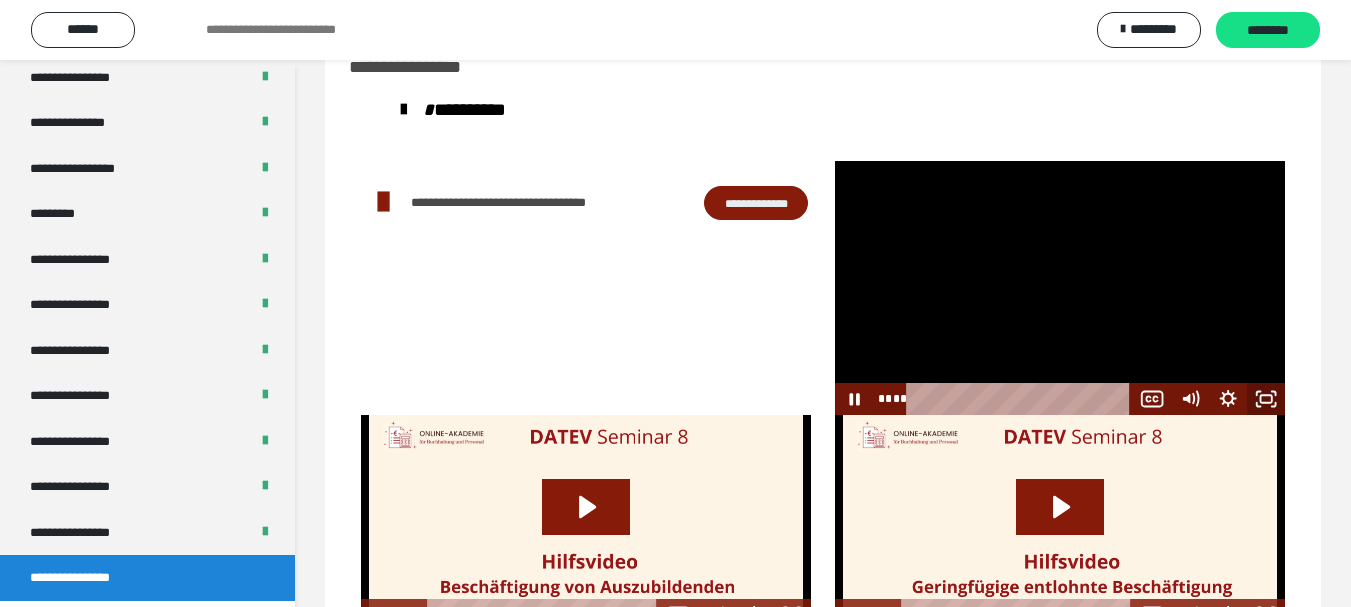 click 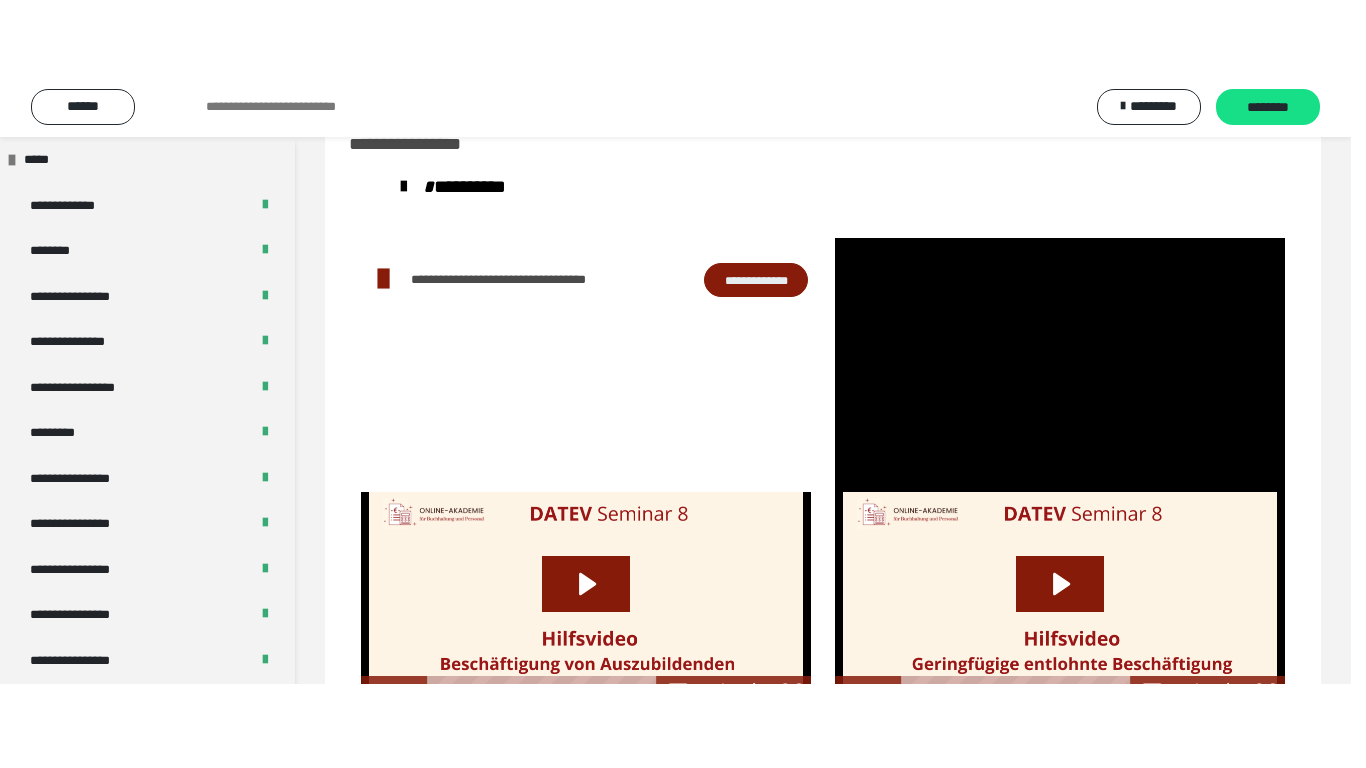 scroll, scrollTop: 2590, scrollLeft: 0, axis: vertical 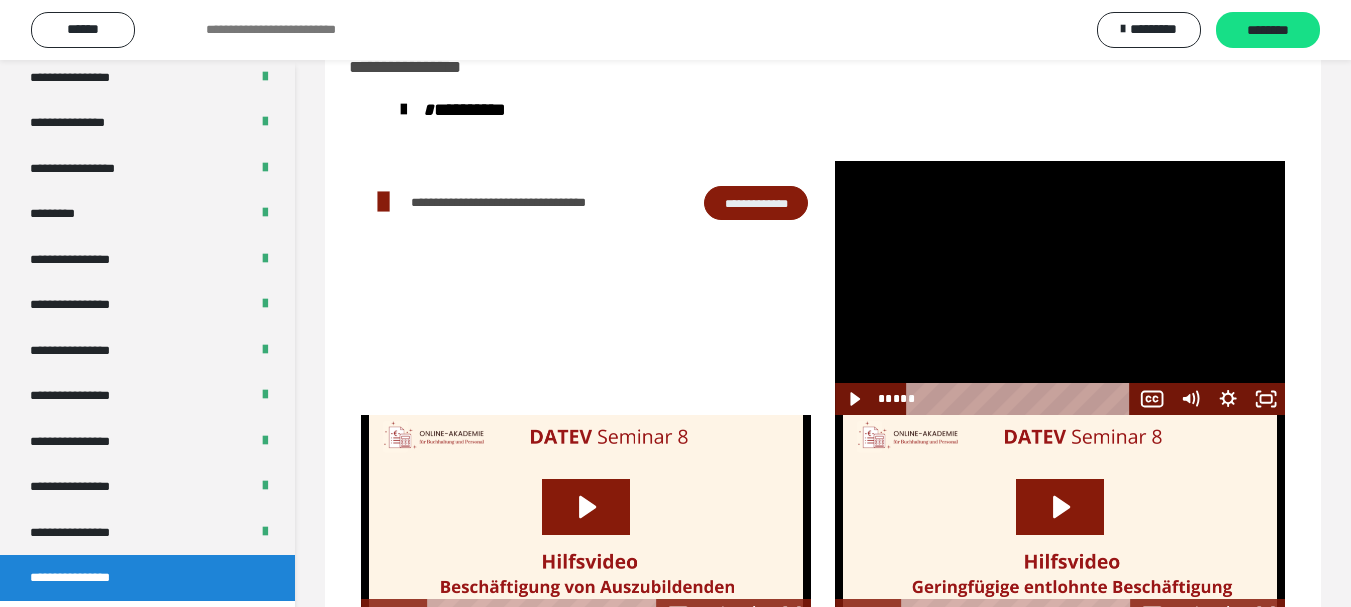 click at bounding box center (1060, 287) 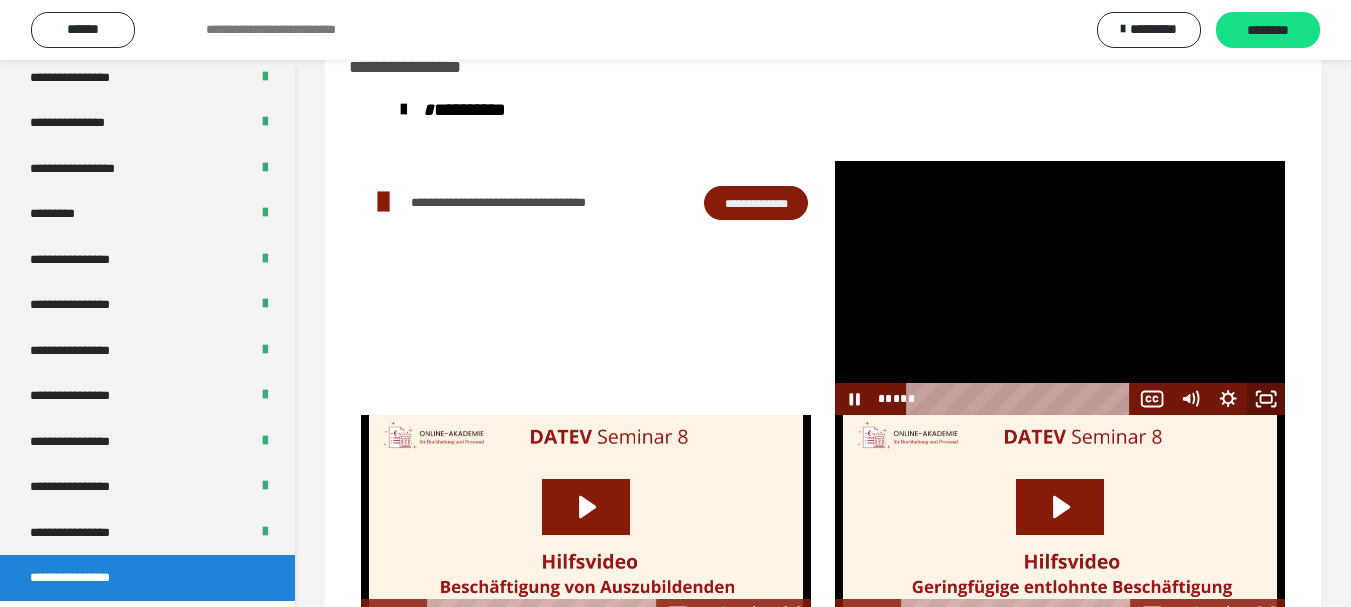 click 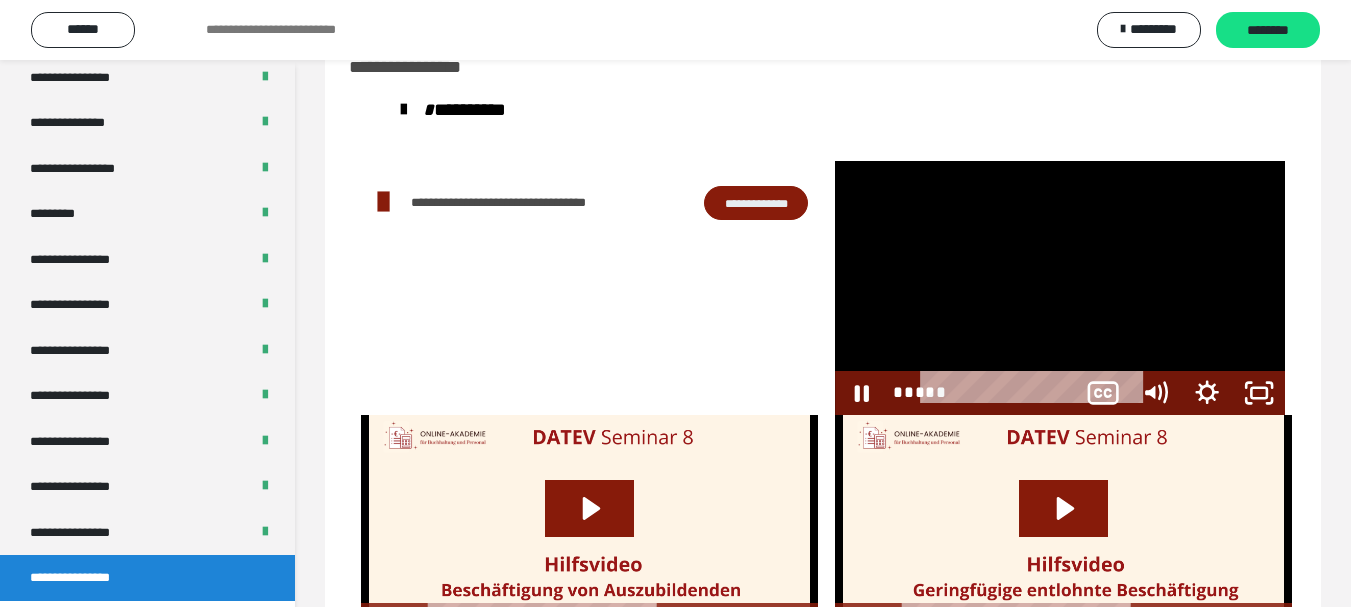 scroll, scrollTop: 2429, scrollLeft: 0, axis: vertical 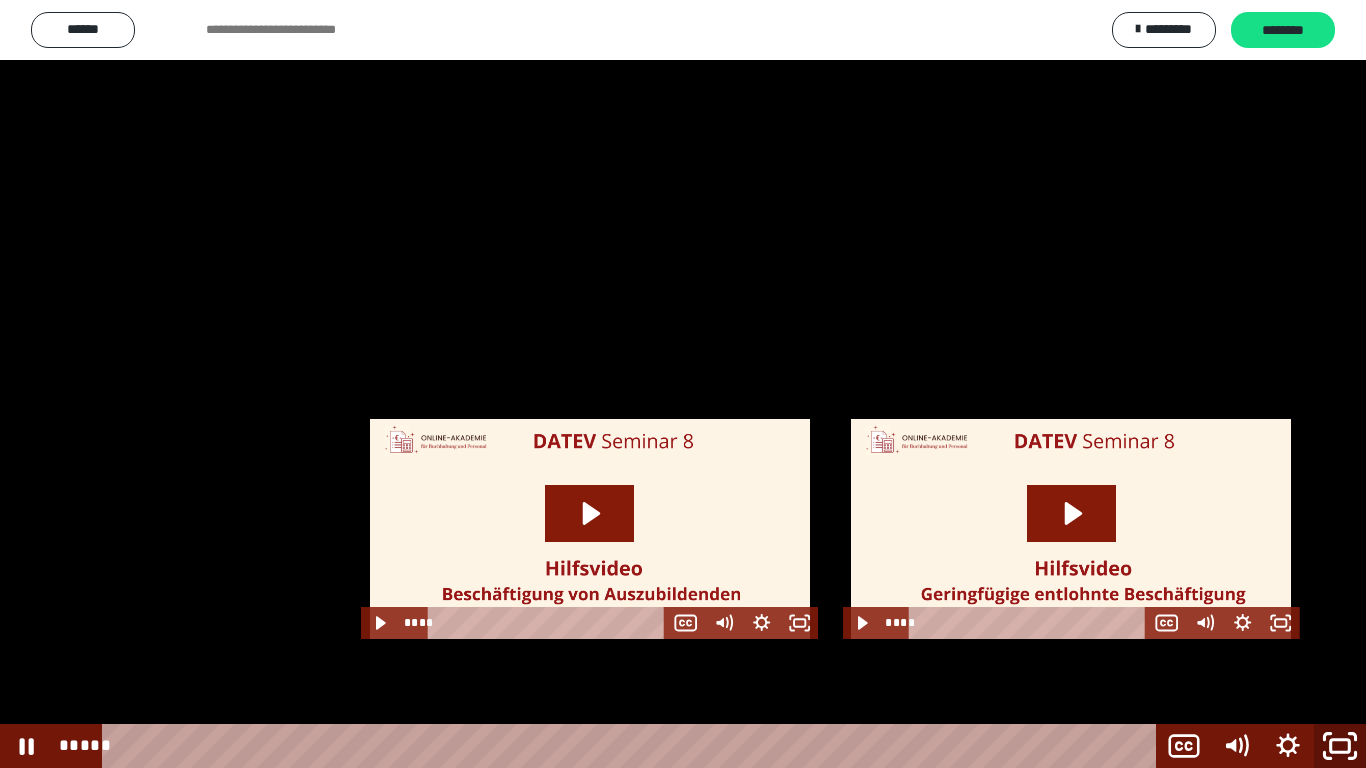 click 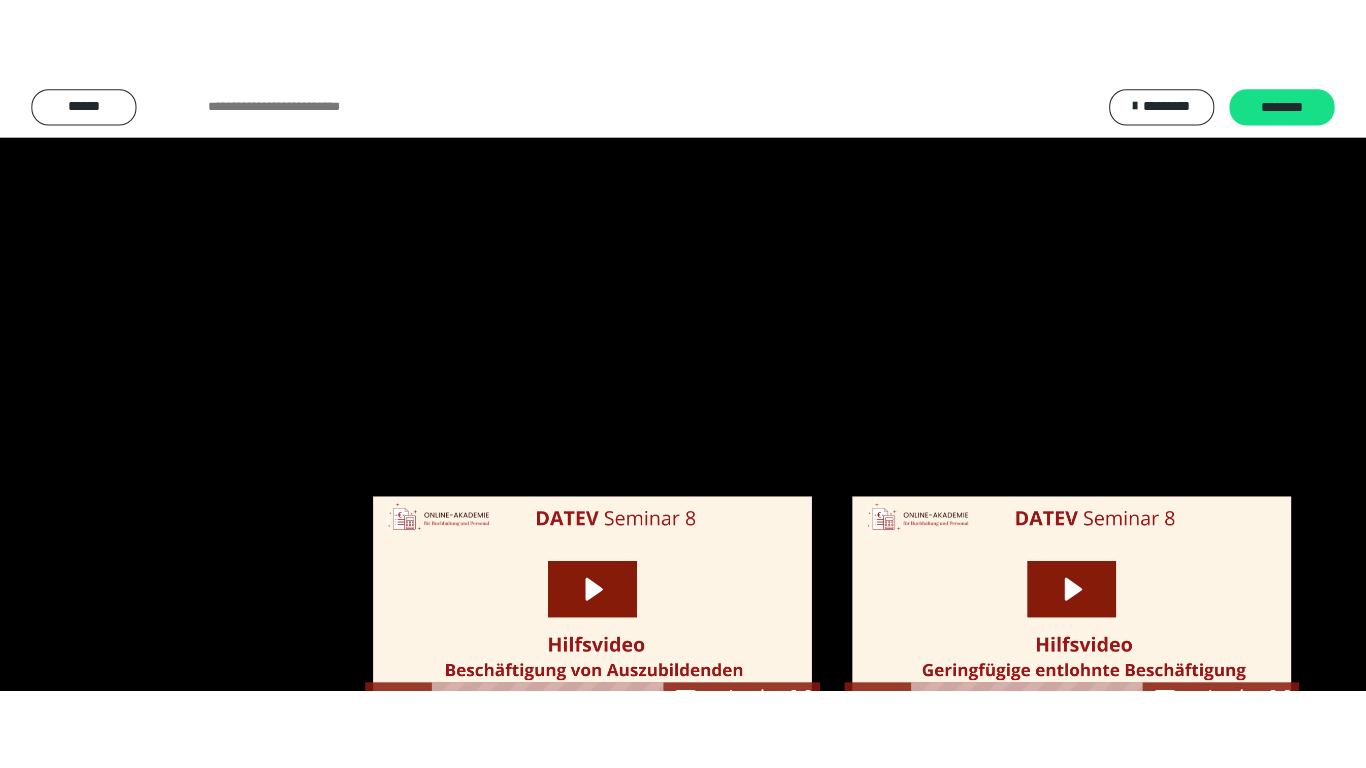 scroll, scrollTop: 2590, scrollLeft: 0, axis: vertical 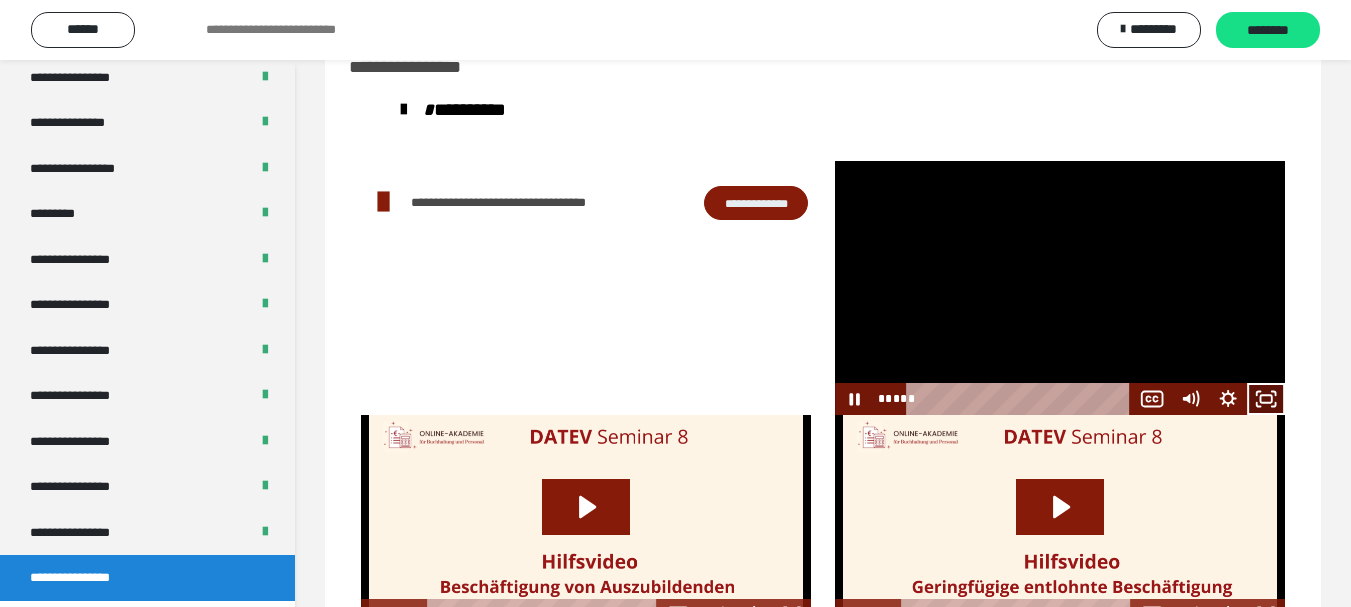 click 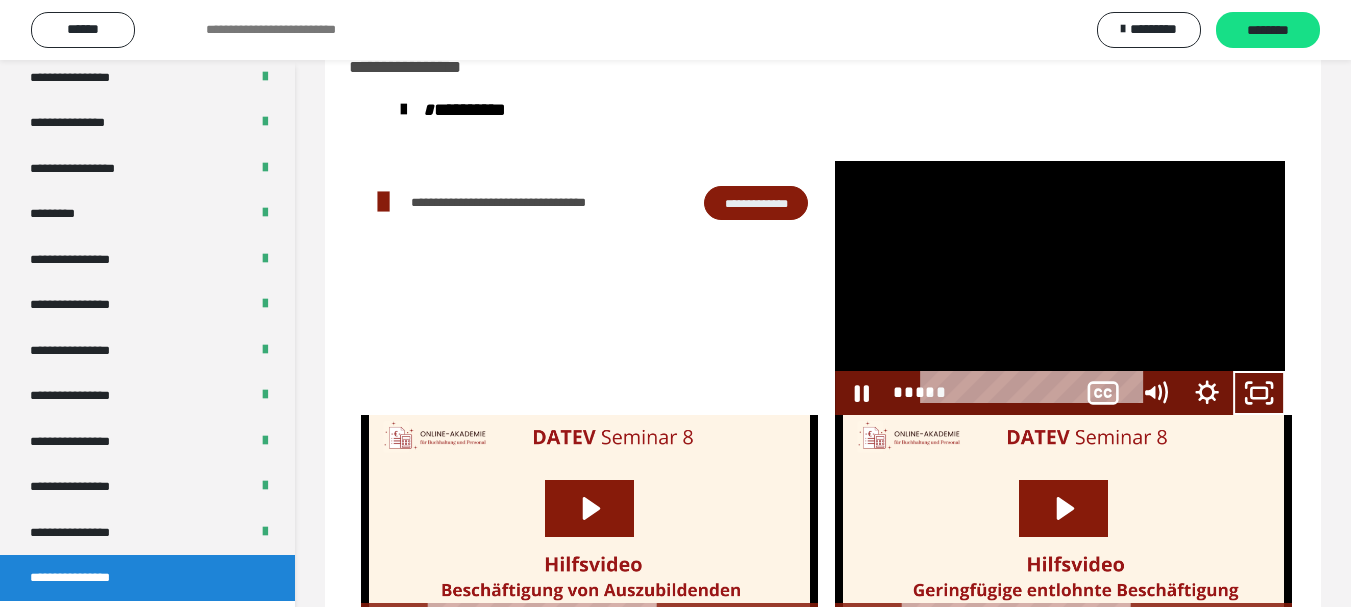 scroll, scrollTop: 2429, scrollLeft: 0, axis: vertical 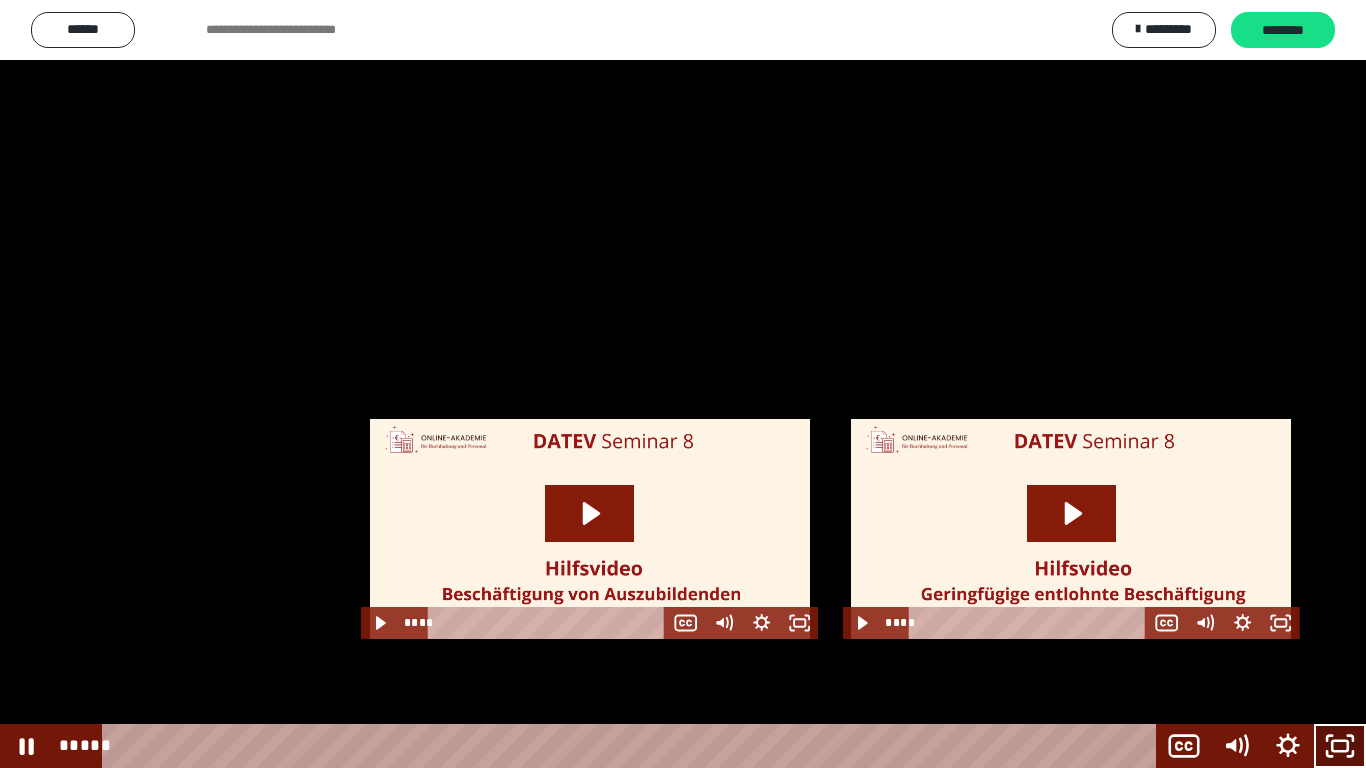 click 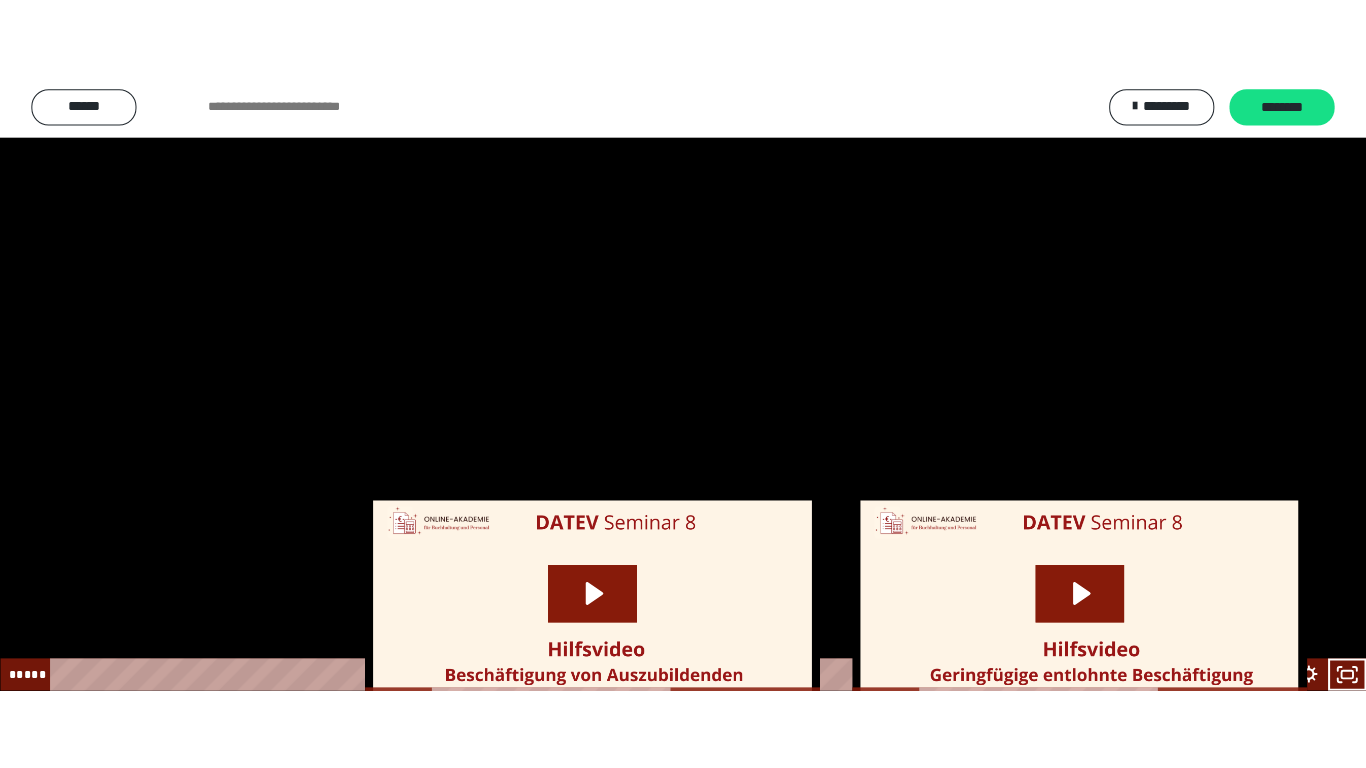 scroll, scrollTop: 2590, scrollLeft: 0, axis: vertical 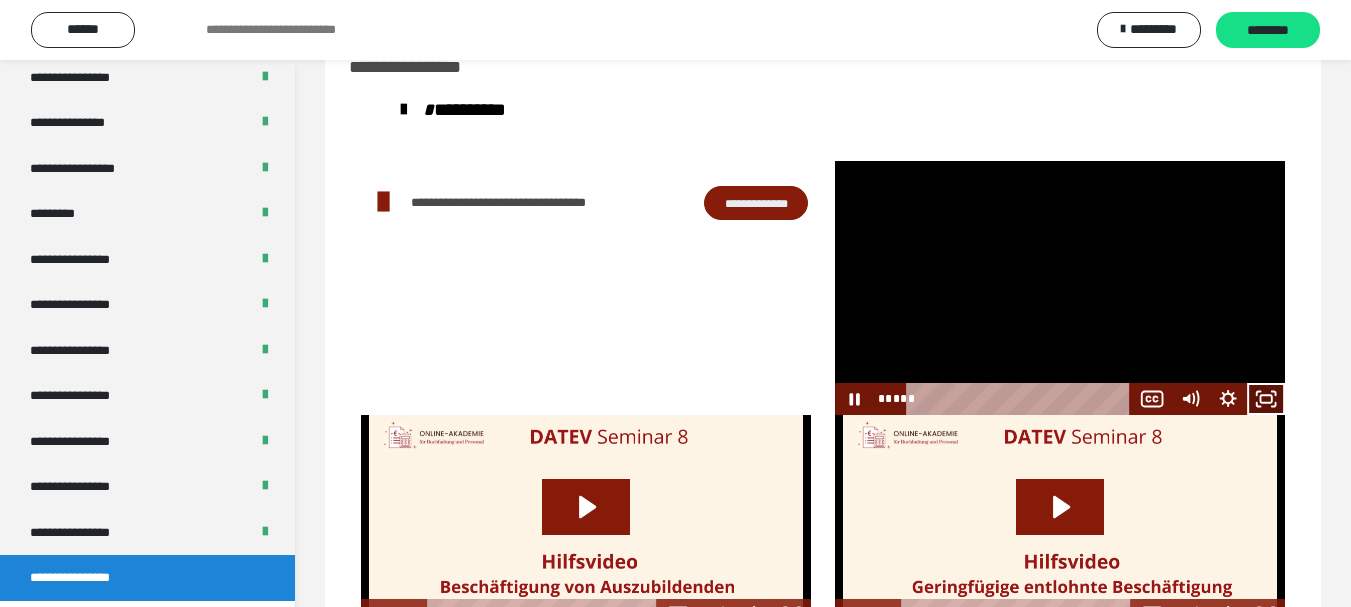 click 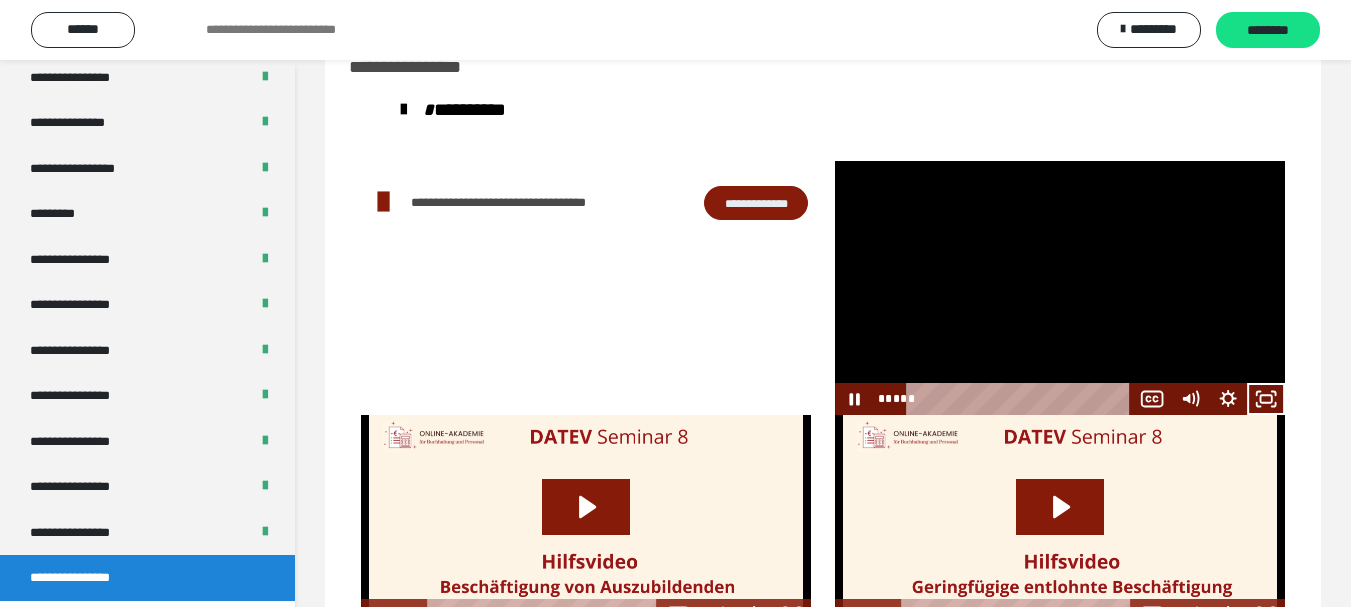 scroll, scrollTop: 2429, scrollLeft: 0, axis: vertical 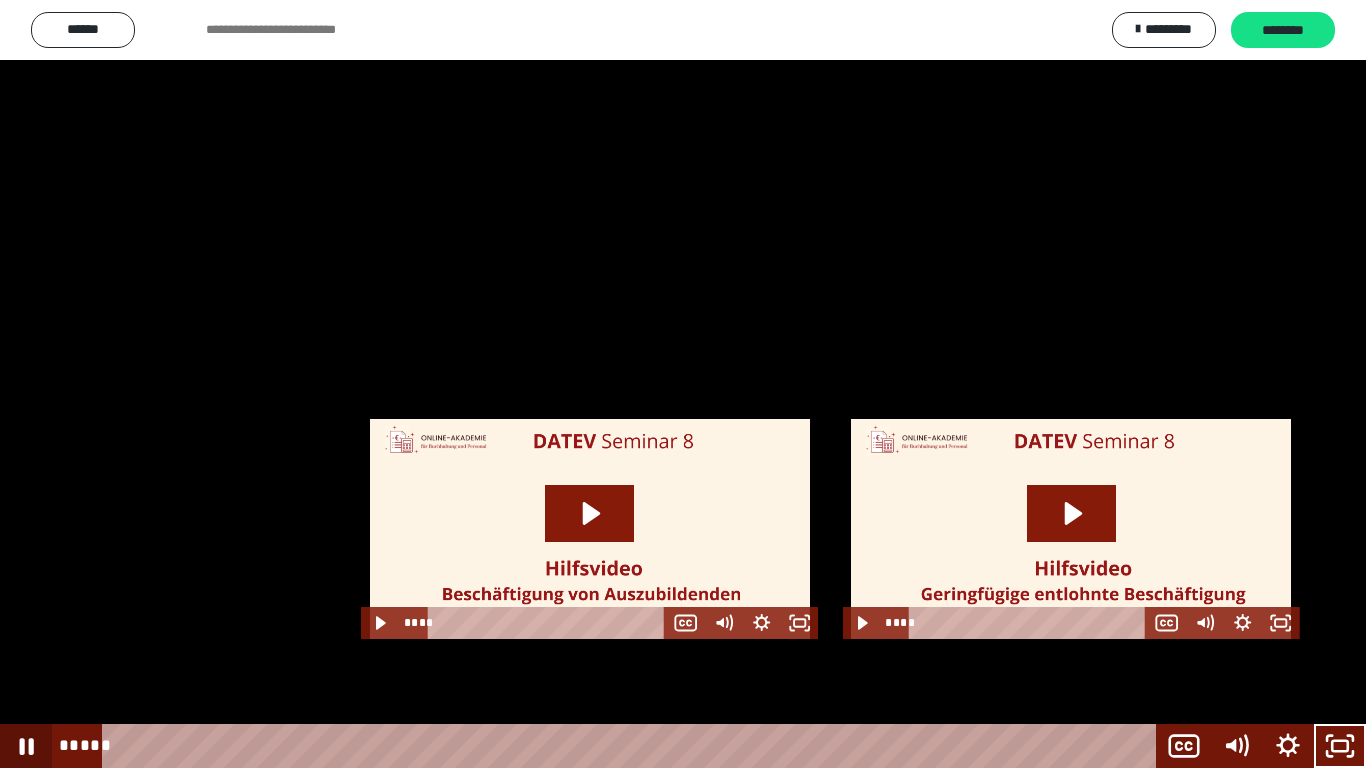click 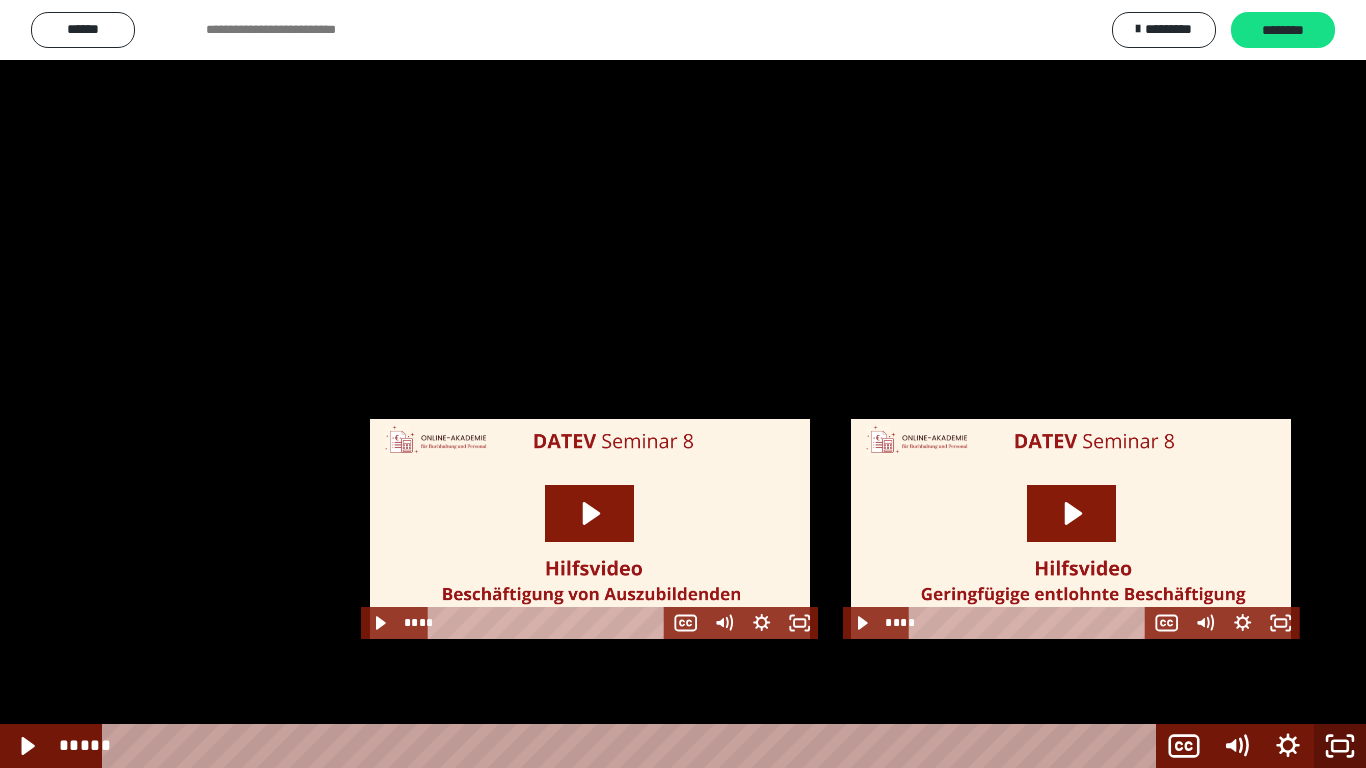 click 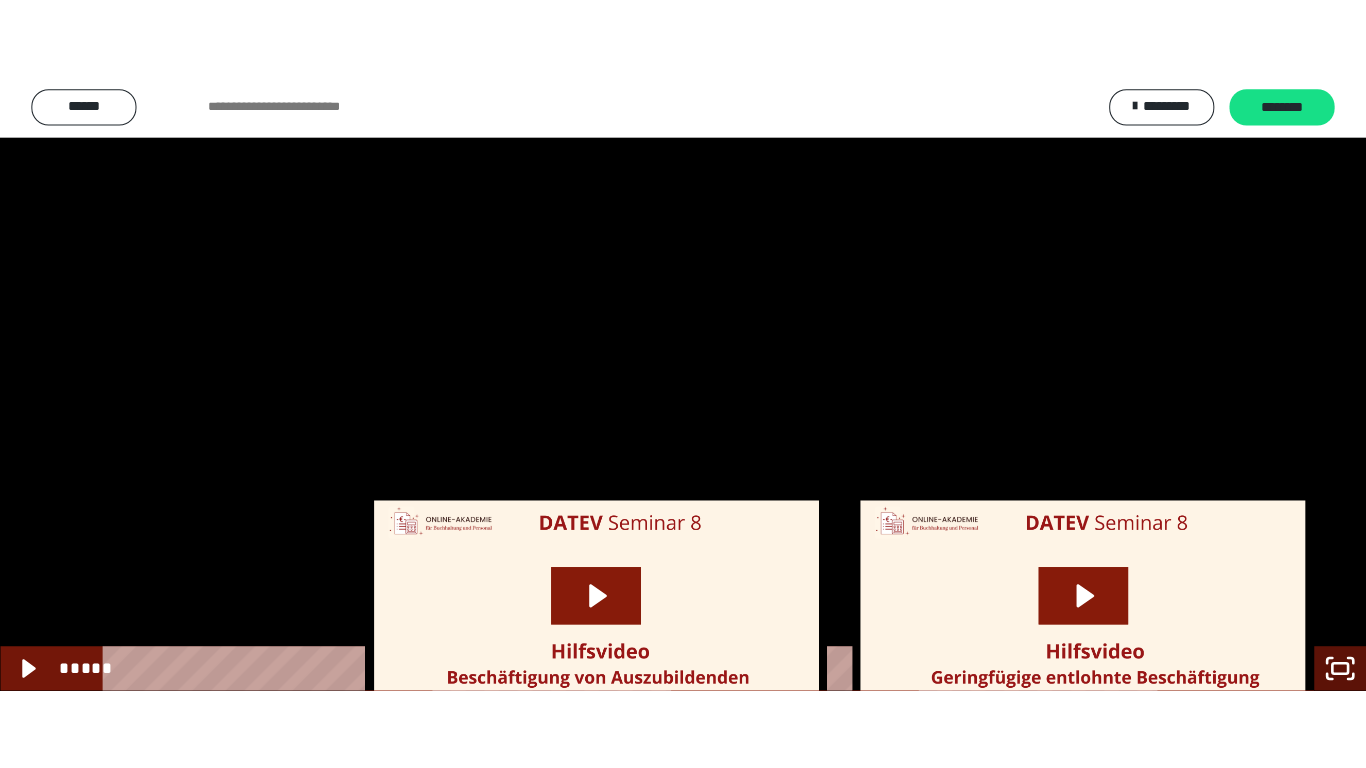 scroll, scrollTop: 2590, scrollLeft: 0, axis: vertical 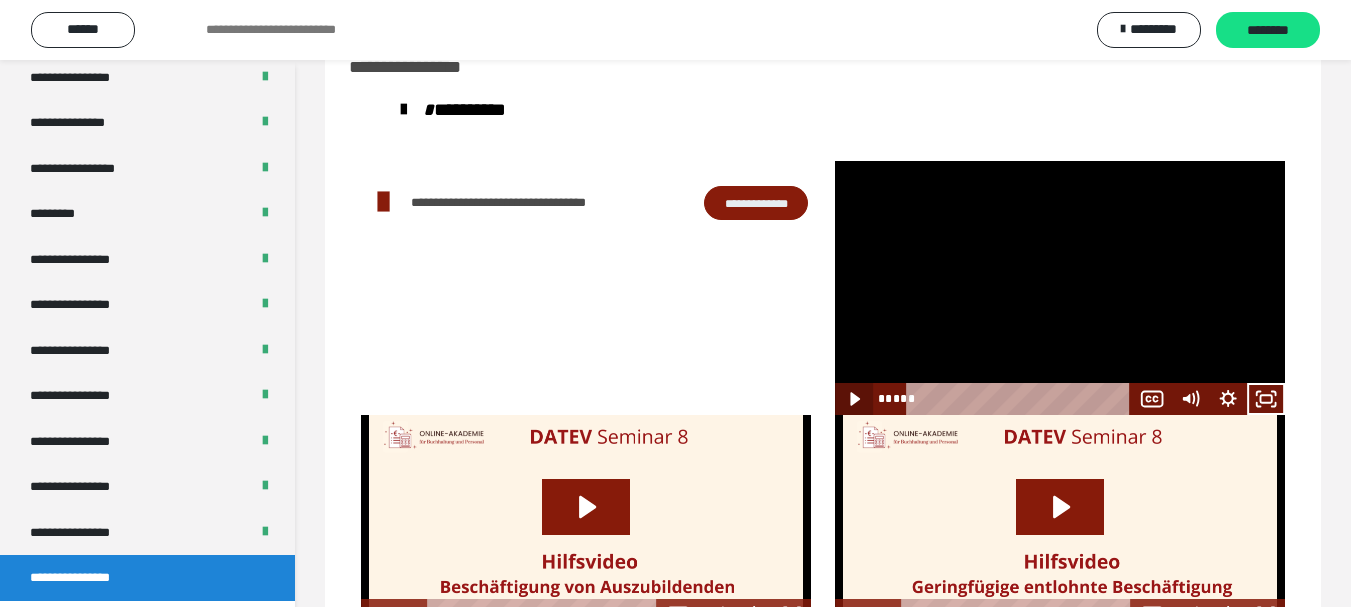click 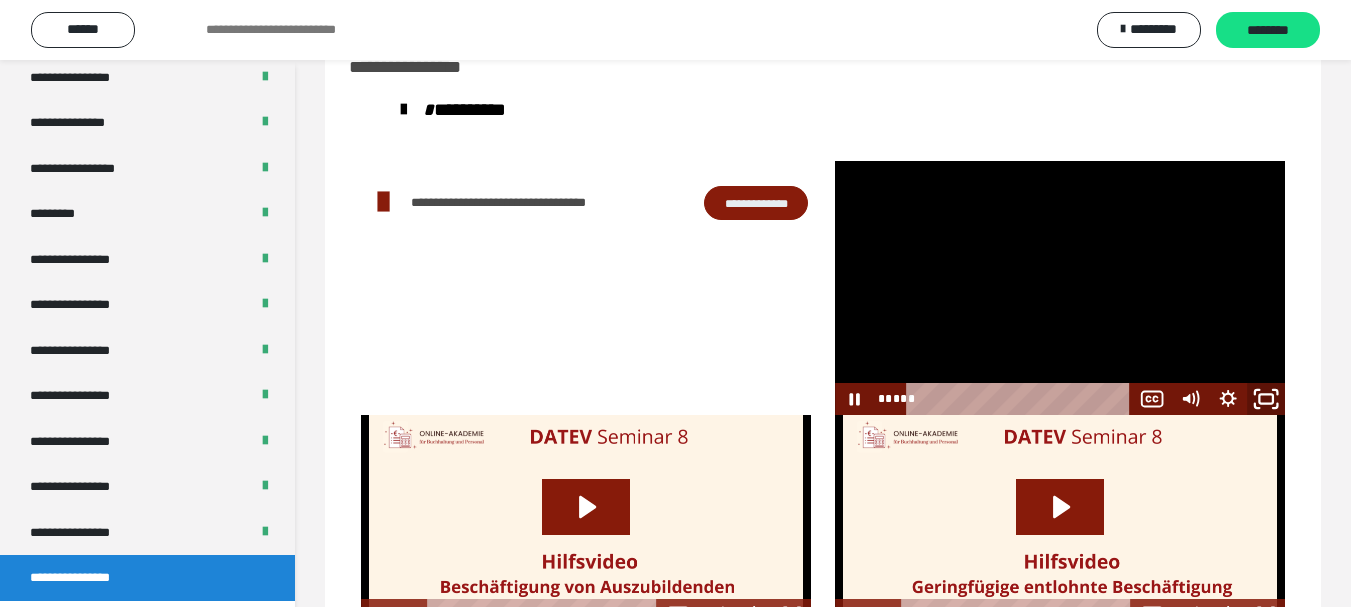 click 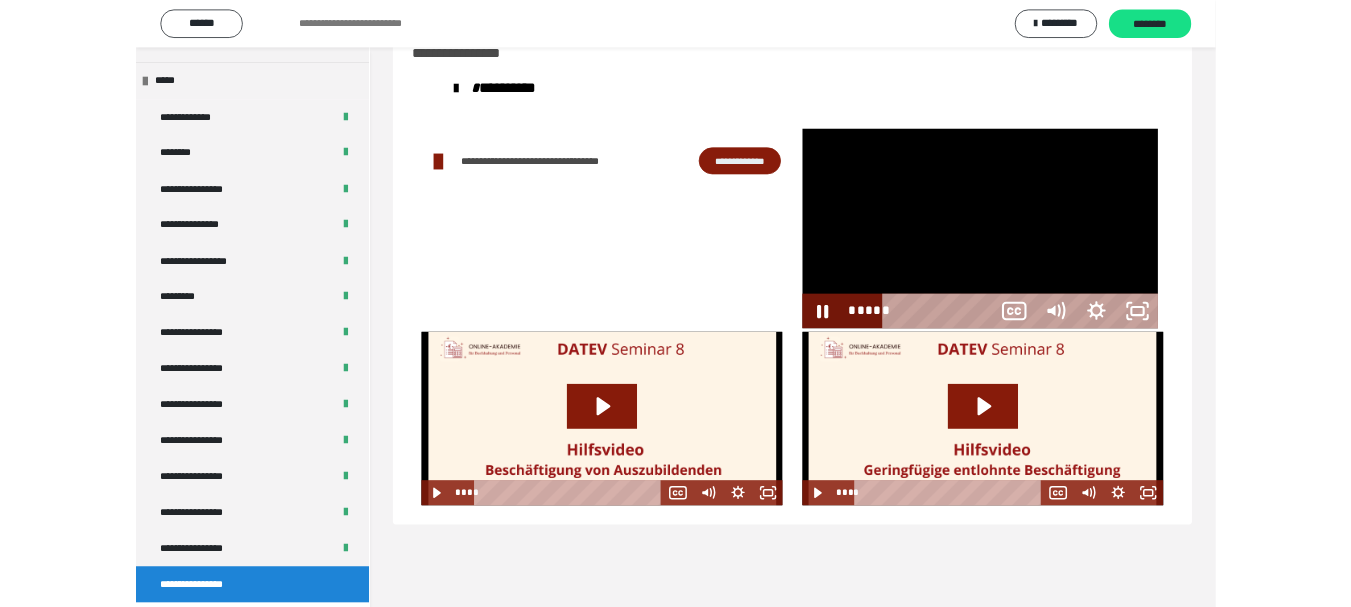 scroll, scrollTop: 2429, scrollLeft: 0, axis: vertical 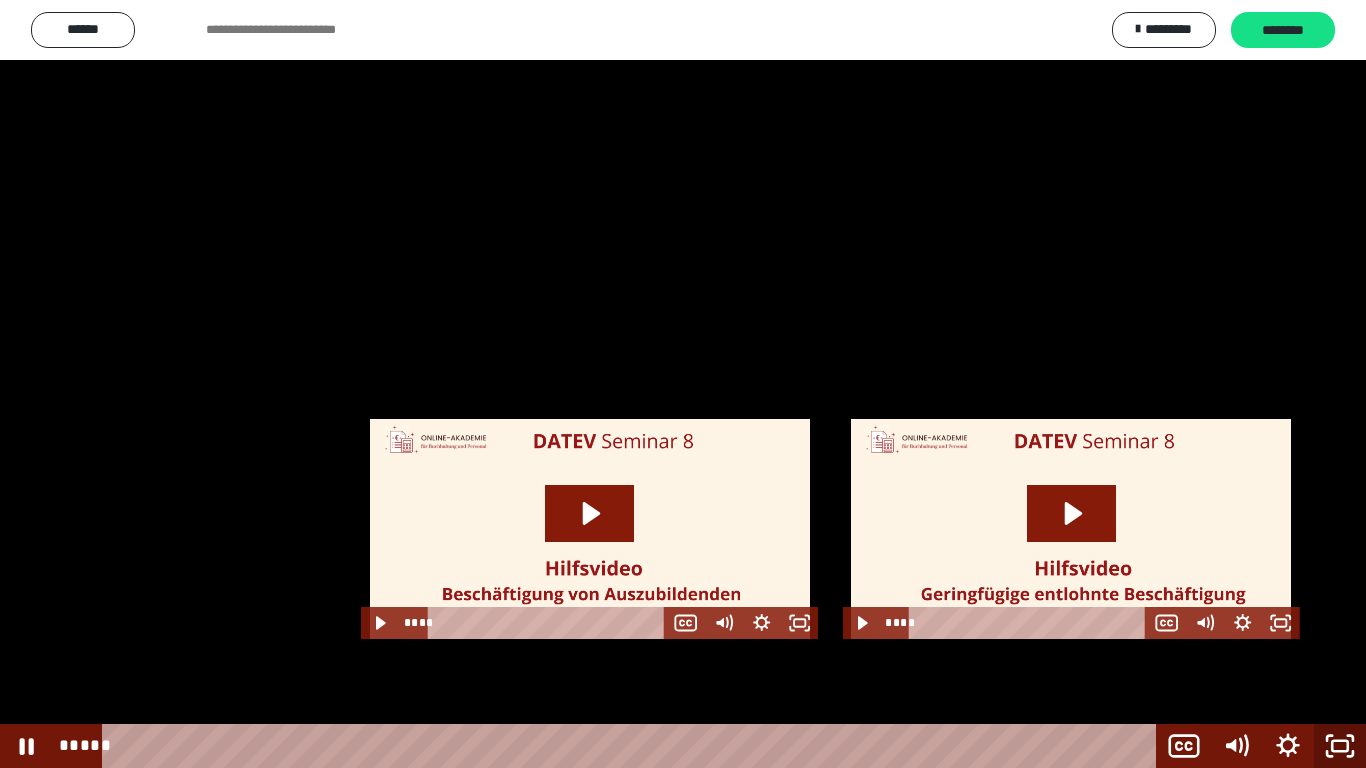 click 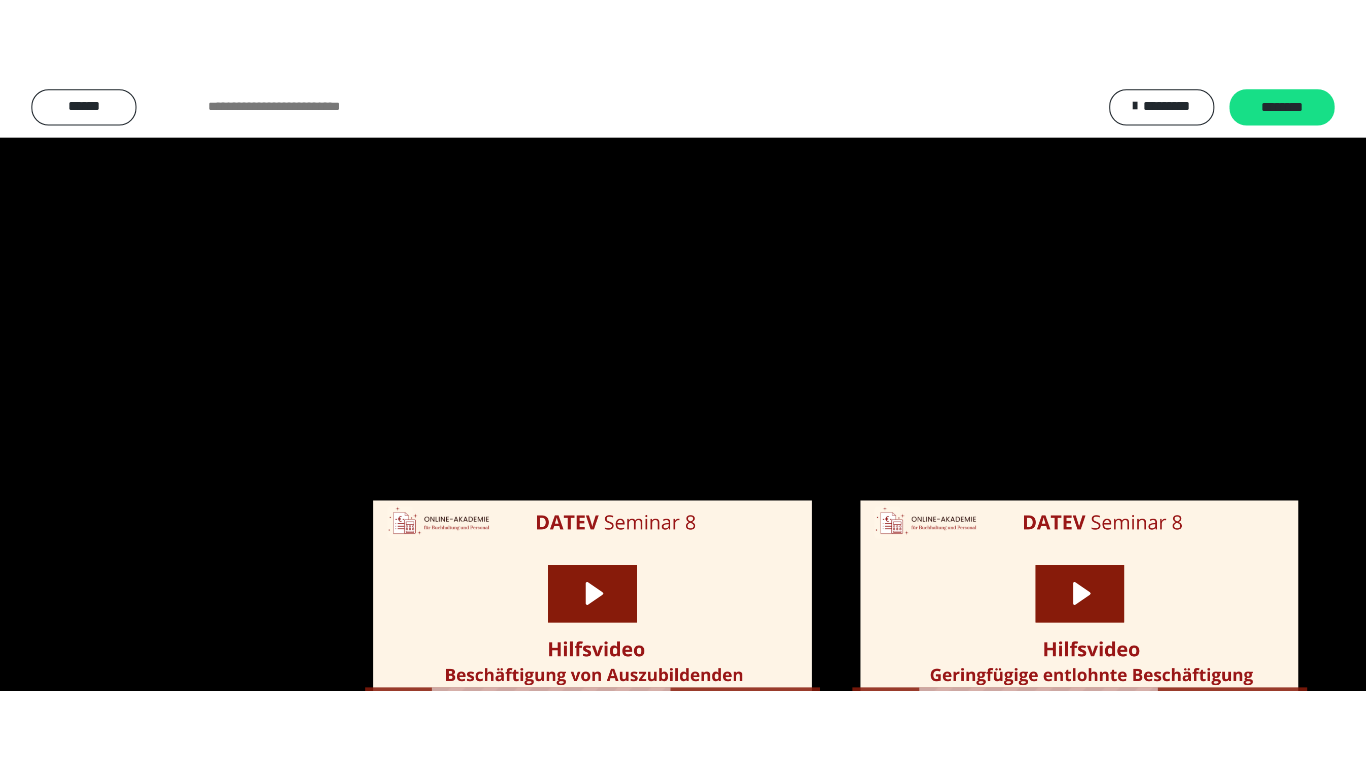 scroll, scrollTop: 2590, scrollLeft: 0, axis: vertical 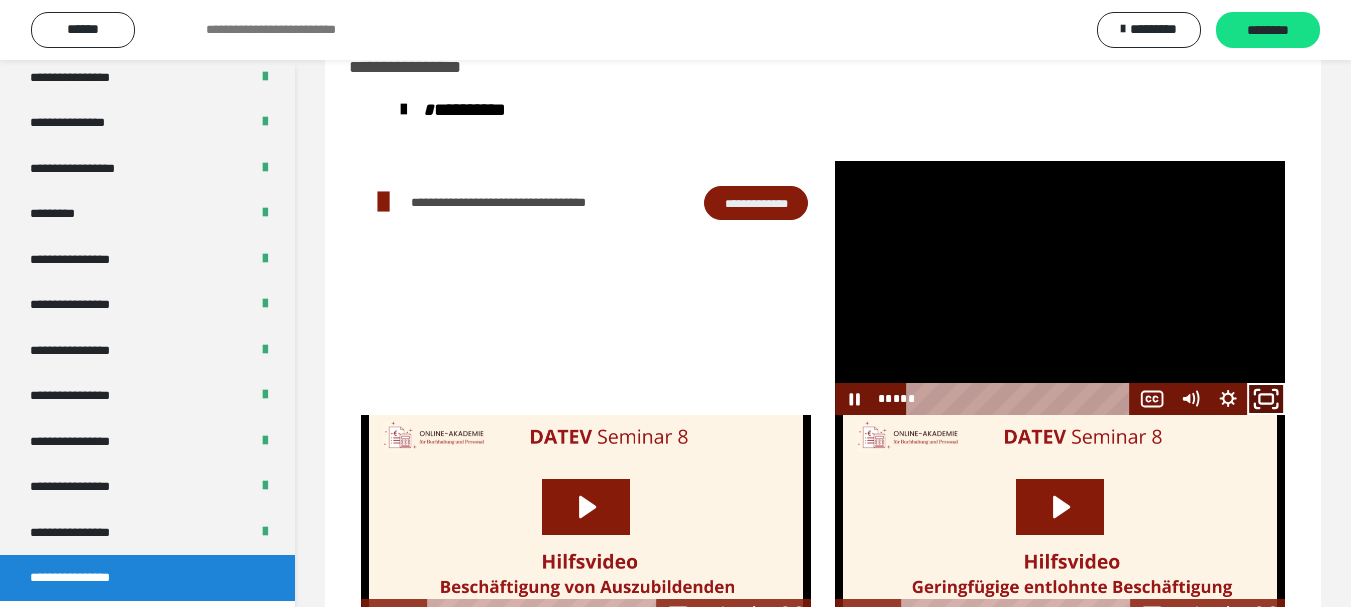 click 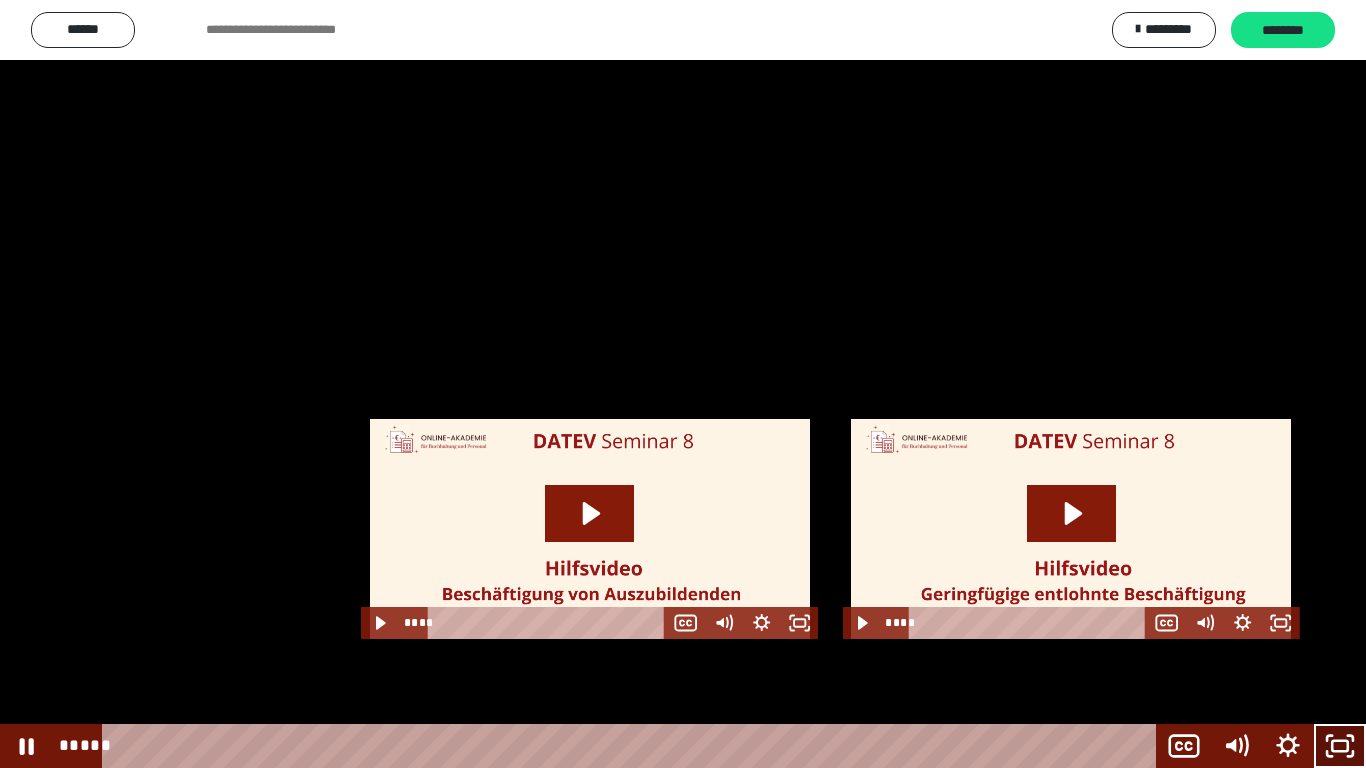 click 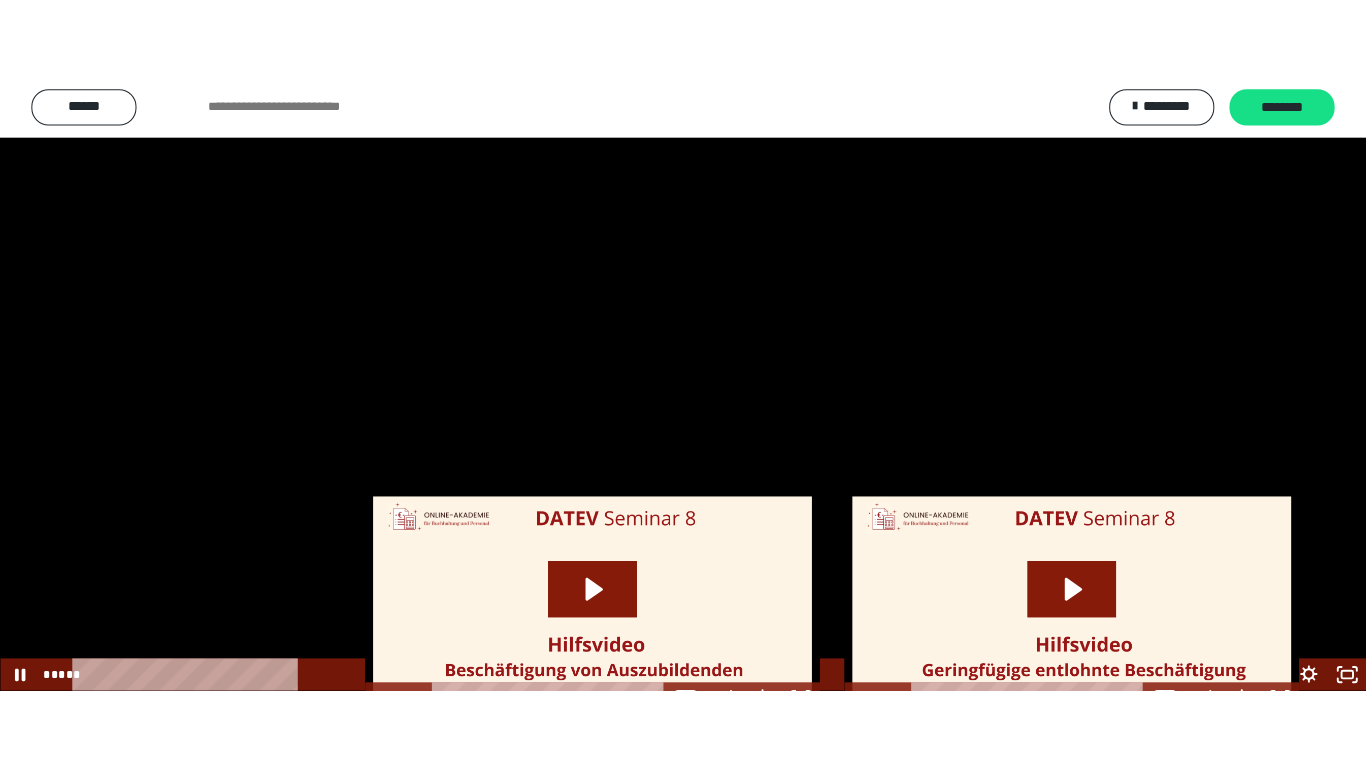 scroll, scrollTop: 2590, scrollLeft: 0, axis: vertical 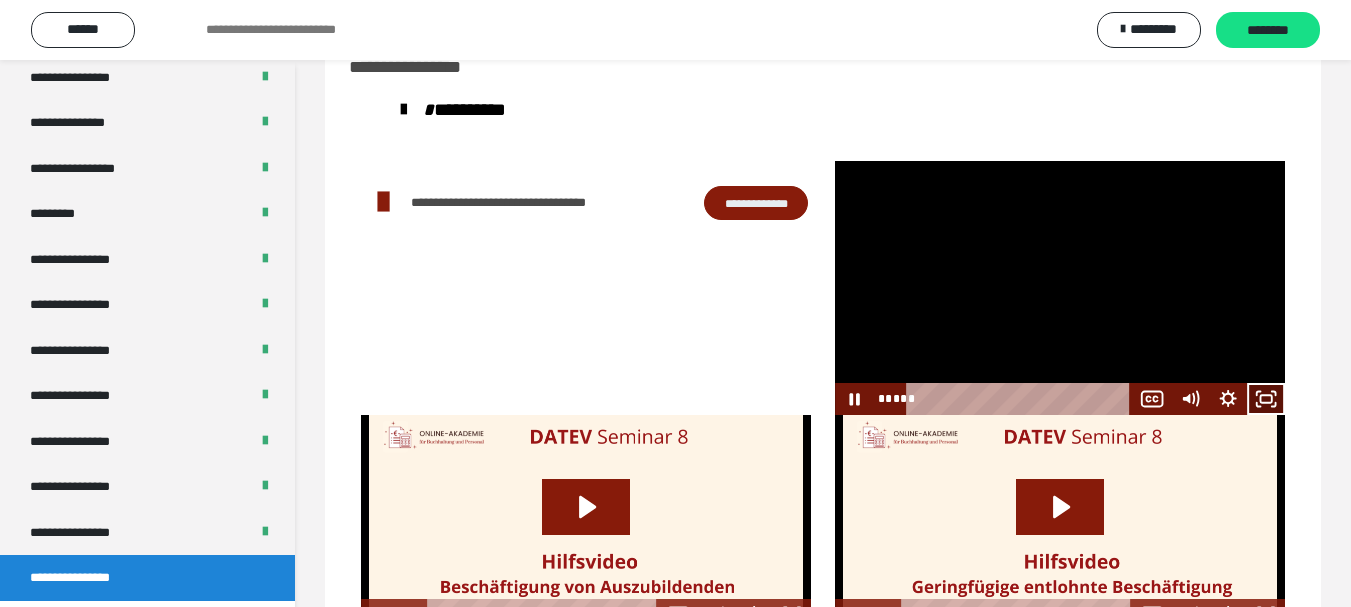 click 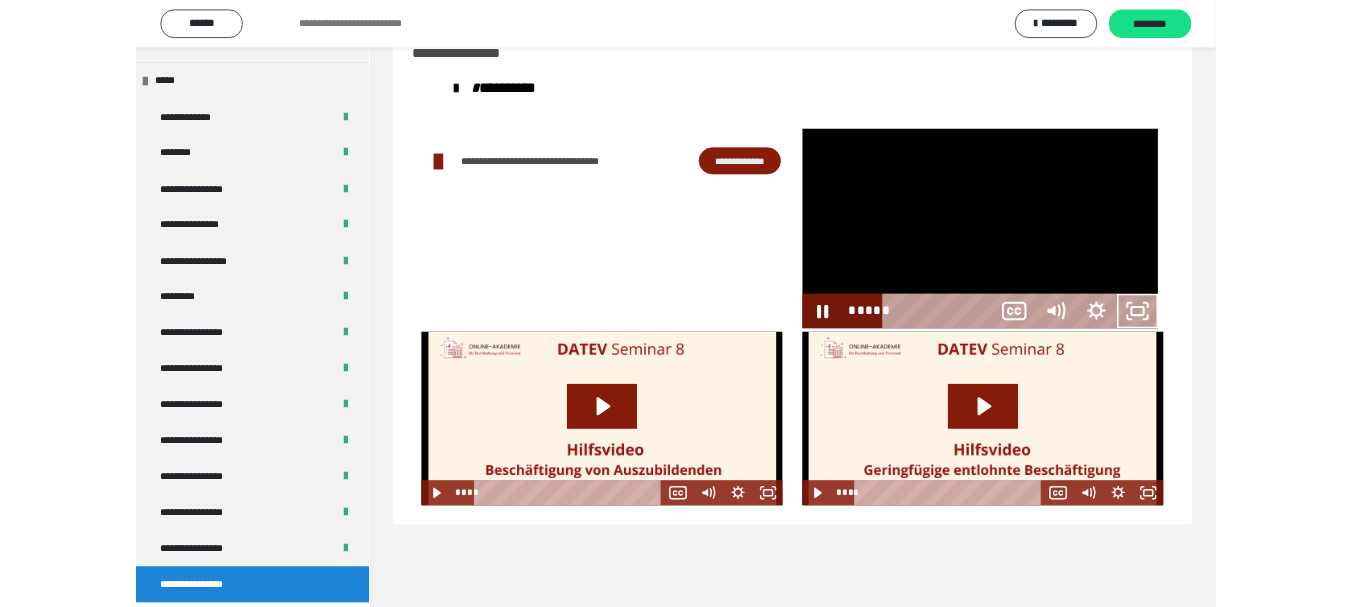 scroll, scrollTop: 2429, scrollLeft: 0, axis: vertical 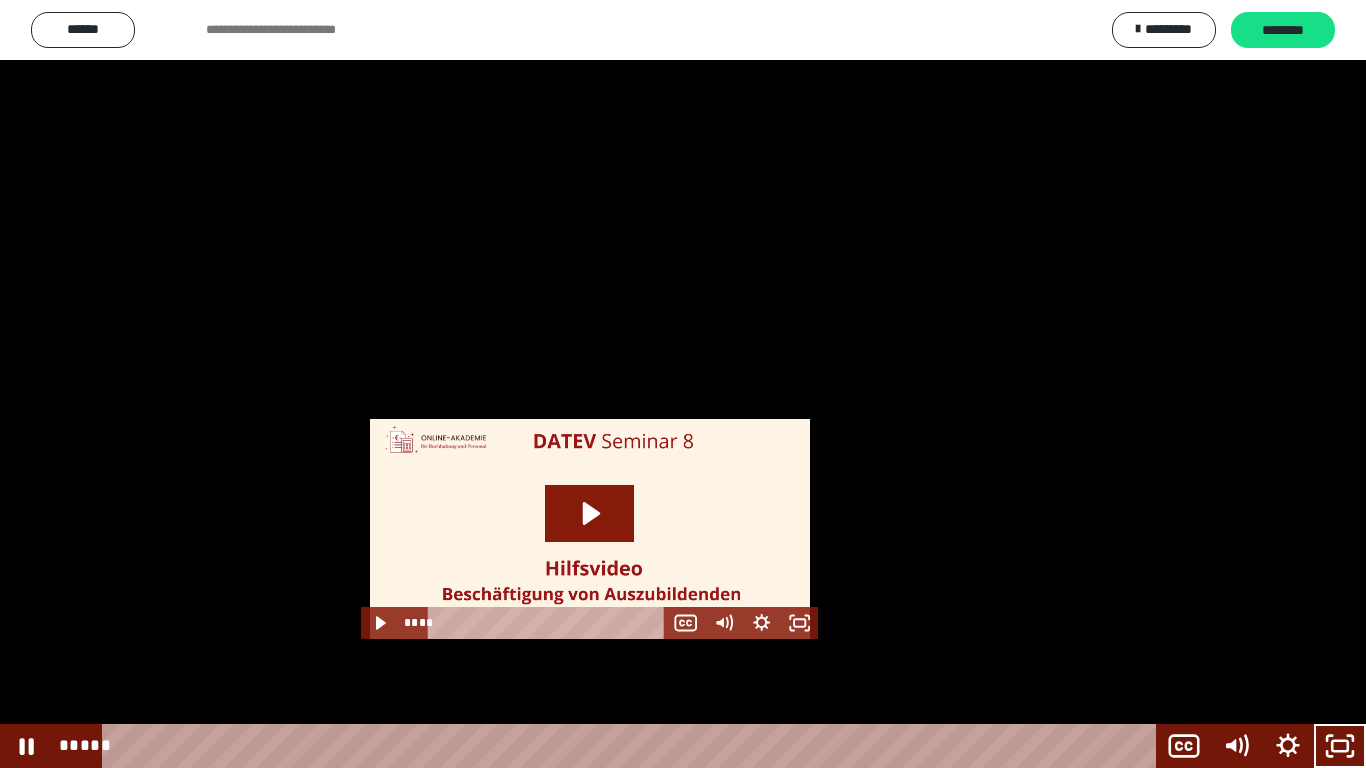 click at bounding box center (683, 384) 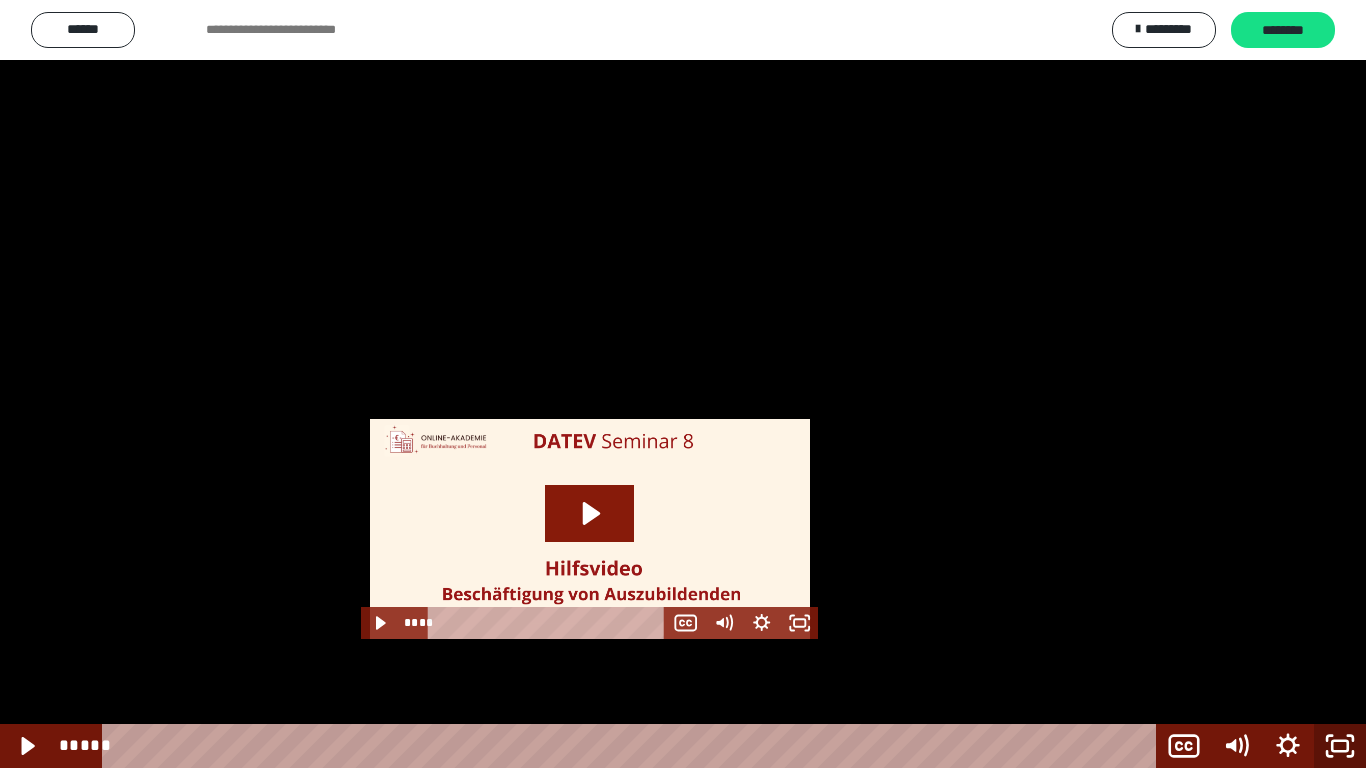click 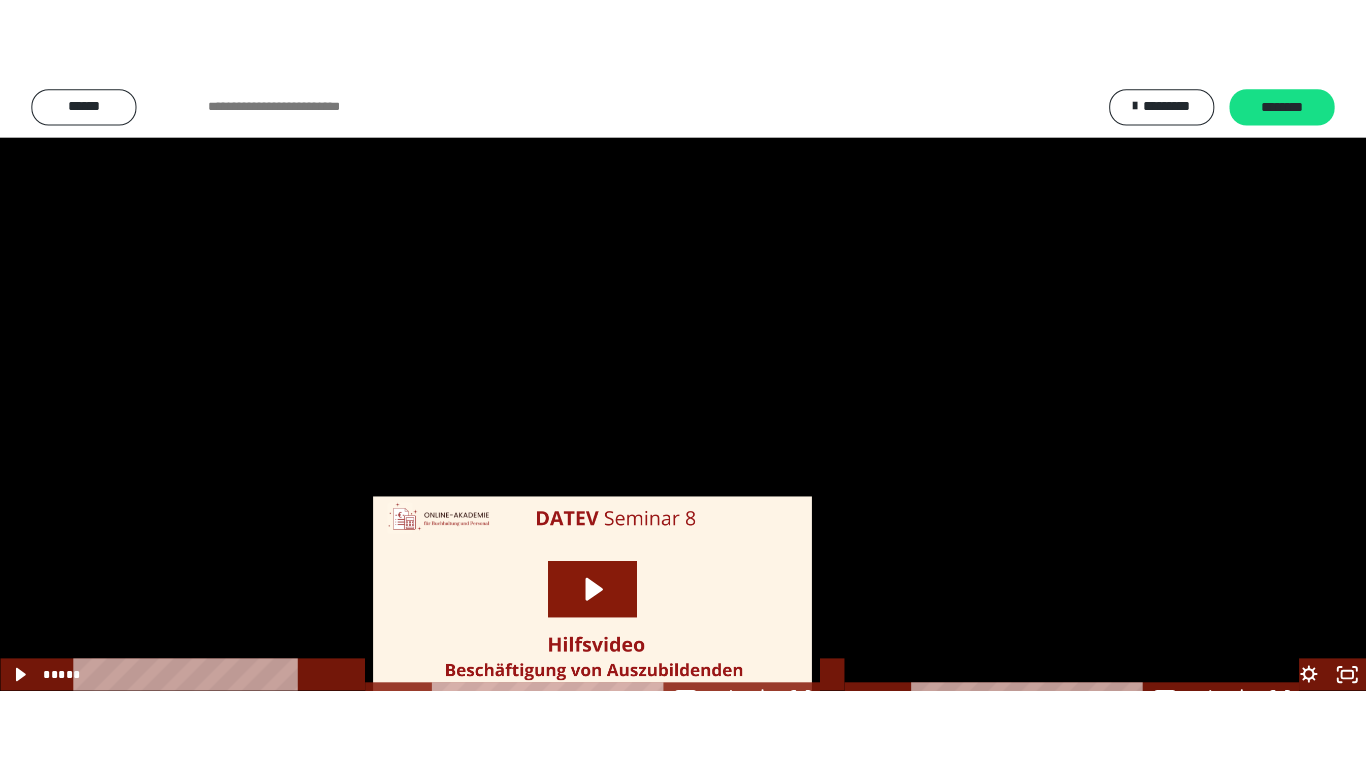 scroll, scrollTop: 2590, scrollLeft: 0, axis: vertical 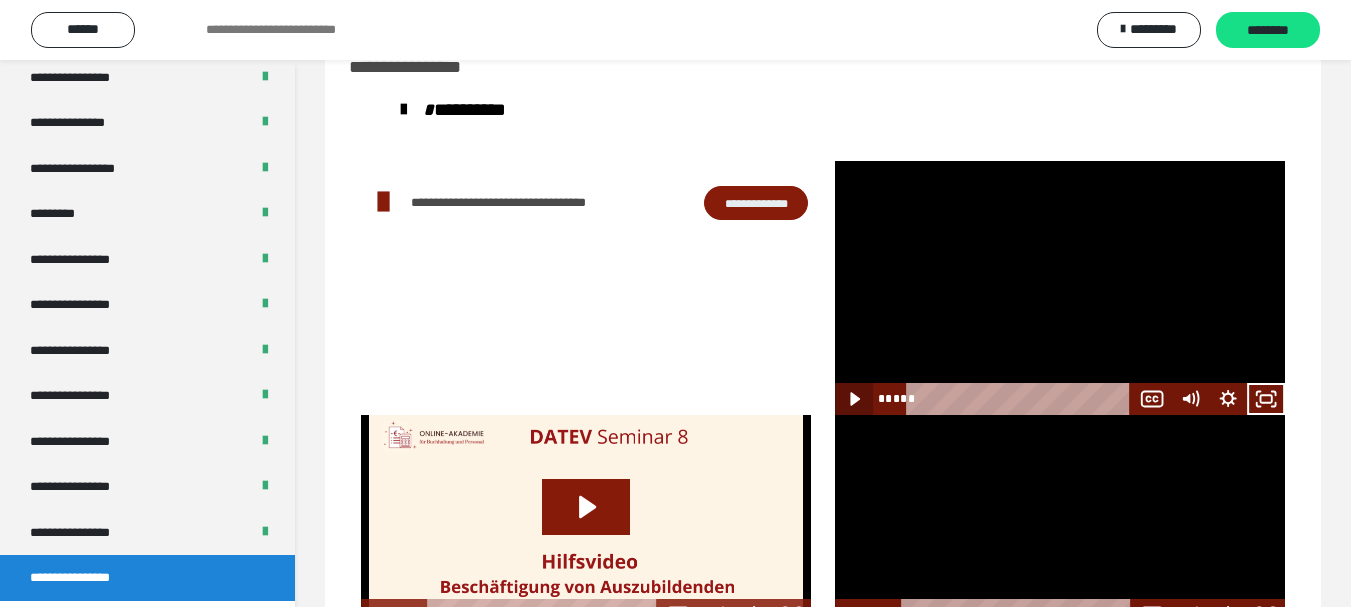 click 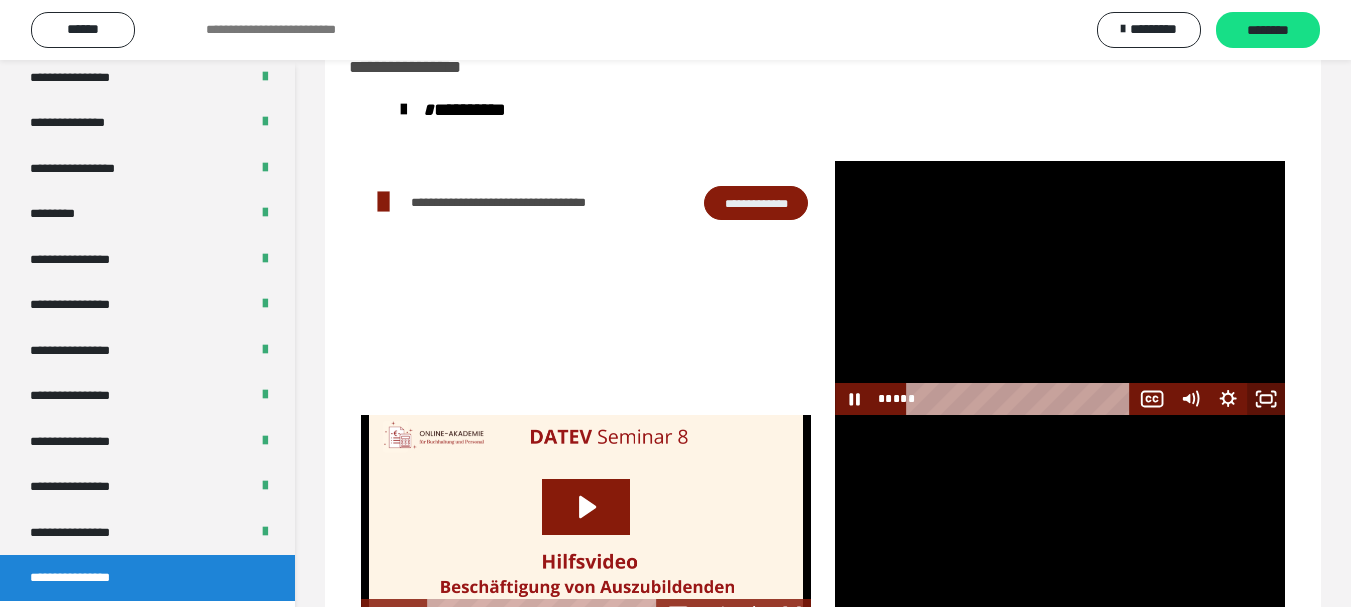 click 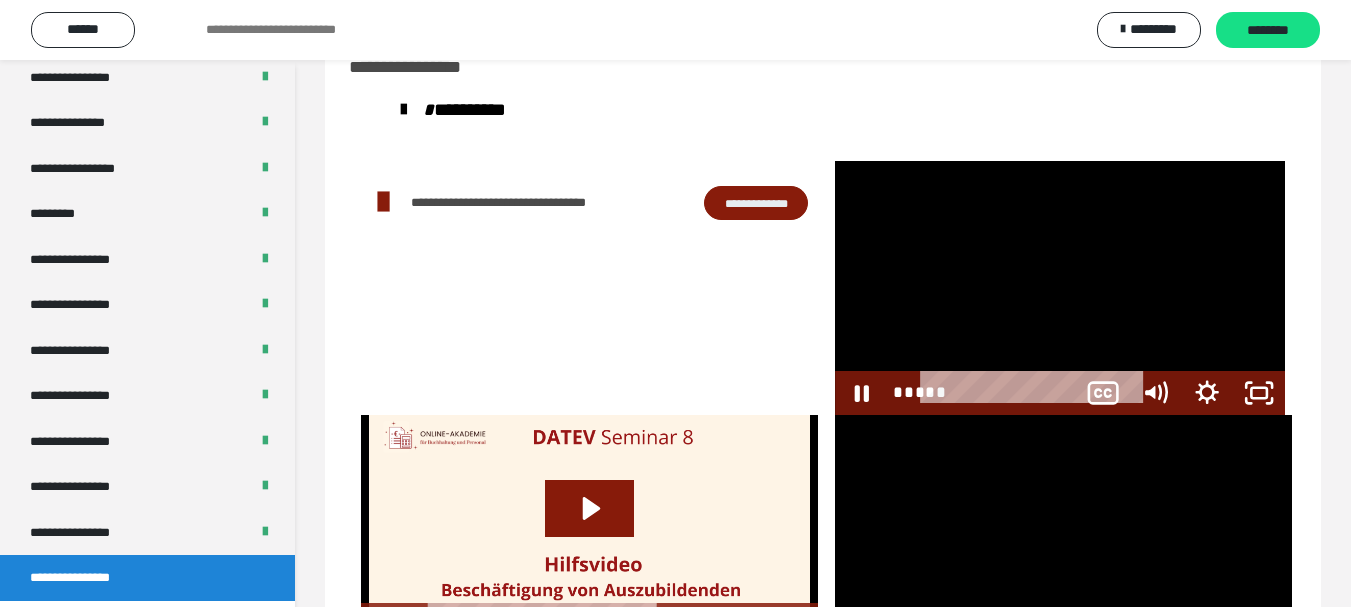 scroll, scrollTop: 2429, scrollLeft: 0, axis: vertical 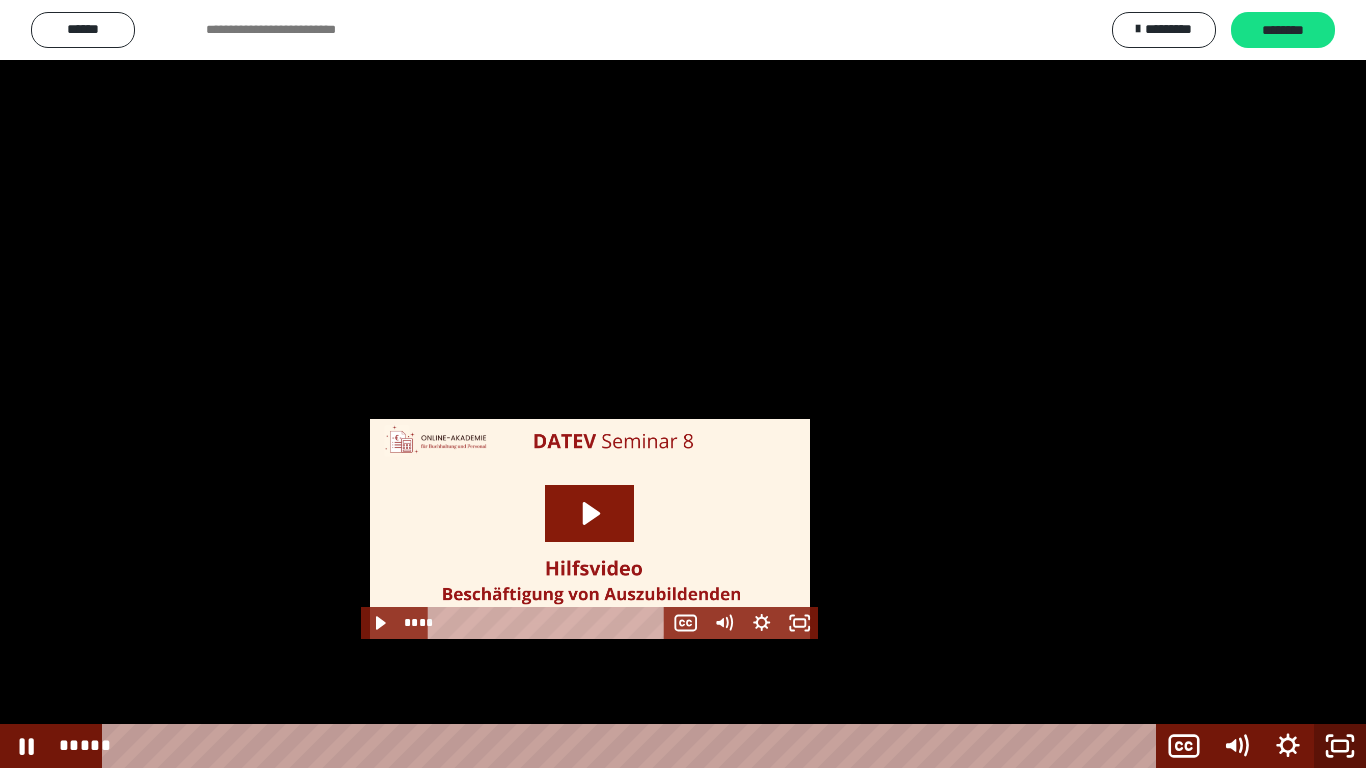 click 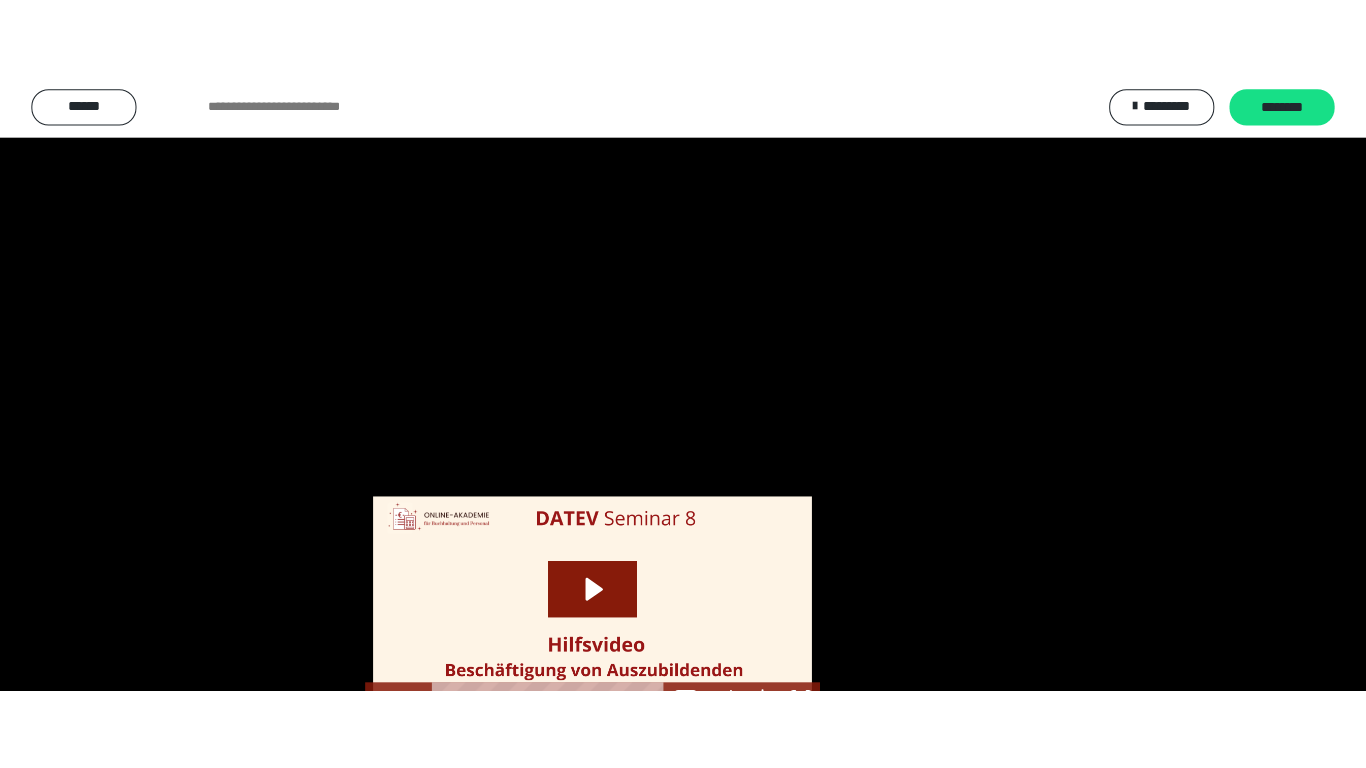 scroll, scrollTop: 2590, scrollLeft: 0, axis: vertical 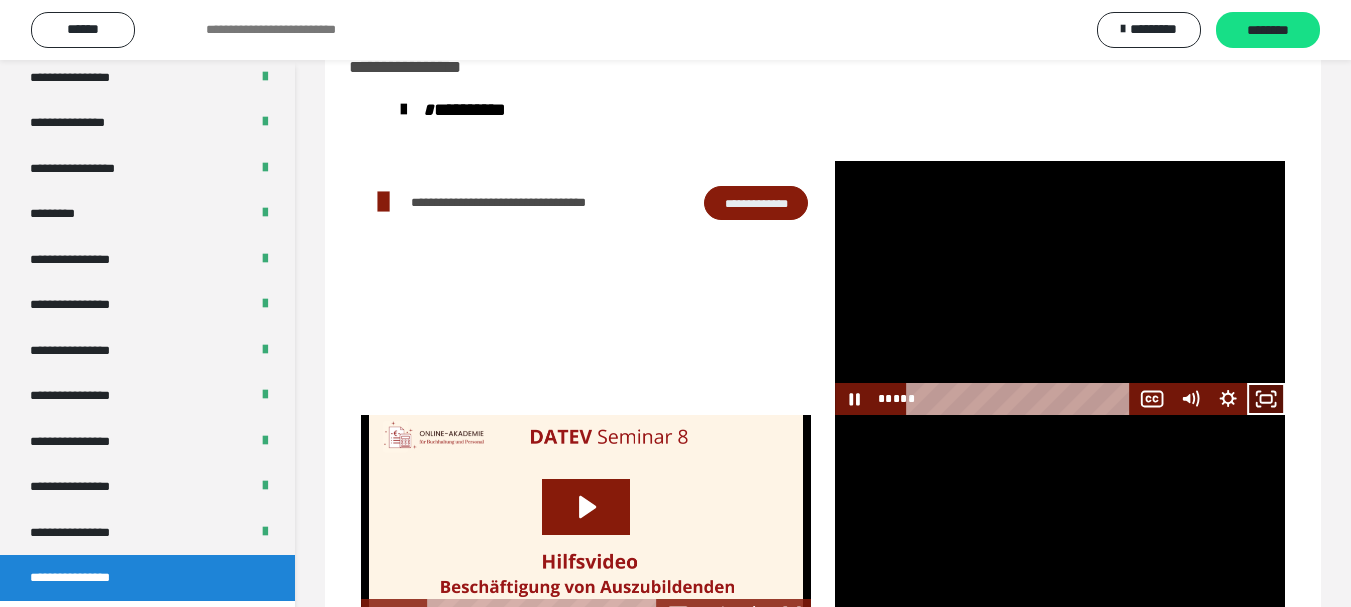 click 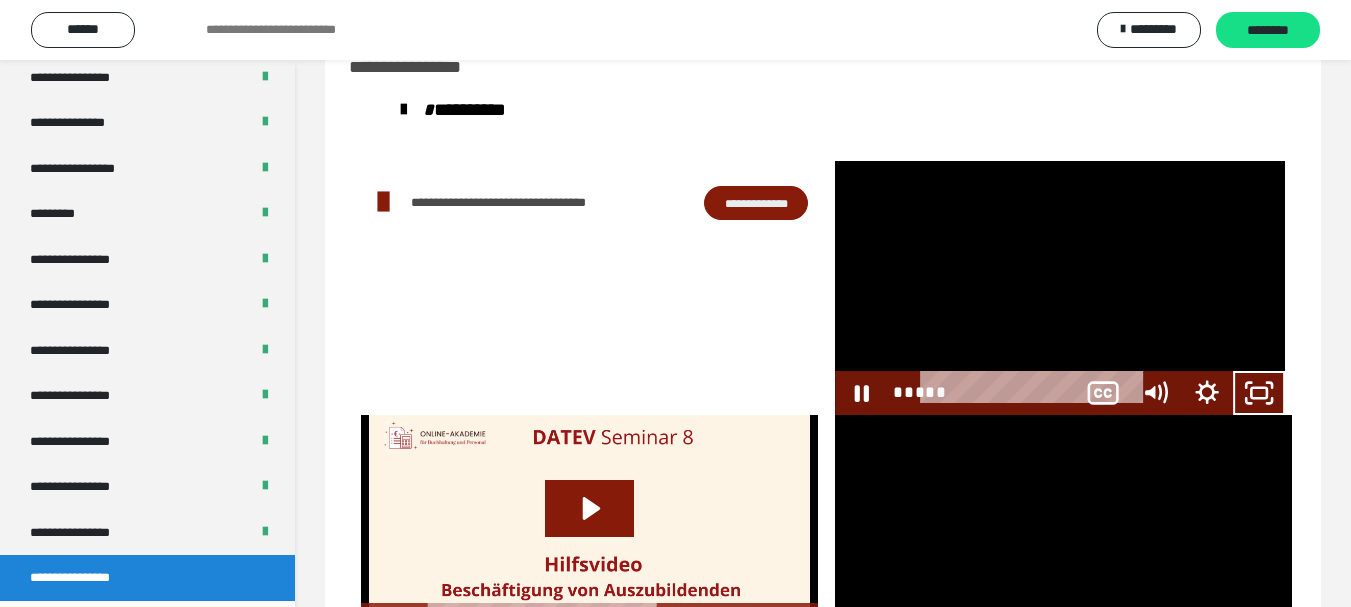 scroll, scrollTop: 2429, scrollLeft: 0, axis: vertical 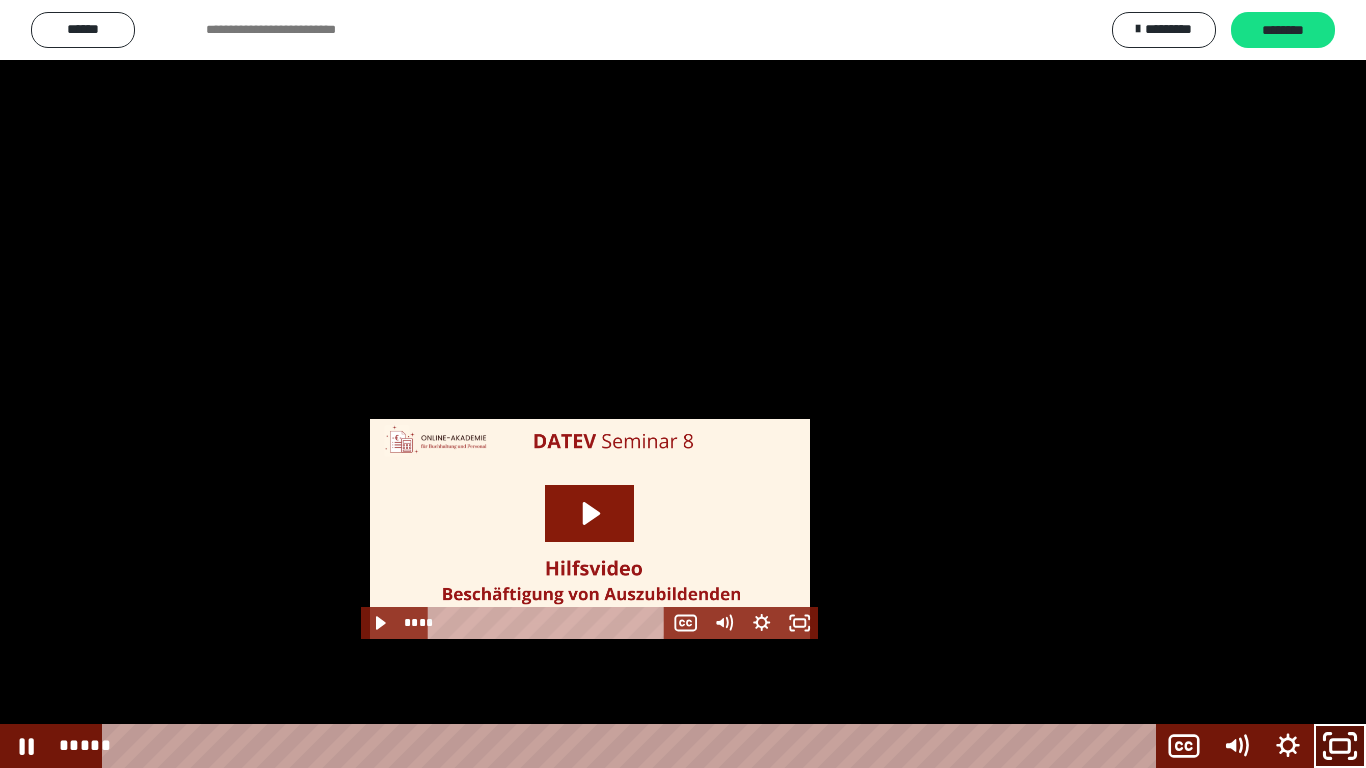 click 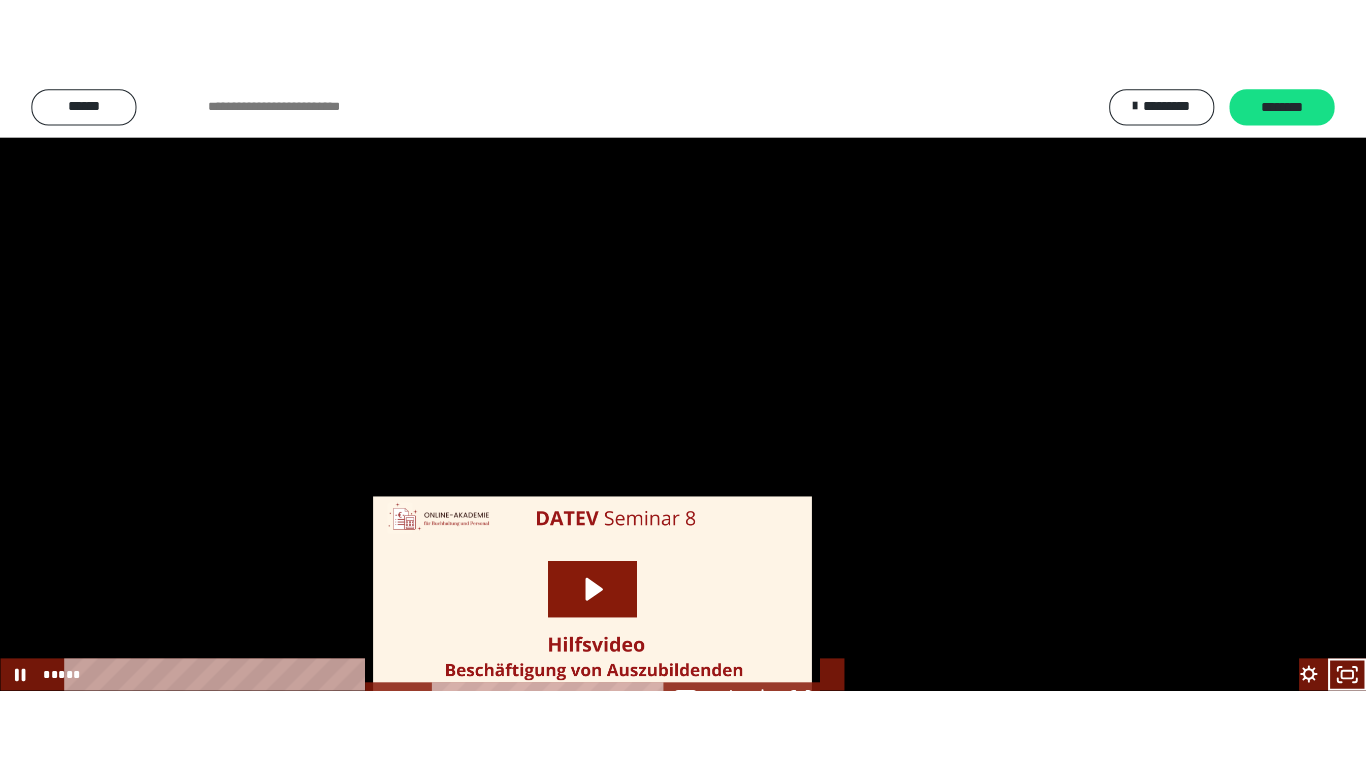 scroll, scrollTop: 2590, scrollLeft: 0, axis: vertical 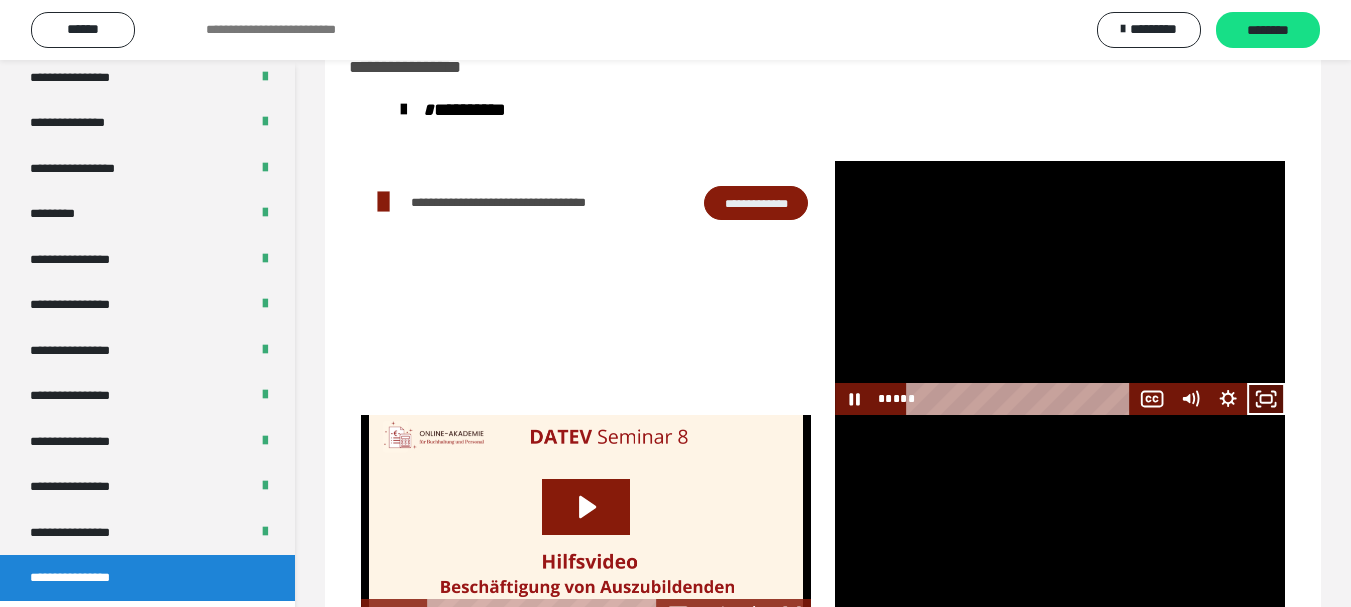 click 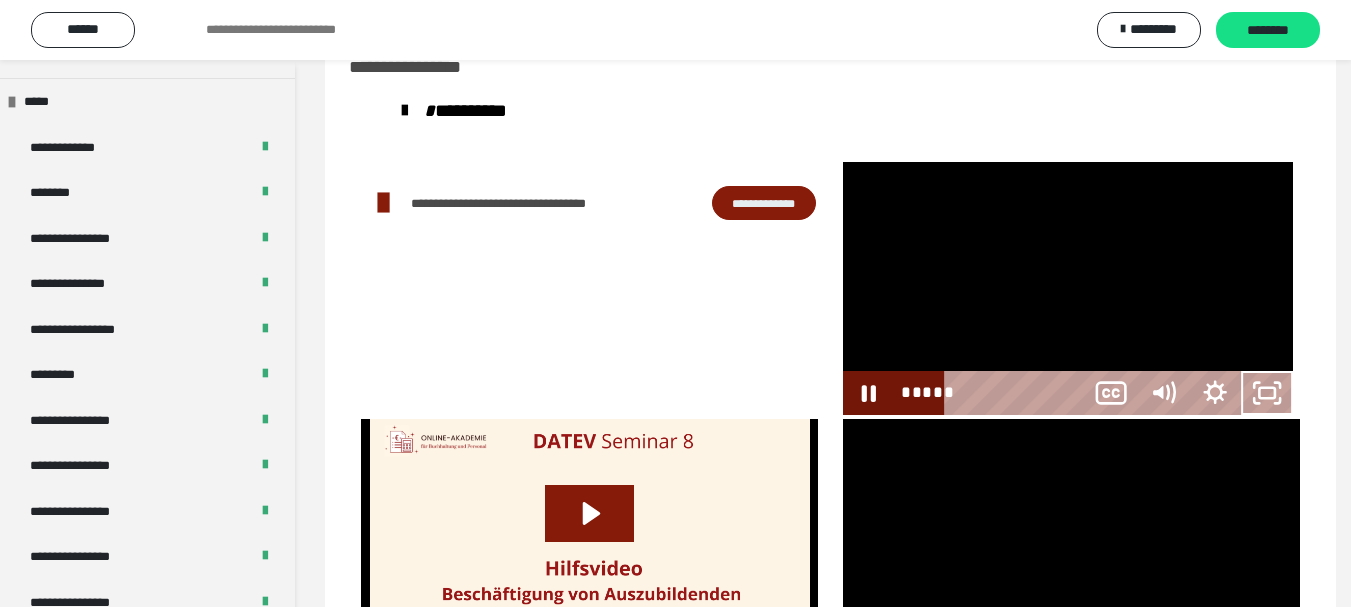 scroll, scrollTop: 2429, scrollLeft: 0, axis: vertical 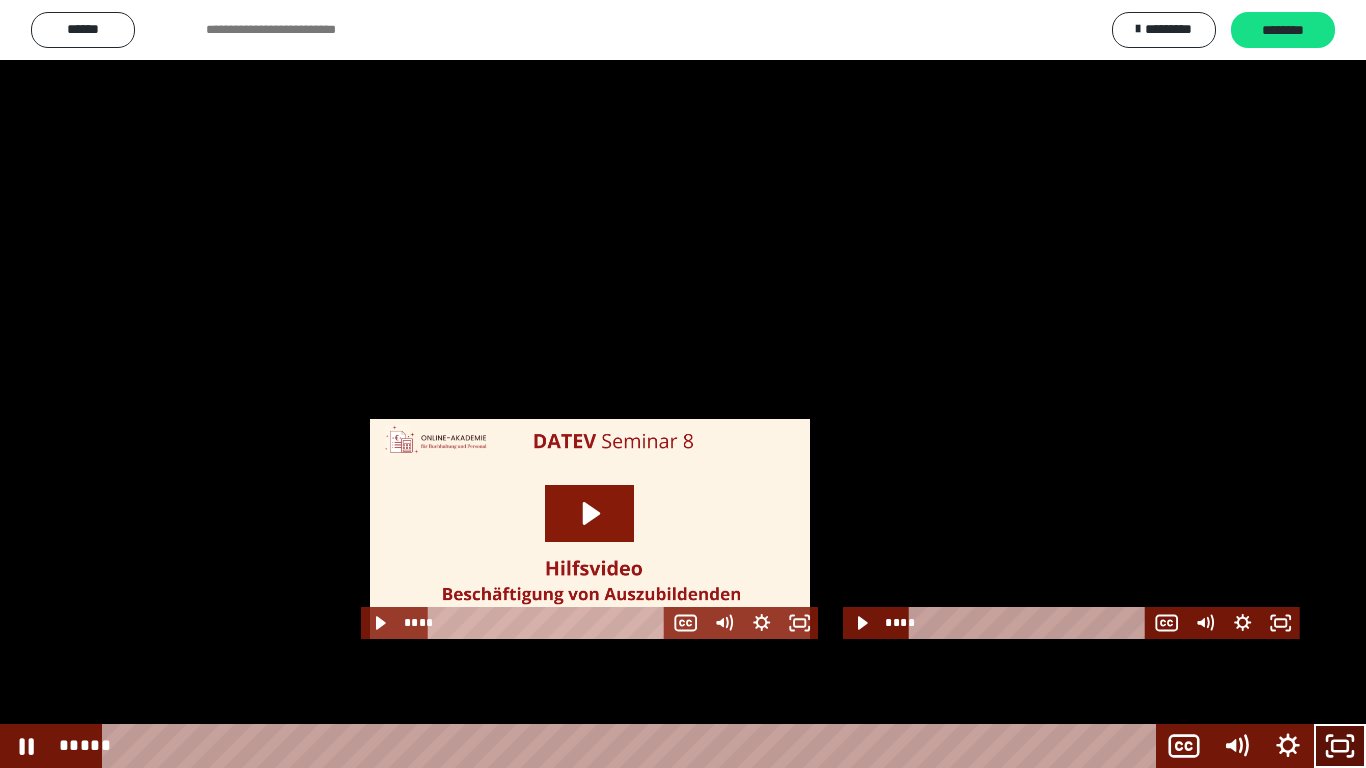 click 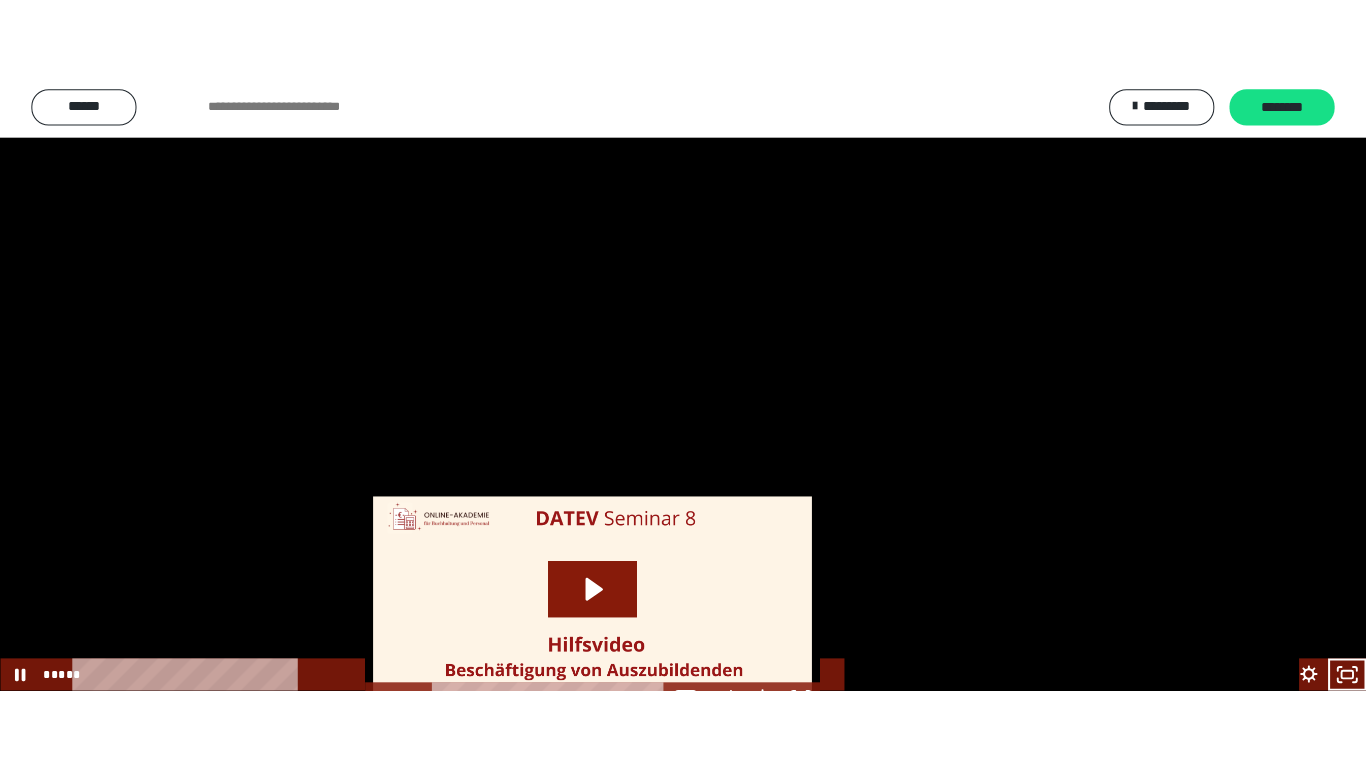 scroll, scrollTop: 2590, scrollLeft: 0, axis: vertical 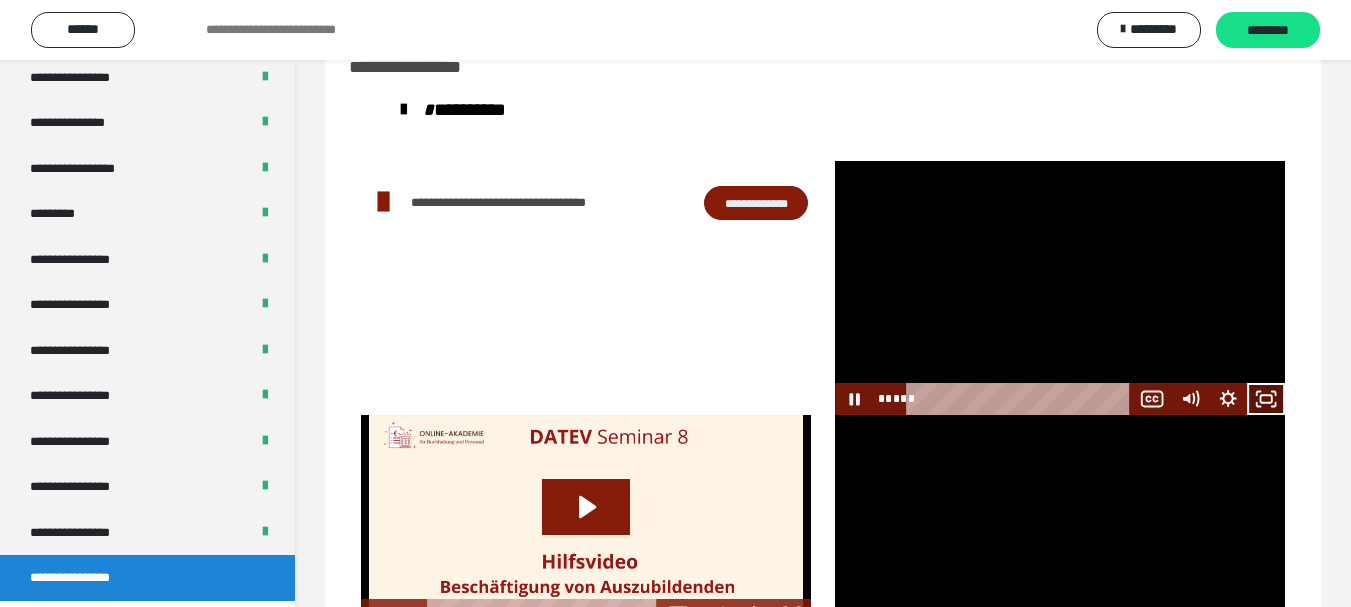 click 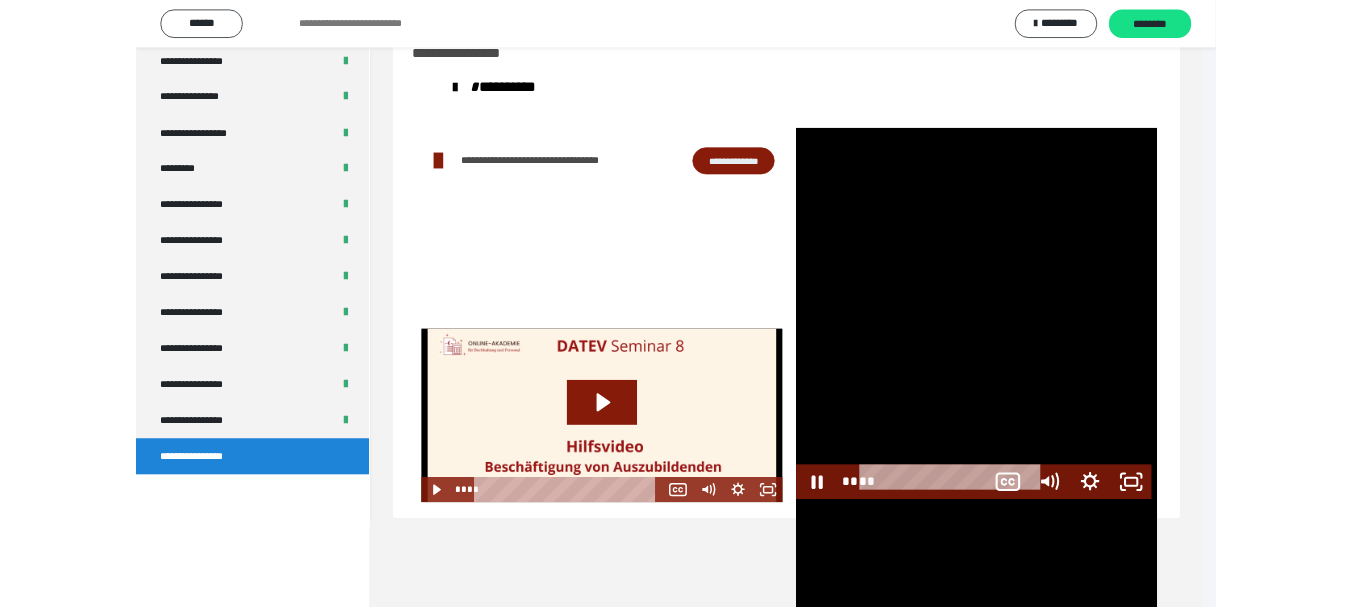 scroll, scrollTop: 2429, scrollLeft: 0, axis: vertical 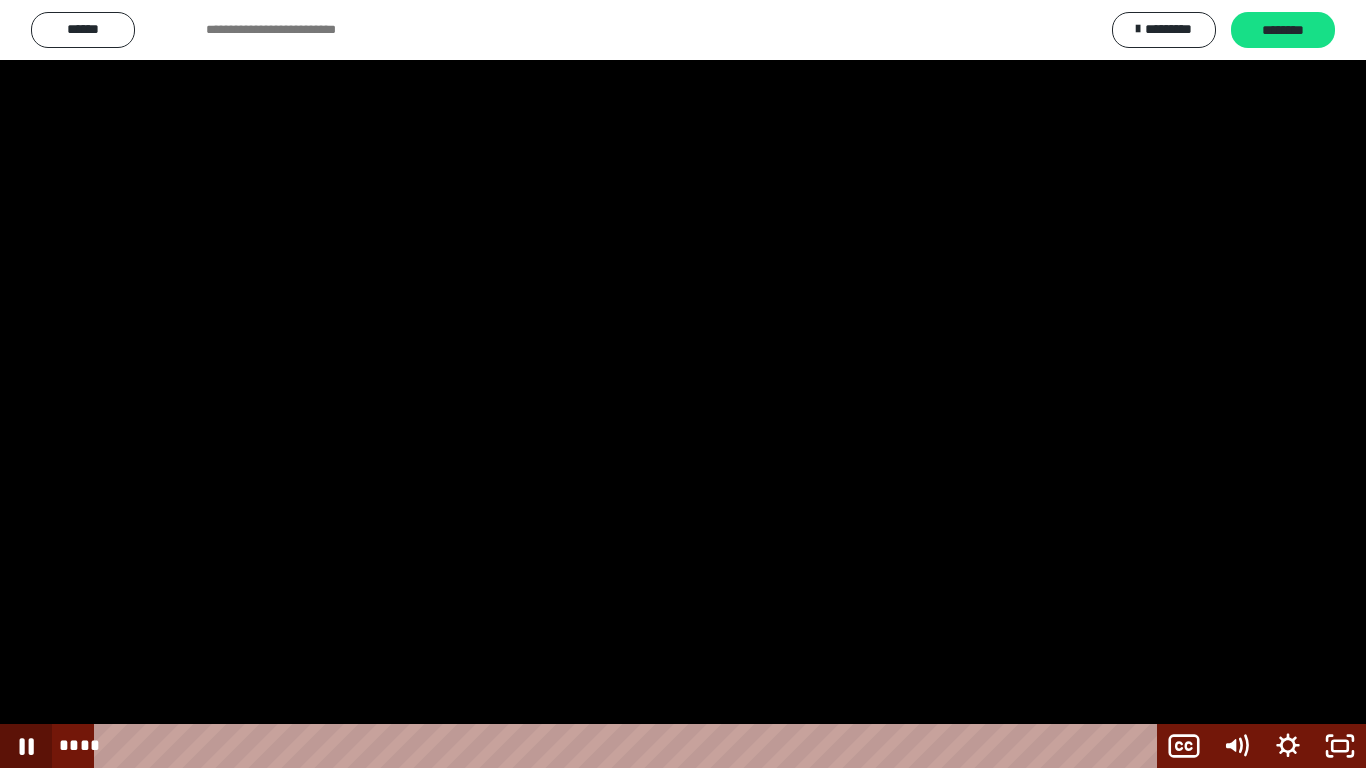 click 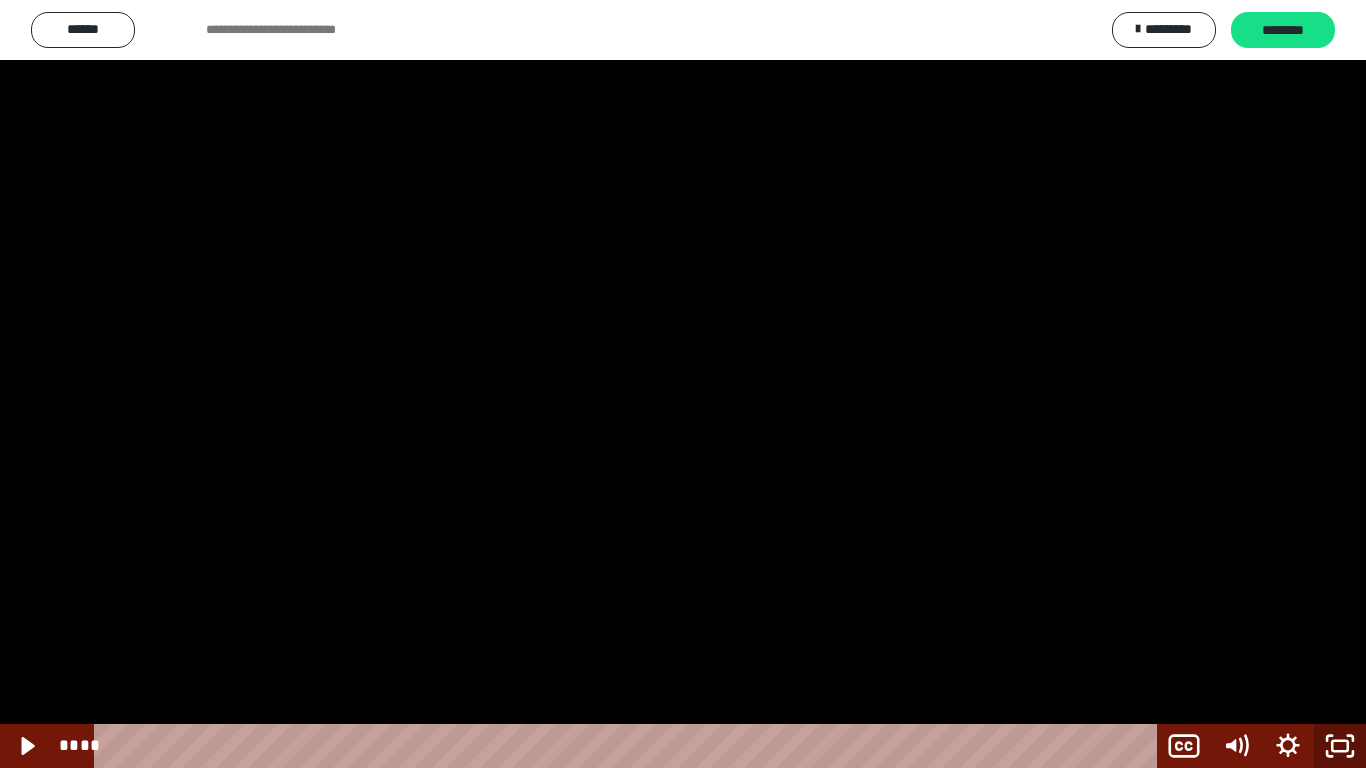 click 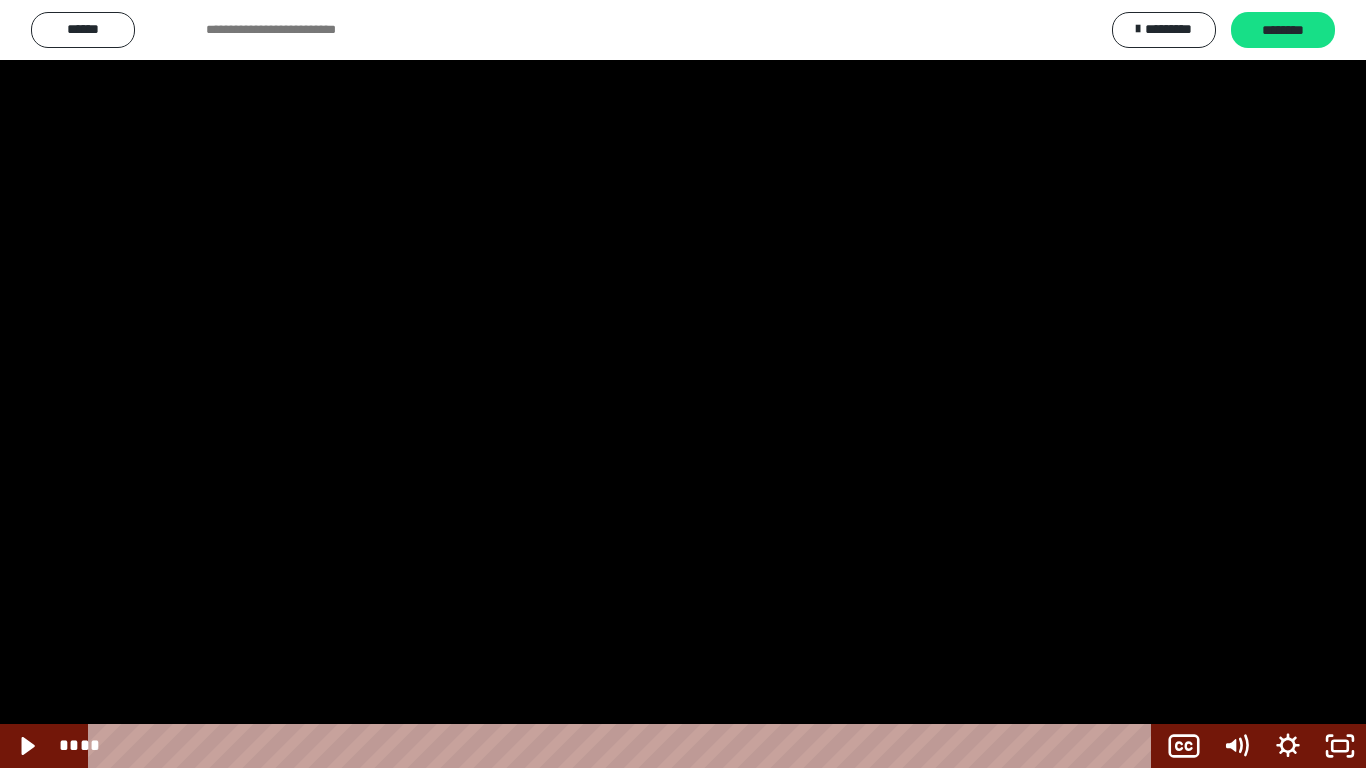 click 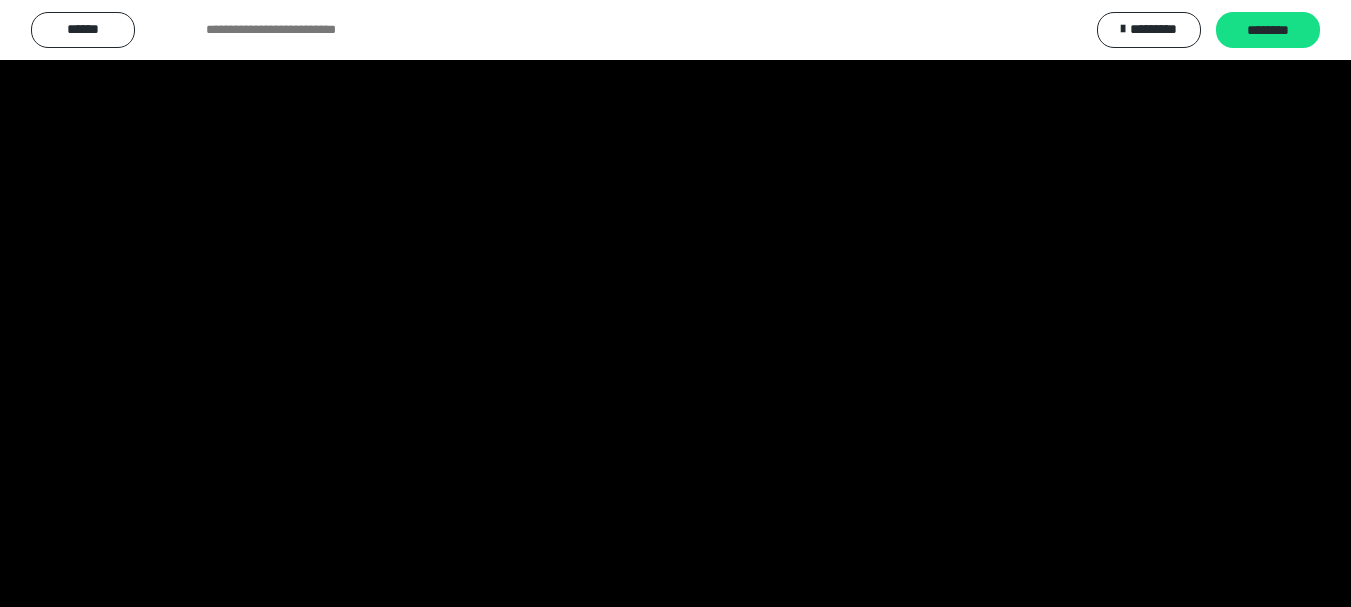 scroll, scrollTop: 2590, scrollLeft: 0, axis: vertical 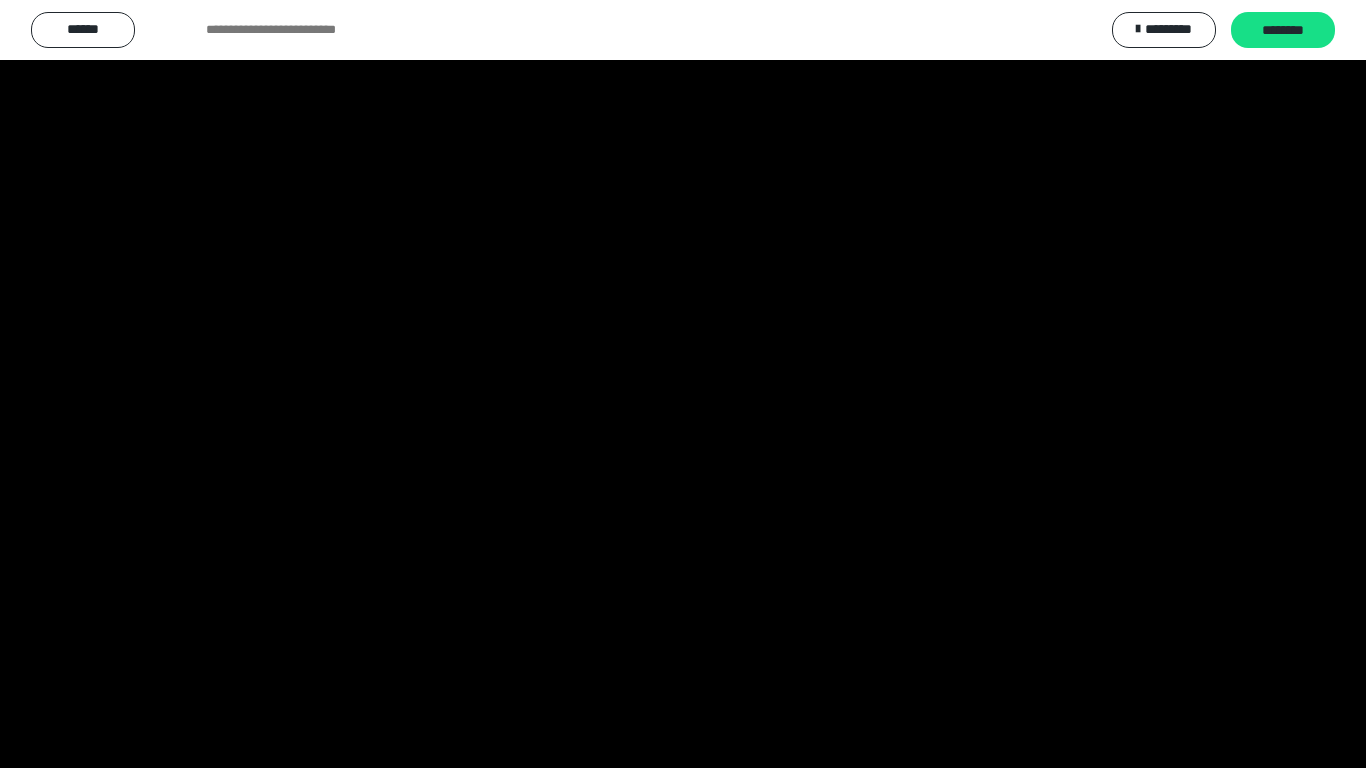 click at bounding box center (683, 384) 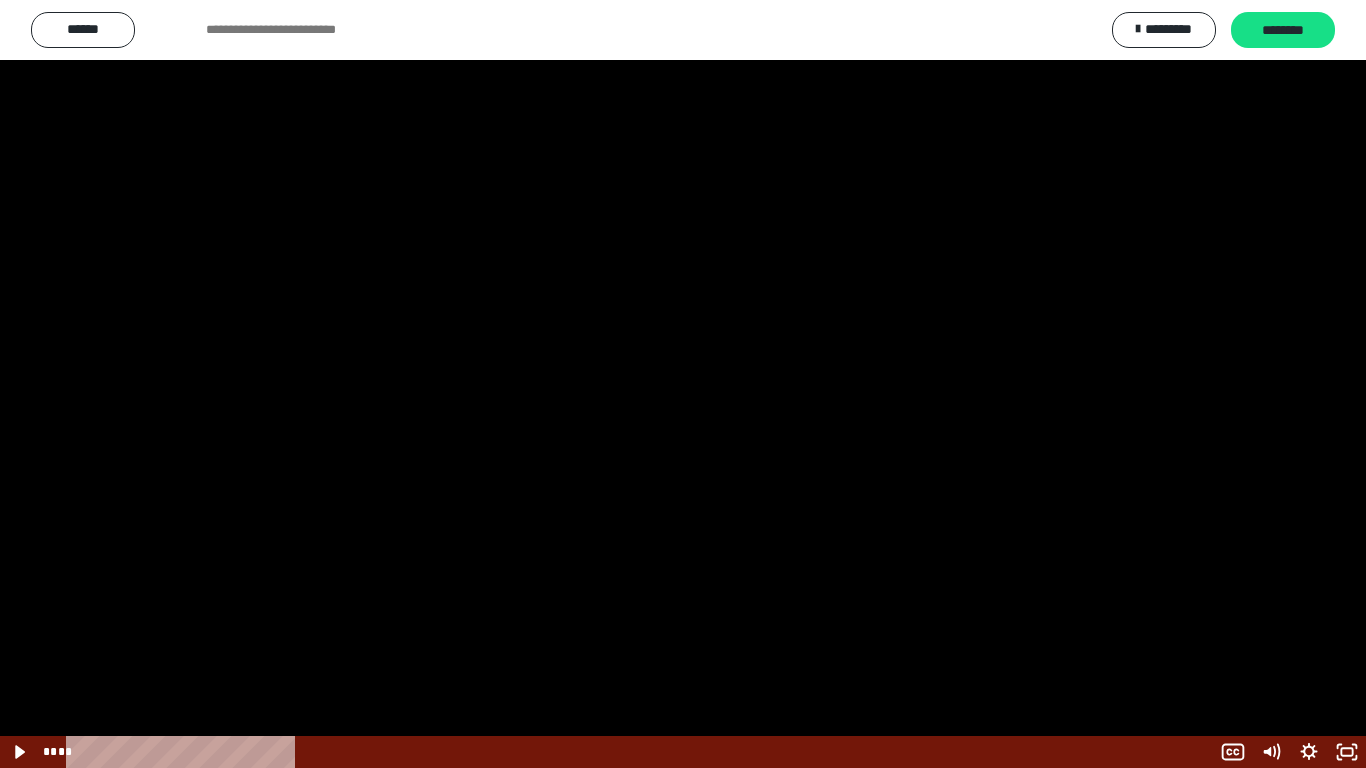 scroll, scrollTop: 2590, scrollLeft: 0, axis: vertical 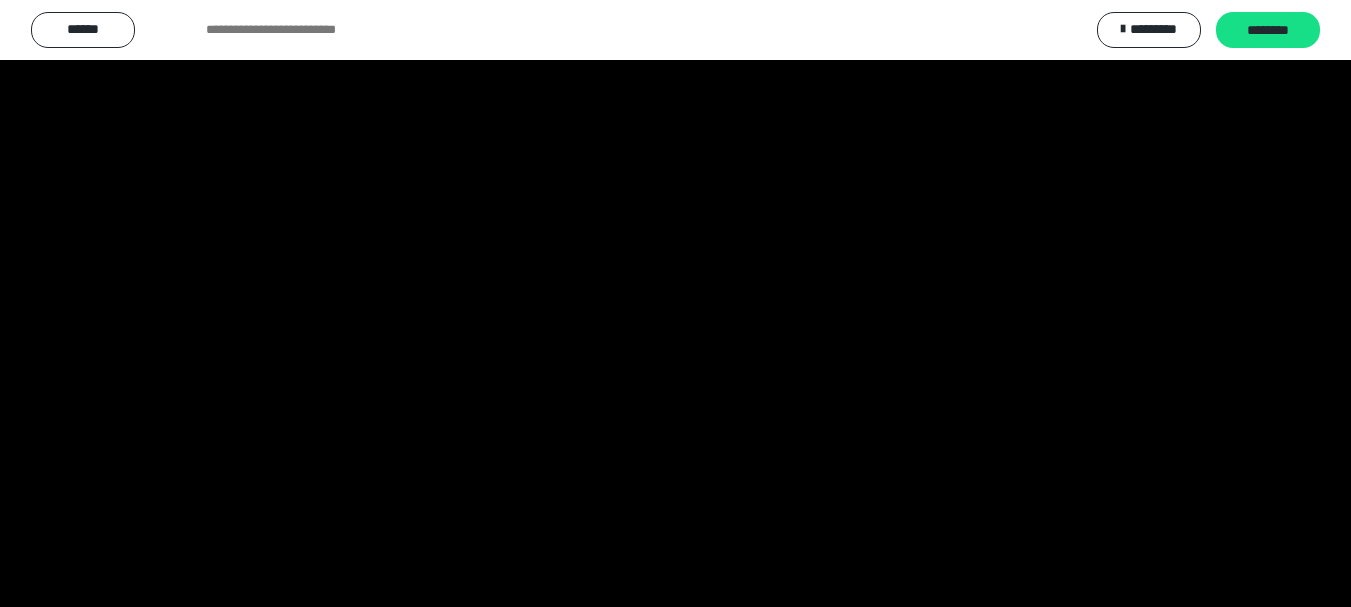 click 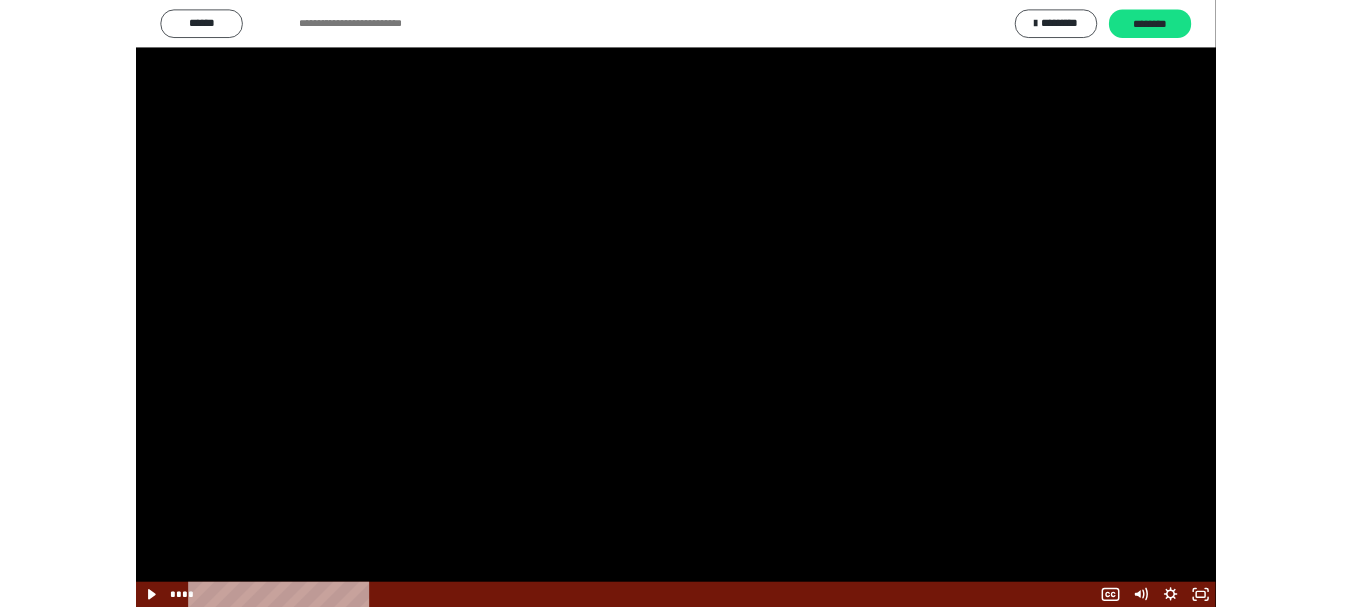 scroll, scrollTop: 2429, scrollLeft: 0, axis: vertical 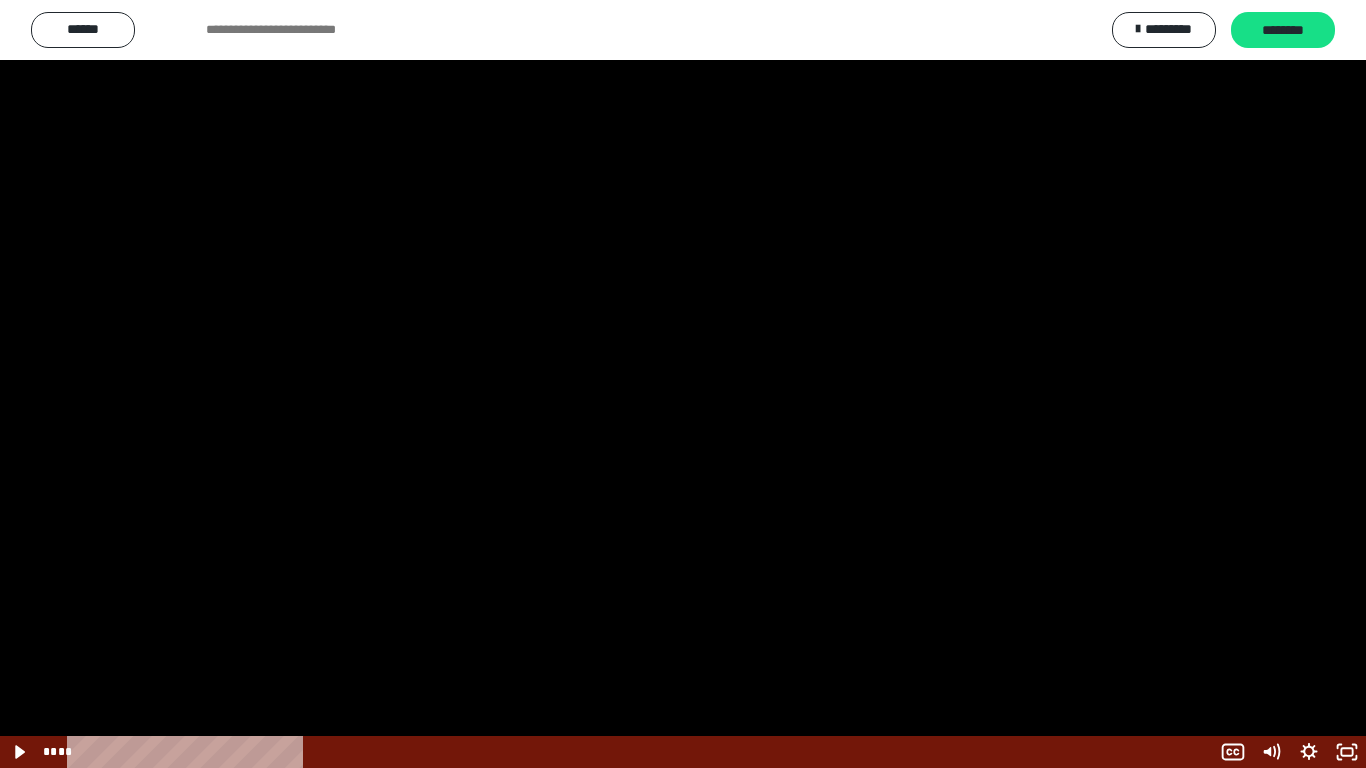 click 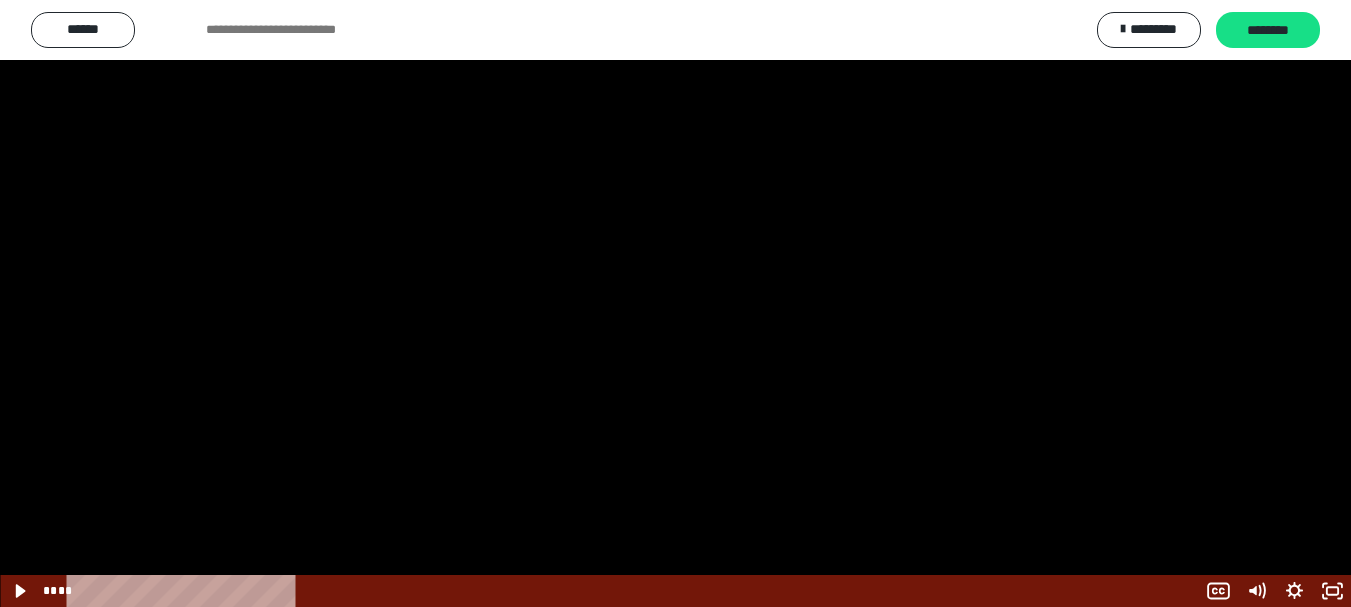 scroll, scrollTop: 2590, scrollLeft: 0, axis: vertical 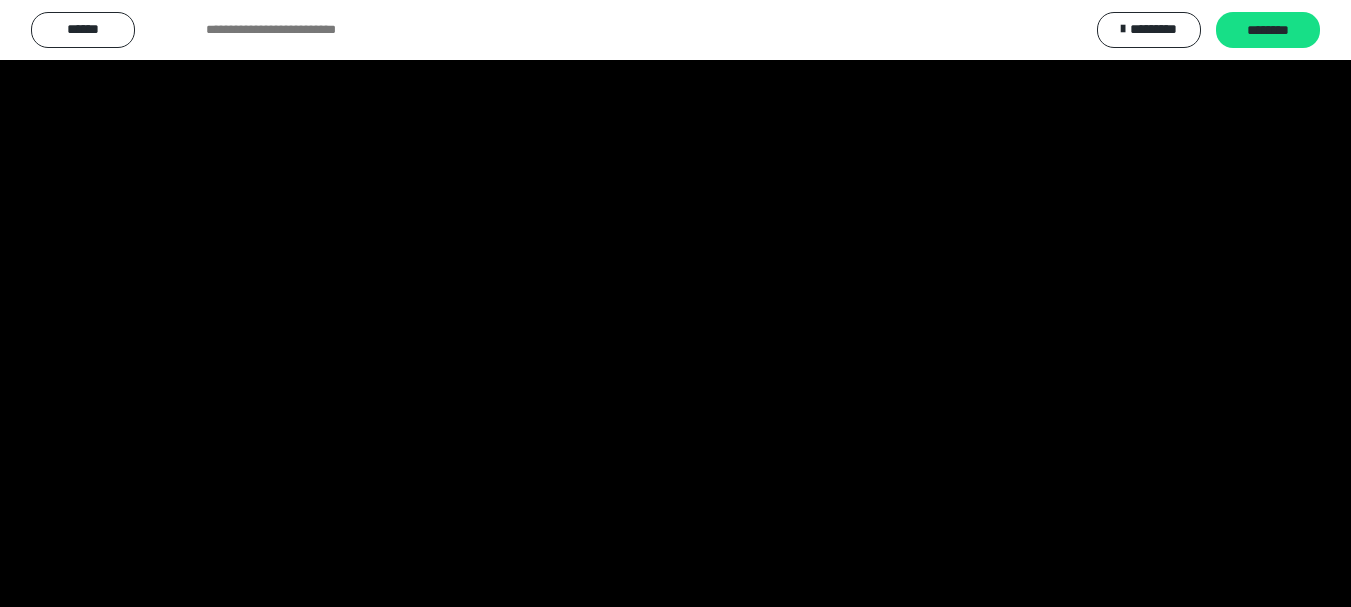 click 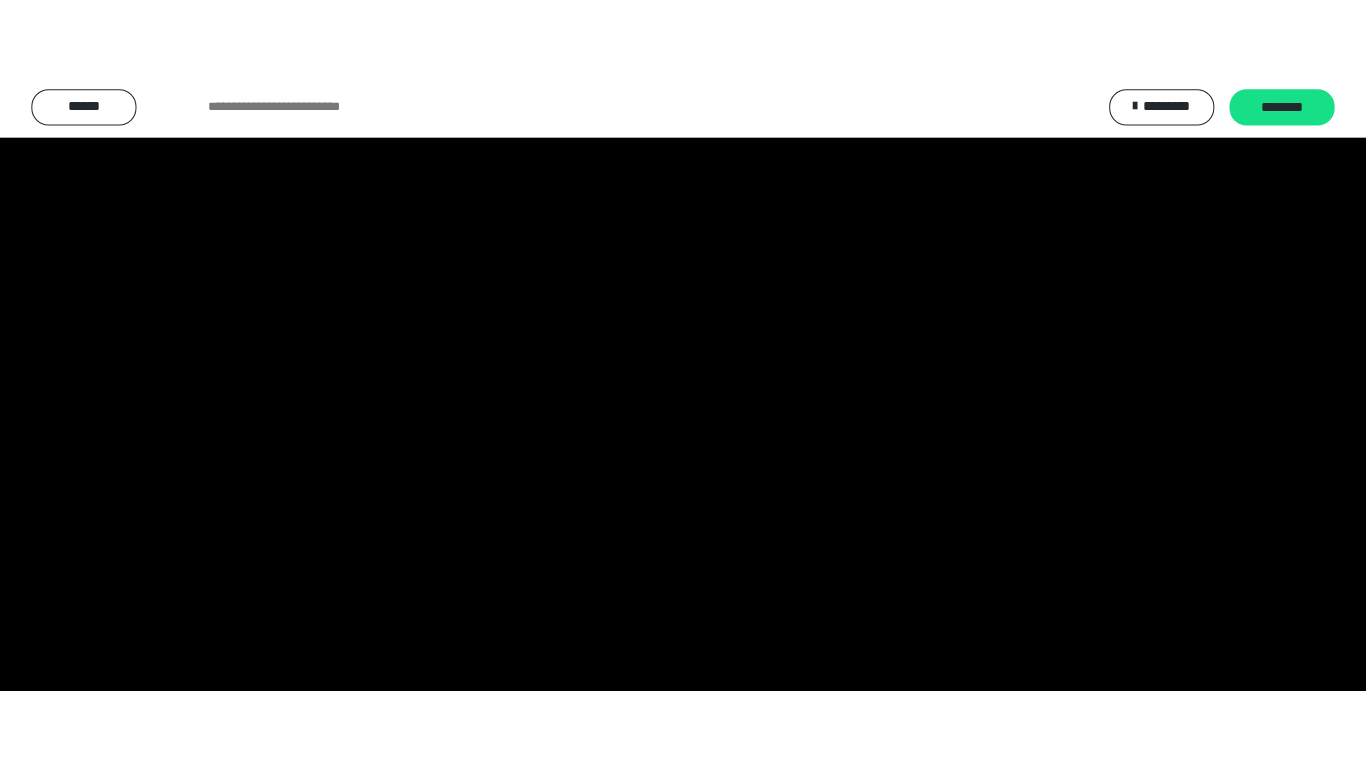 scroll, scrollTop: 60, scrollLeft: 0, axis: vertical 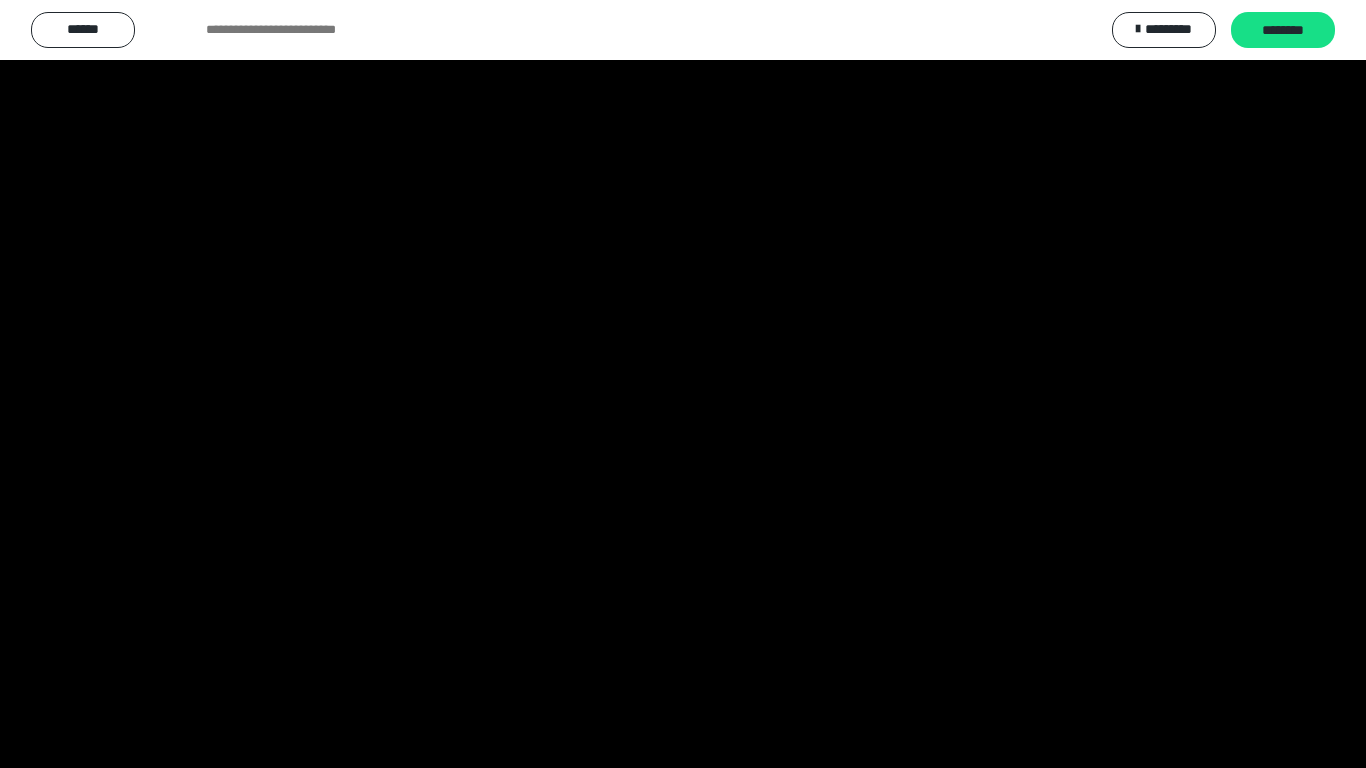click 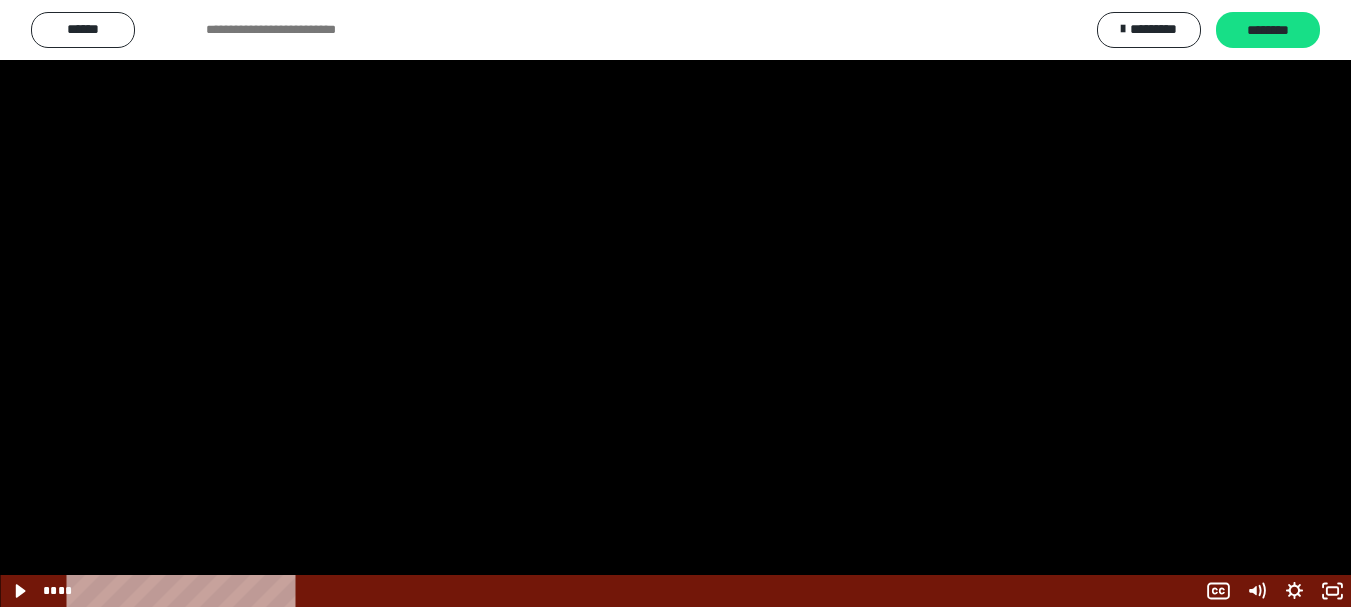click 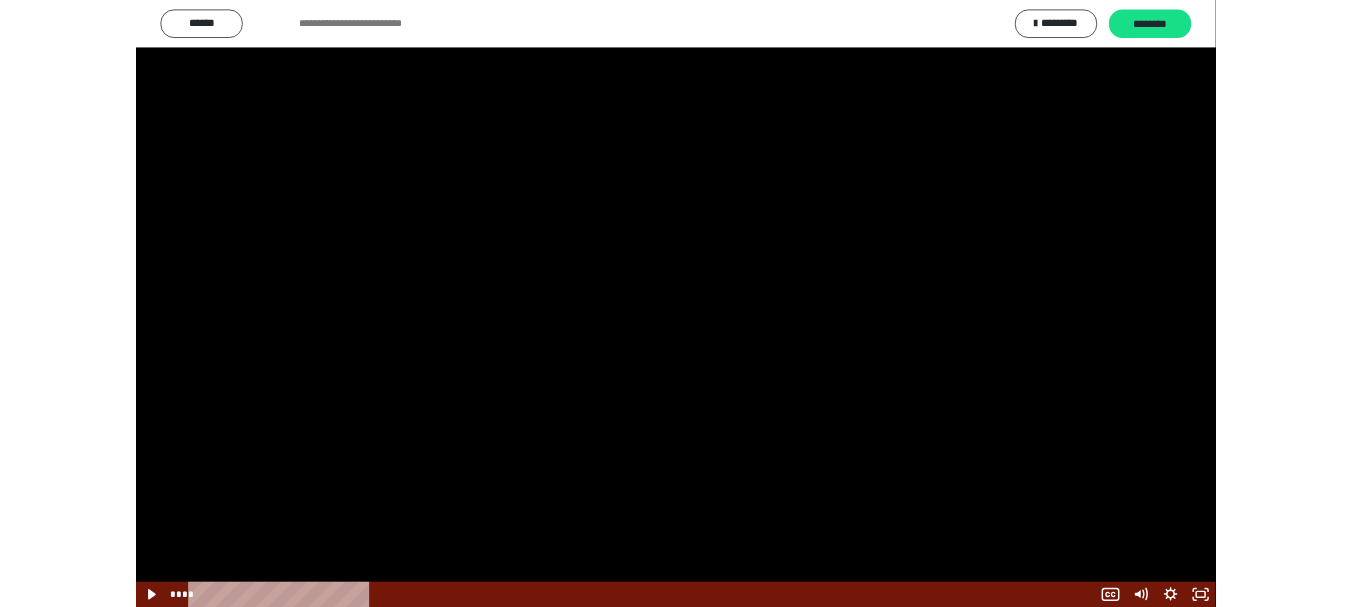 scroll, scrollTop: 2429, scrollLeft: 0, axis: vertical 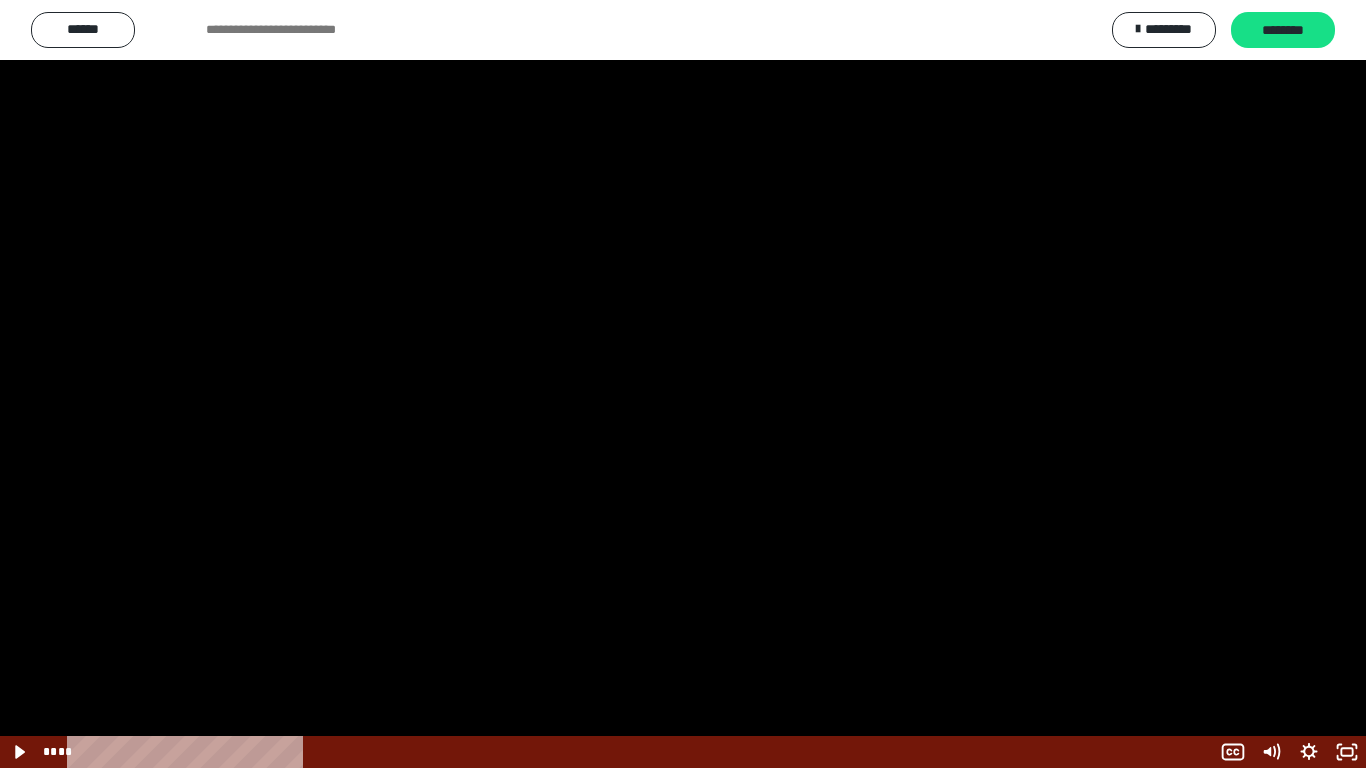 drag, startPoint x: 1348, startPoint y: 744, endPoint x: 1167, endPoint y: 526, distance: 283.34607 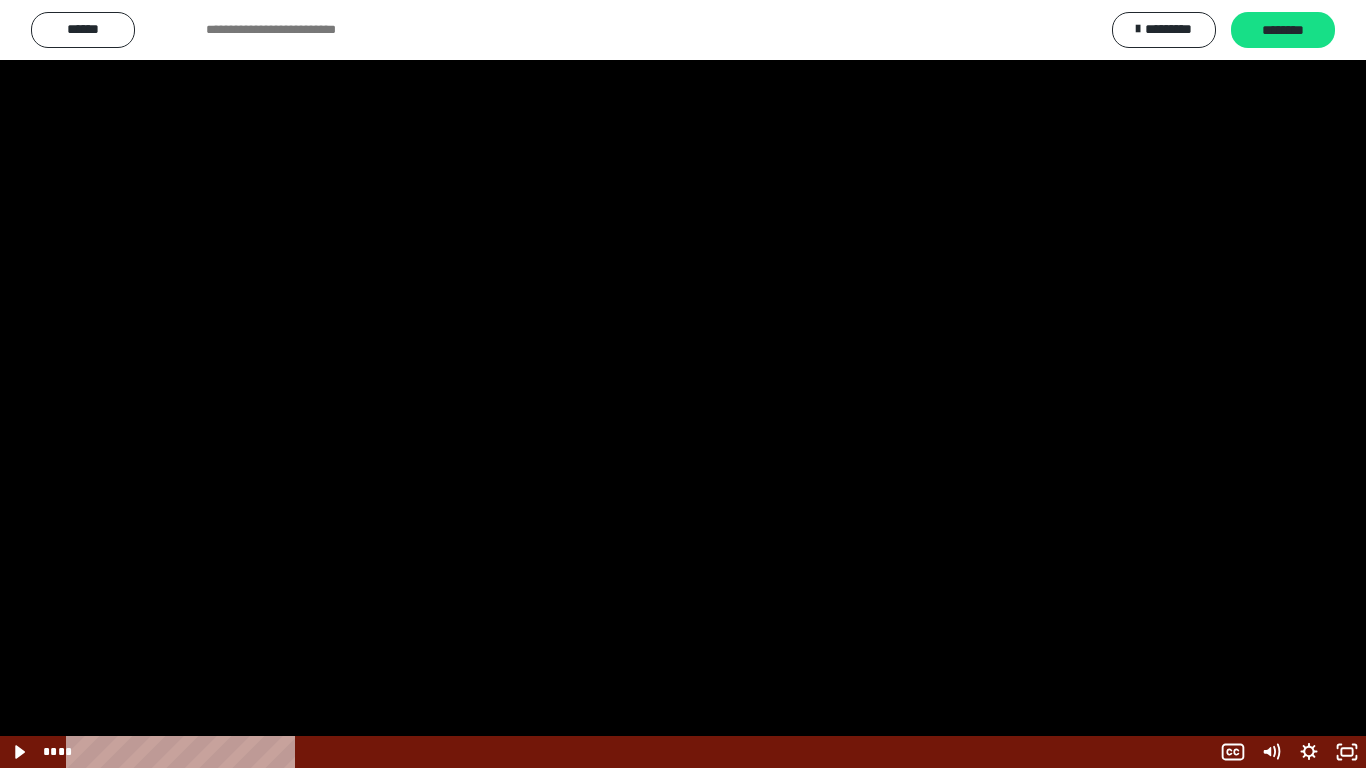 scroll, scrollTop: 2590, scrollLeft: 0, axis: vertical 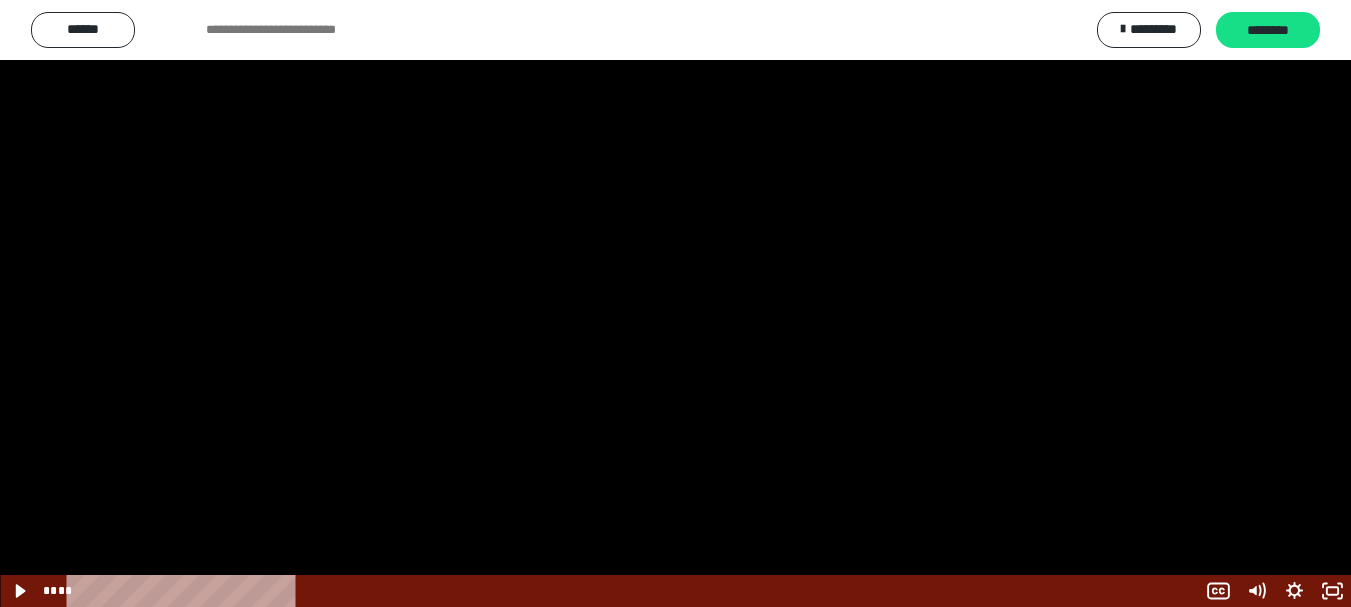 click 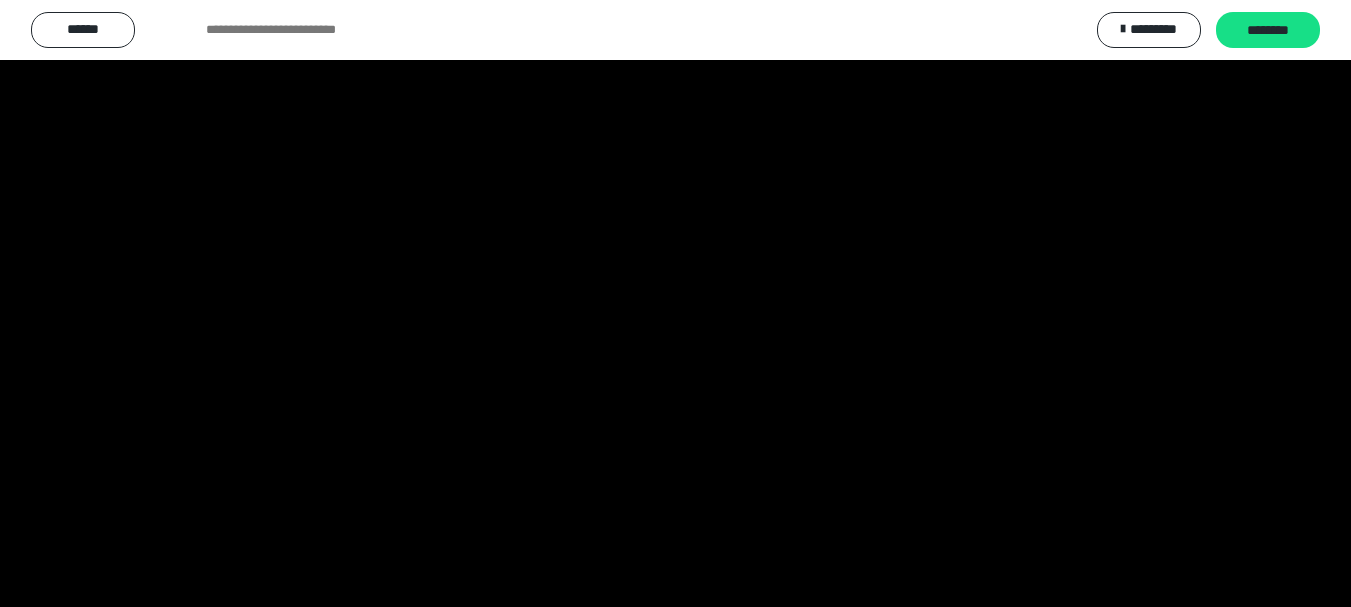 click 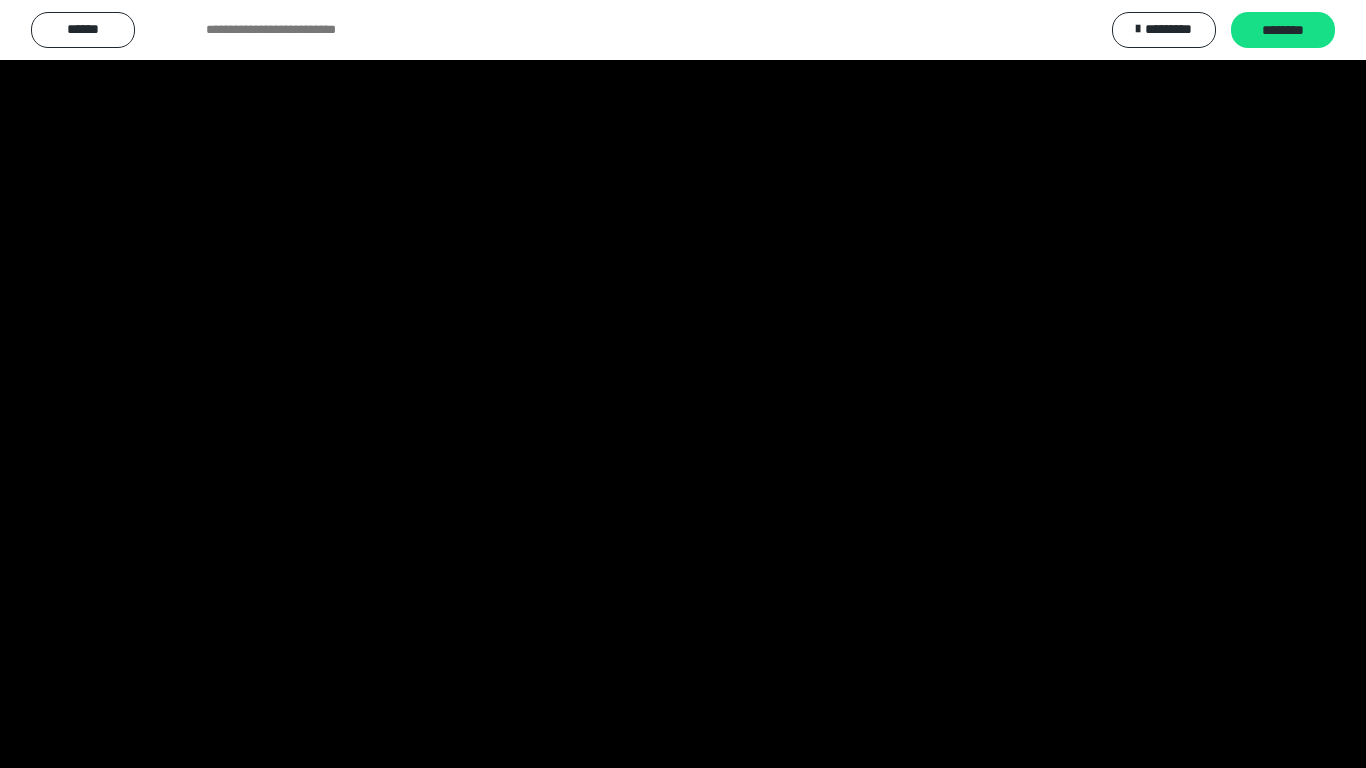 click at bounding box center (683, 384) 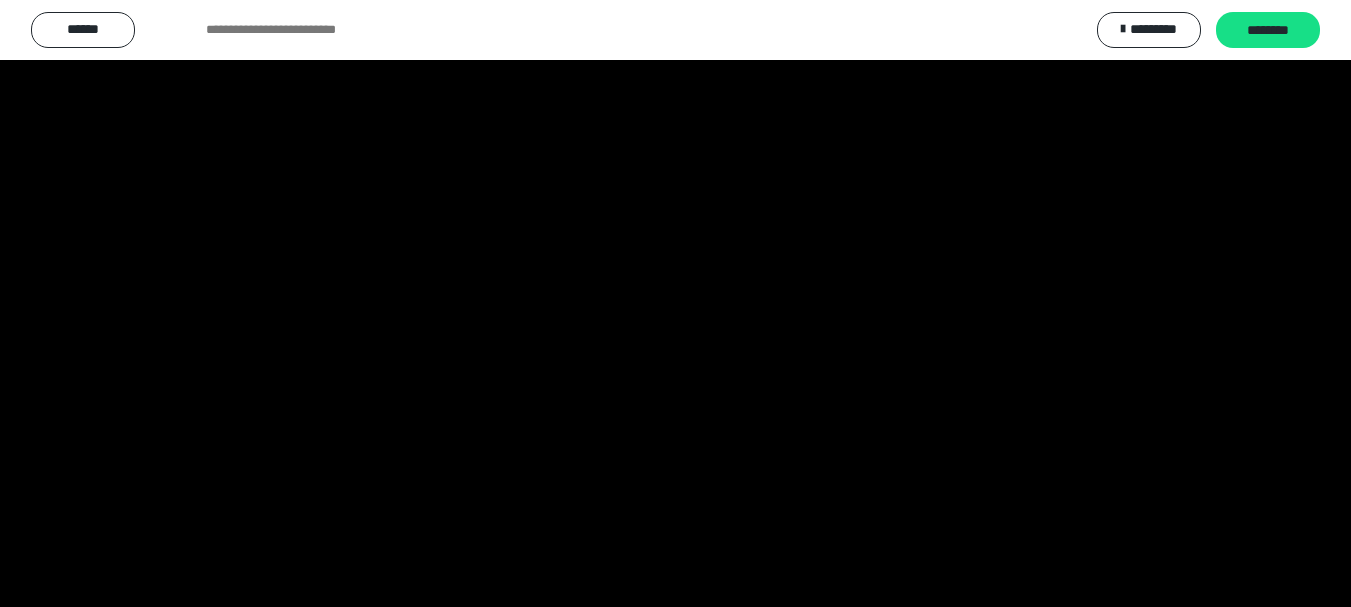 click 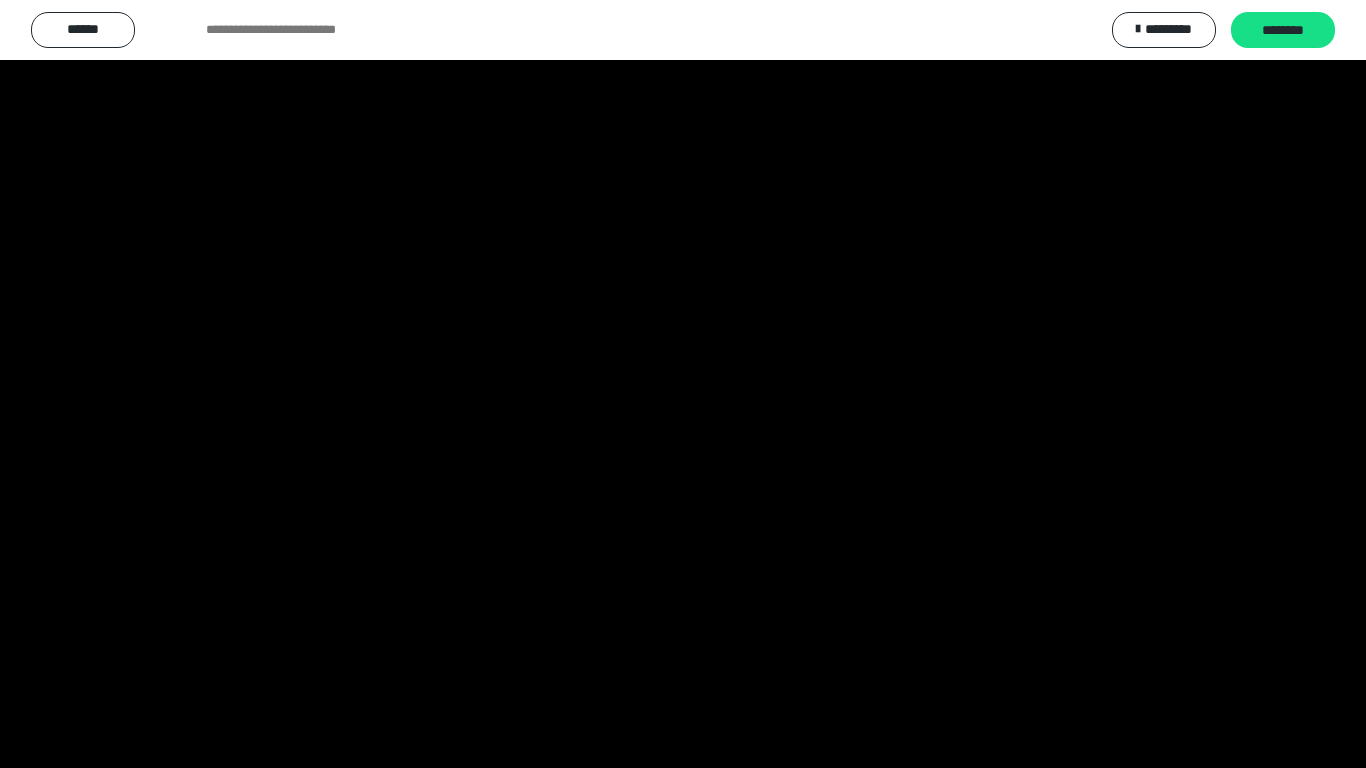 click 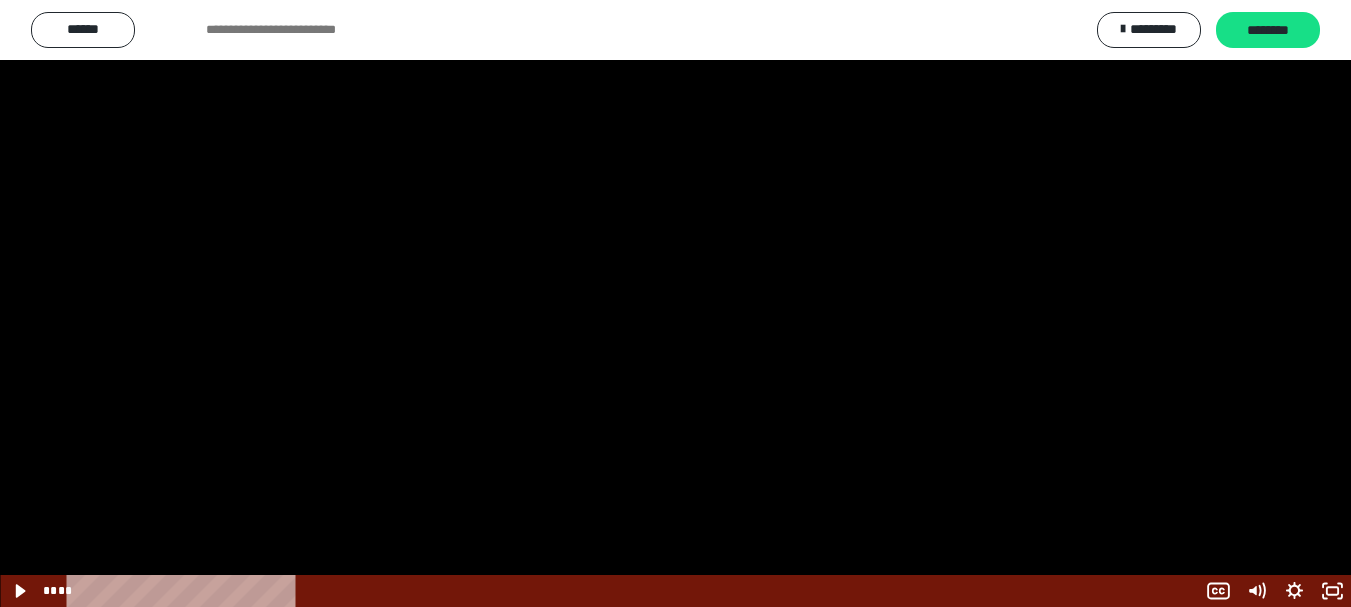 click 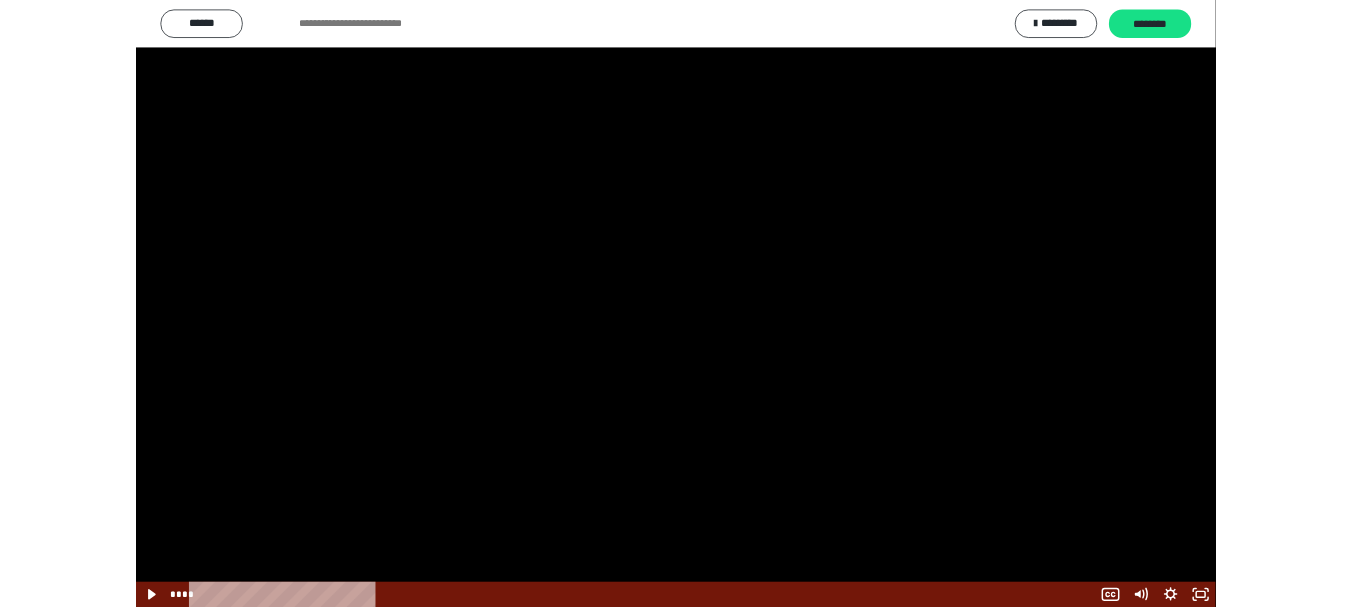 scroll, scrollTop: 2429, scrollLeft: 0, axis: vertical 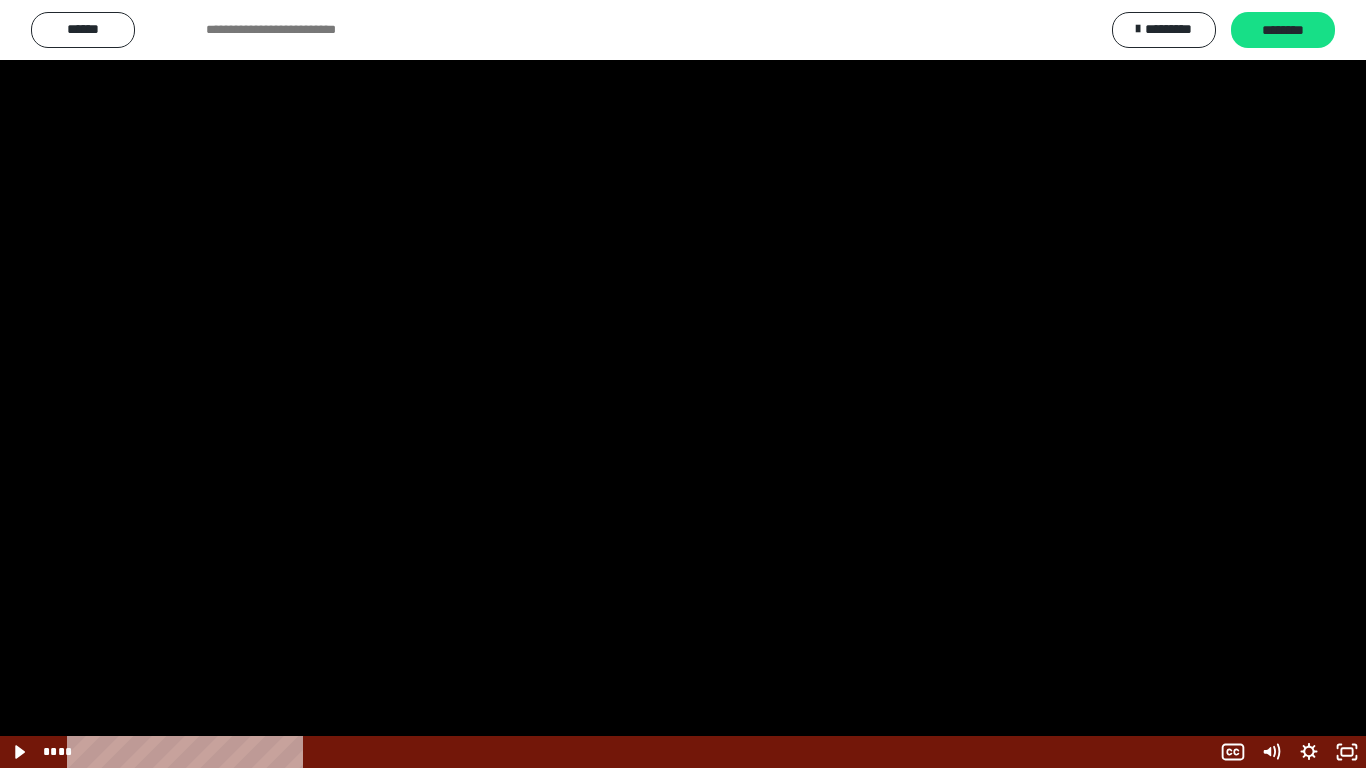 click at bounding box center [683, 384] 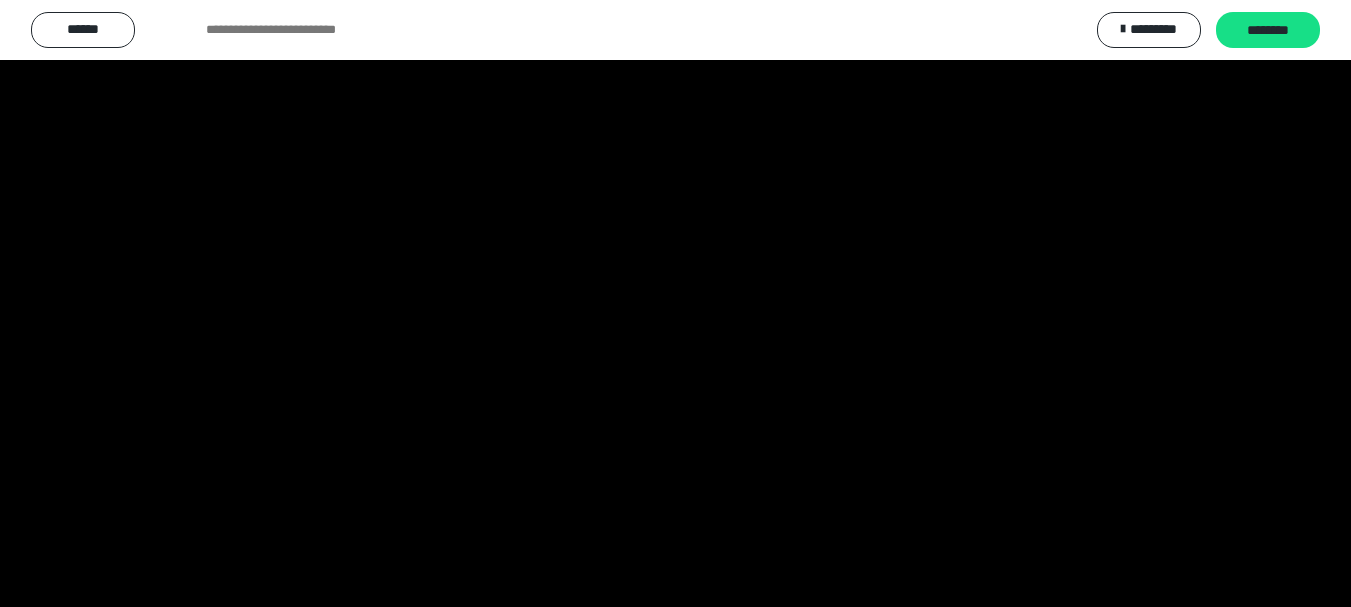 click 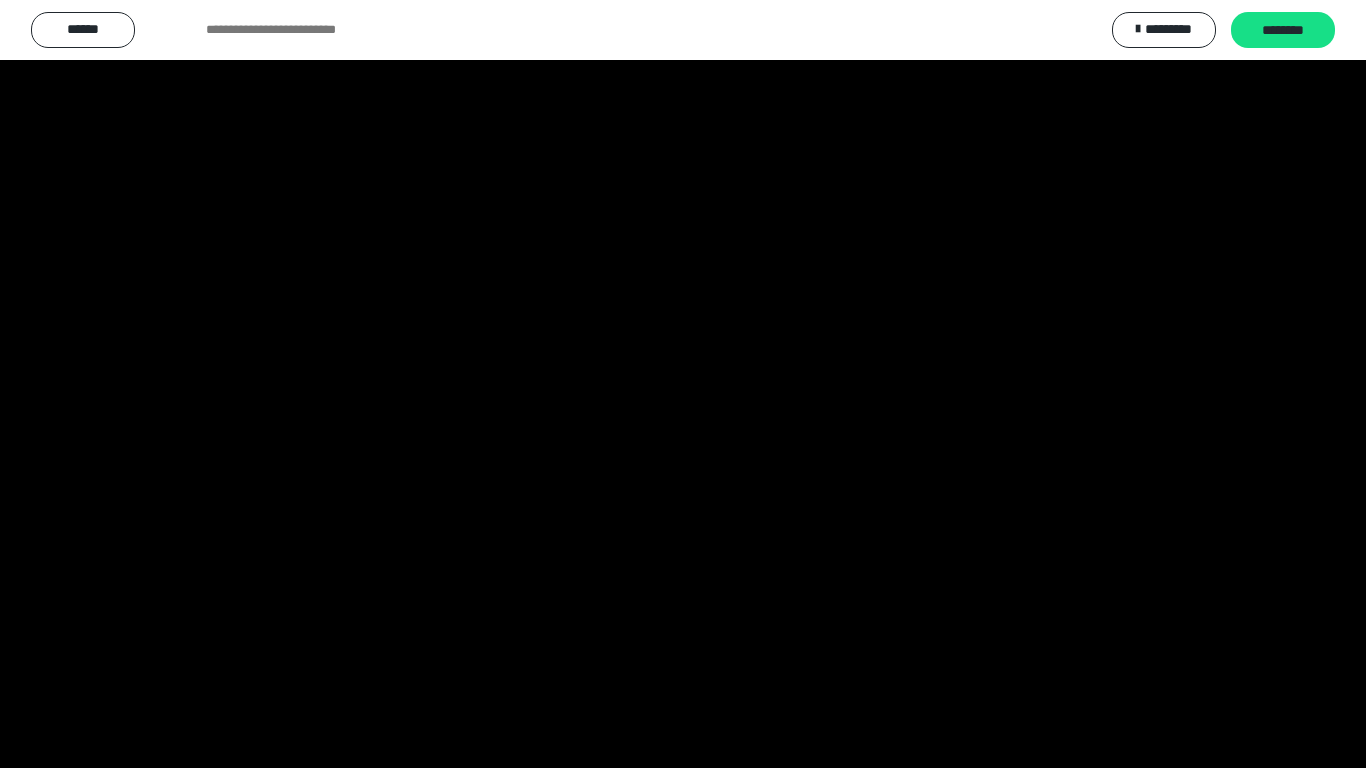 click 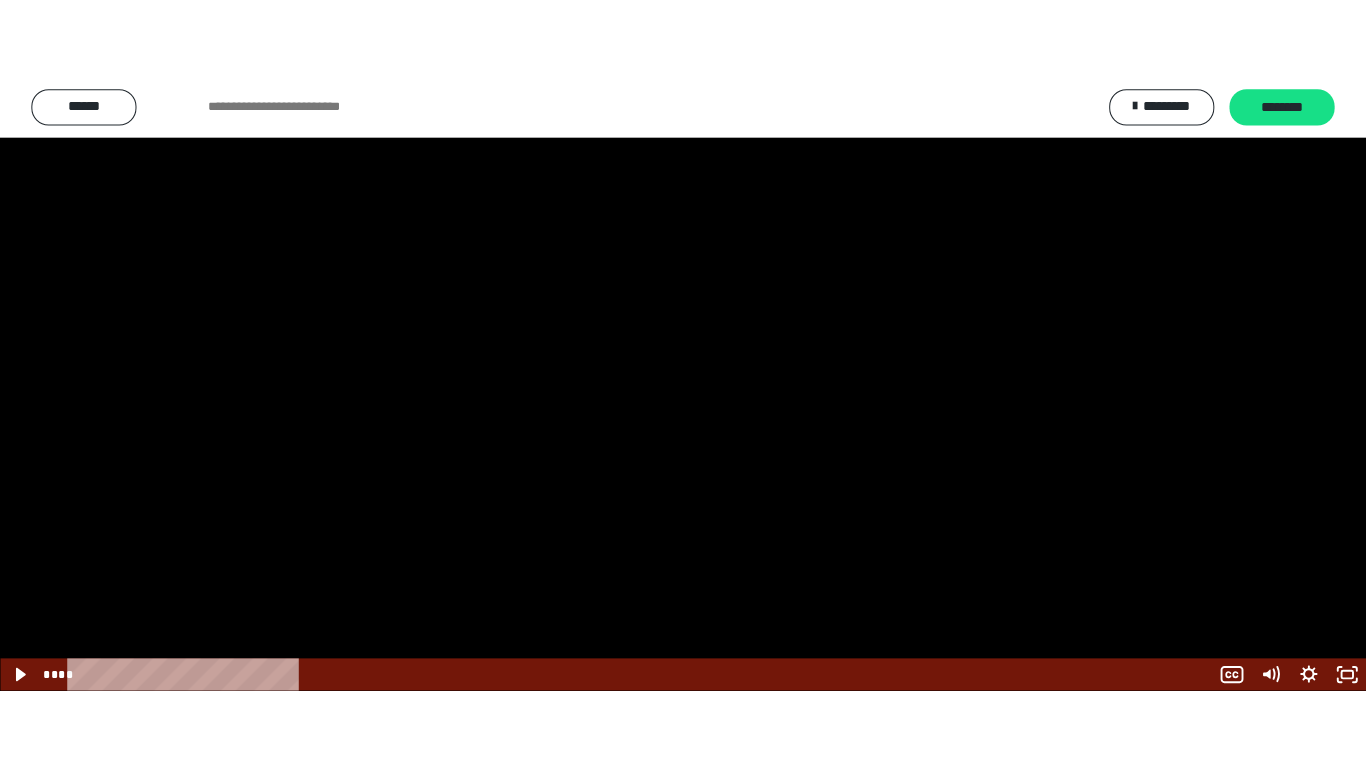scroll, scrollTop: 2590, scrollLeft: 0, axis: vertical 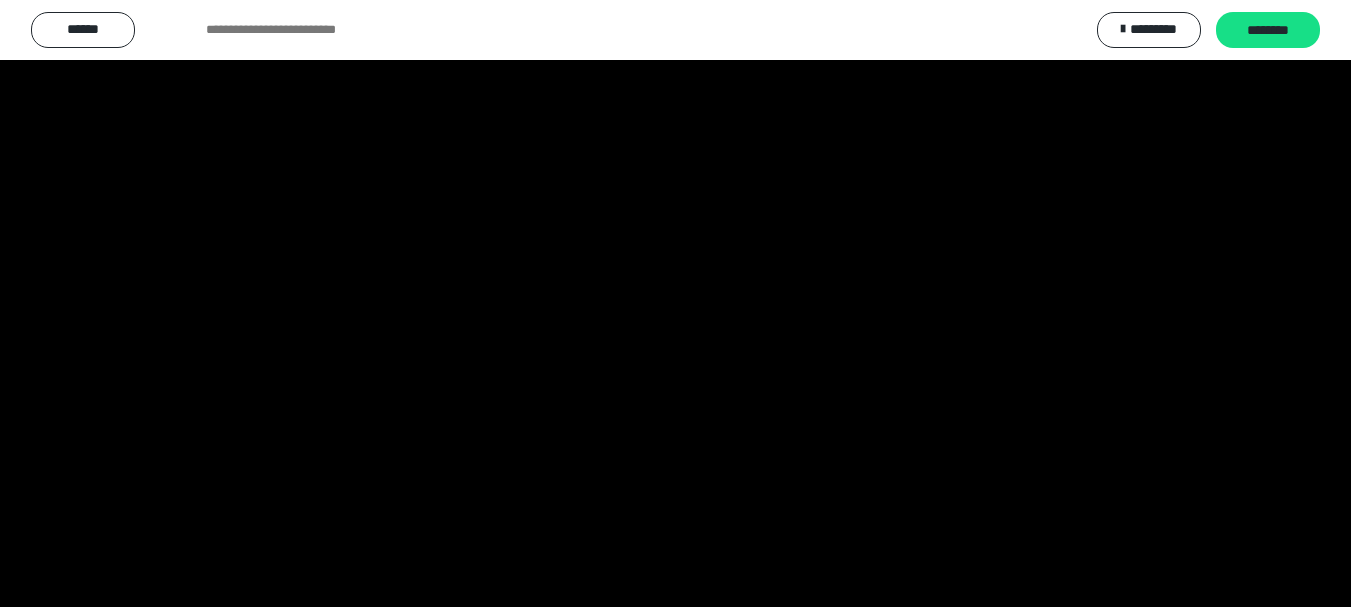 click 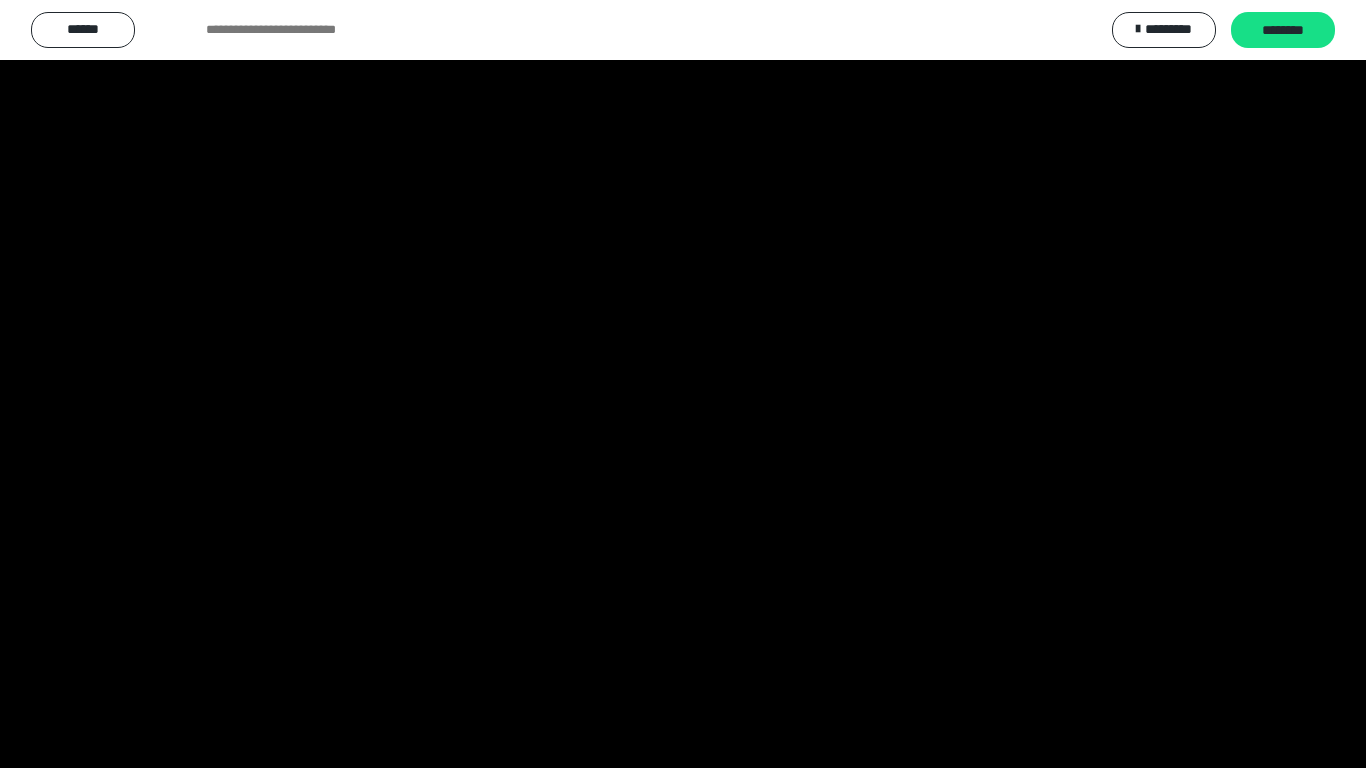 click 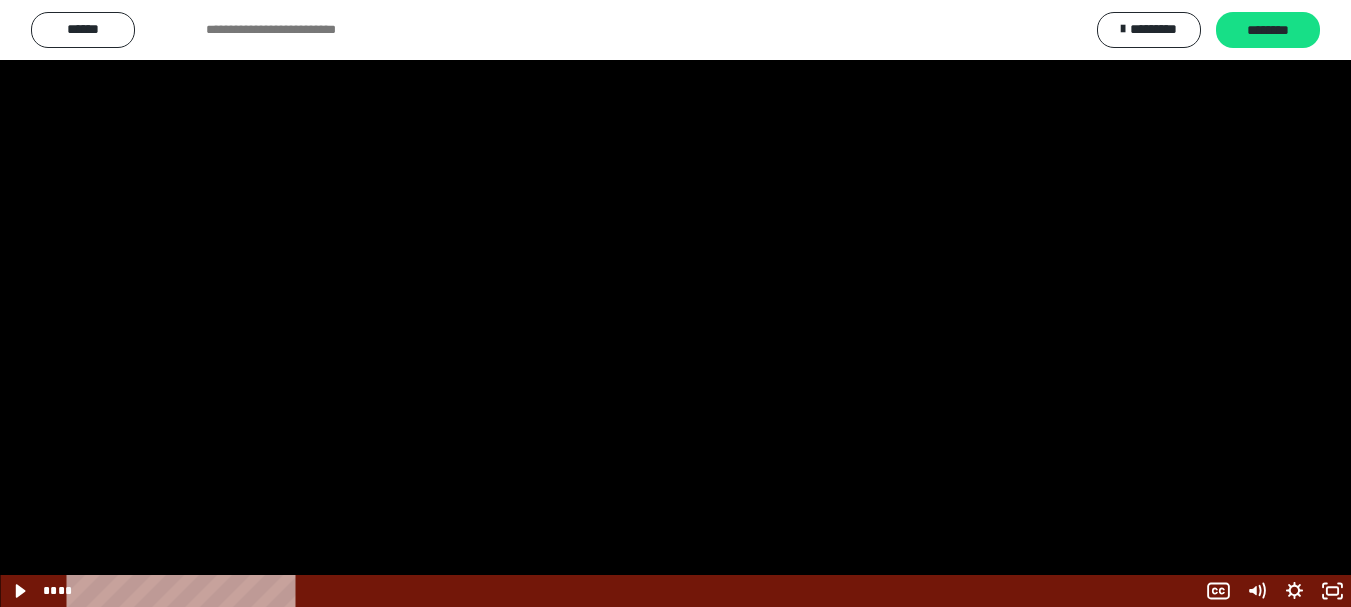 scroll, scrollTop: 2590, scrollLeft: 0, axis: vertical 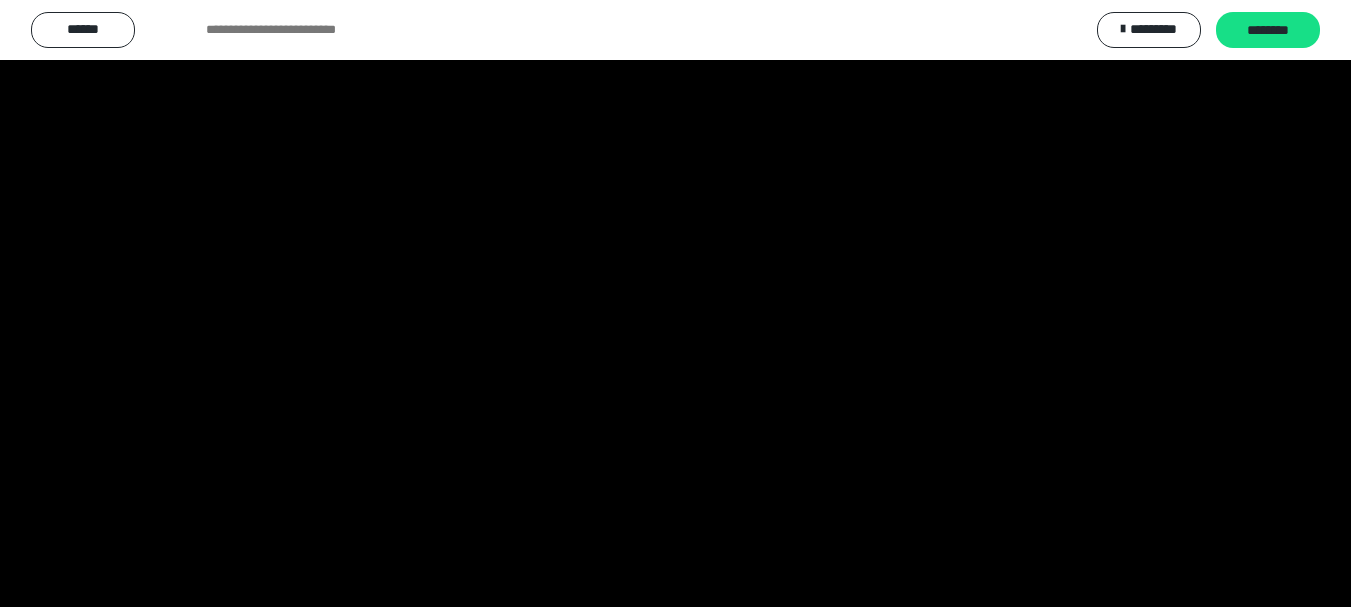 click 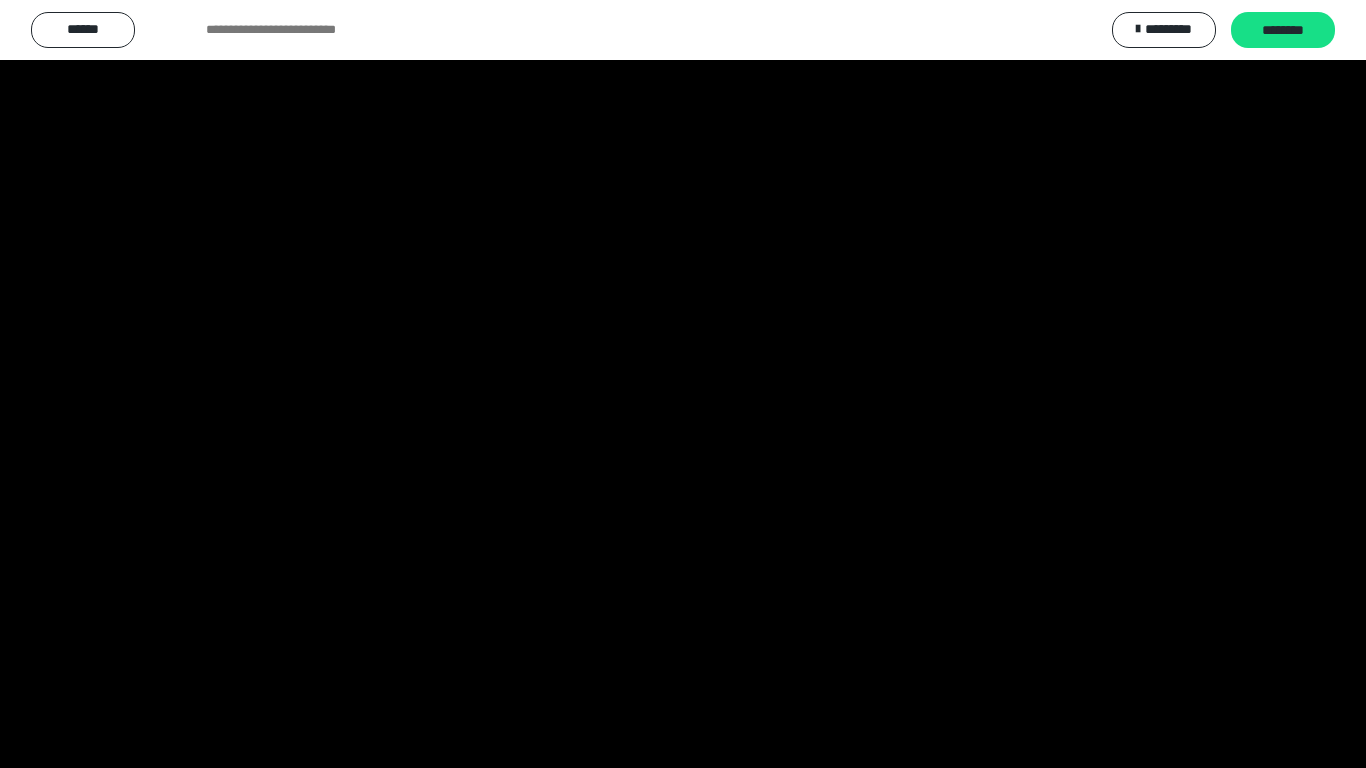 scroll, scrollTop: 2590, scrollLeft: 0, axis: vertical 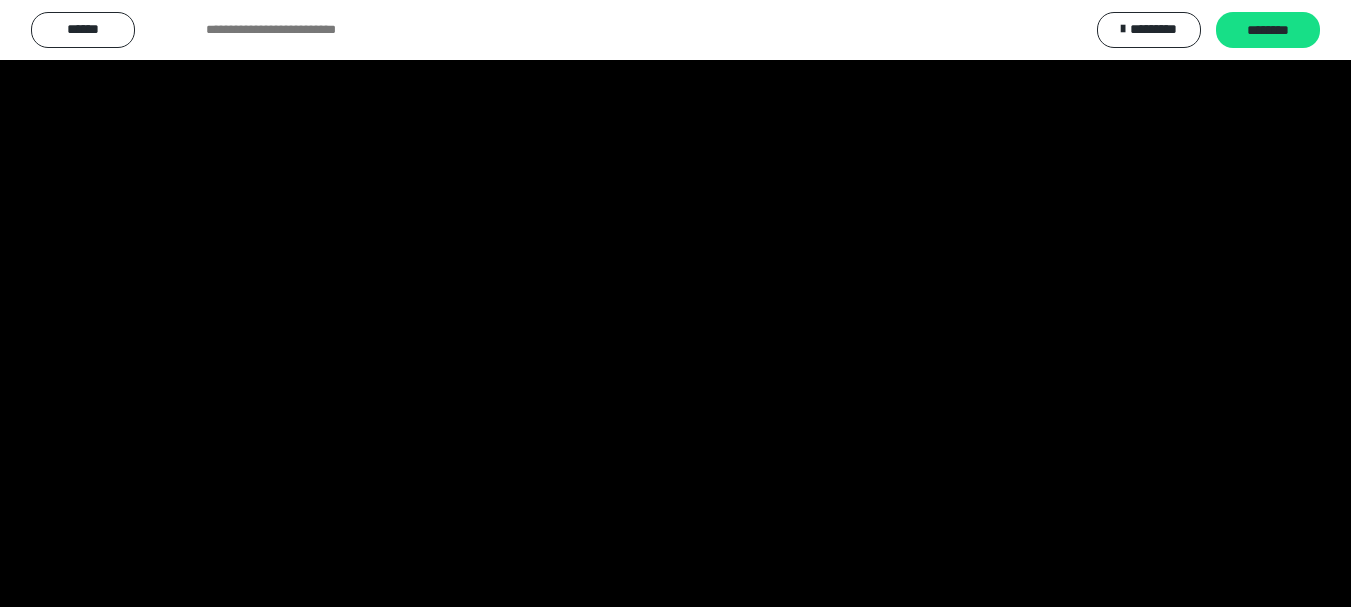 click 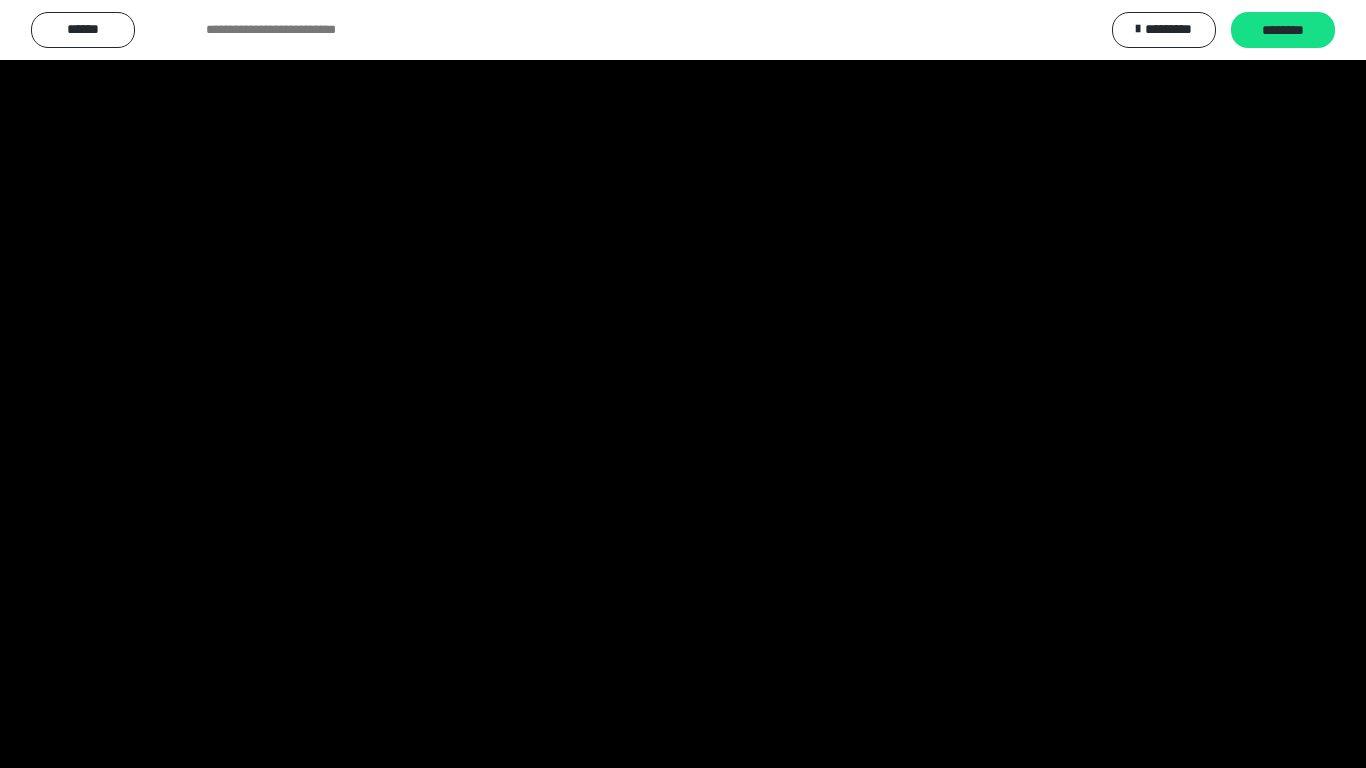 click 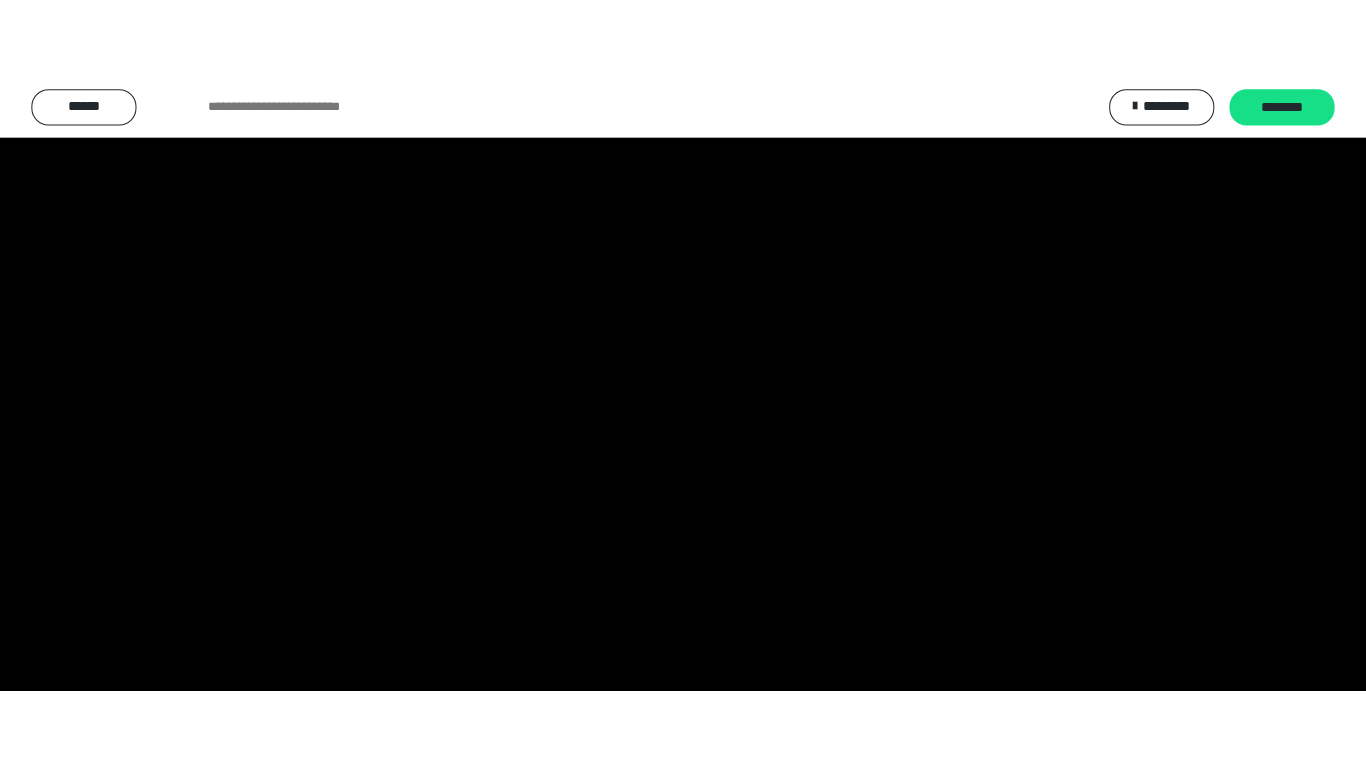 scroll, scrollTop: 2590, scrollLeft: 0, axis: vertical 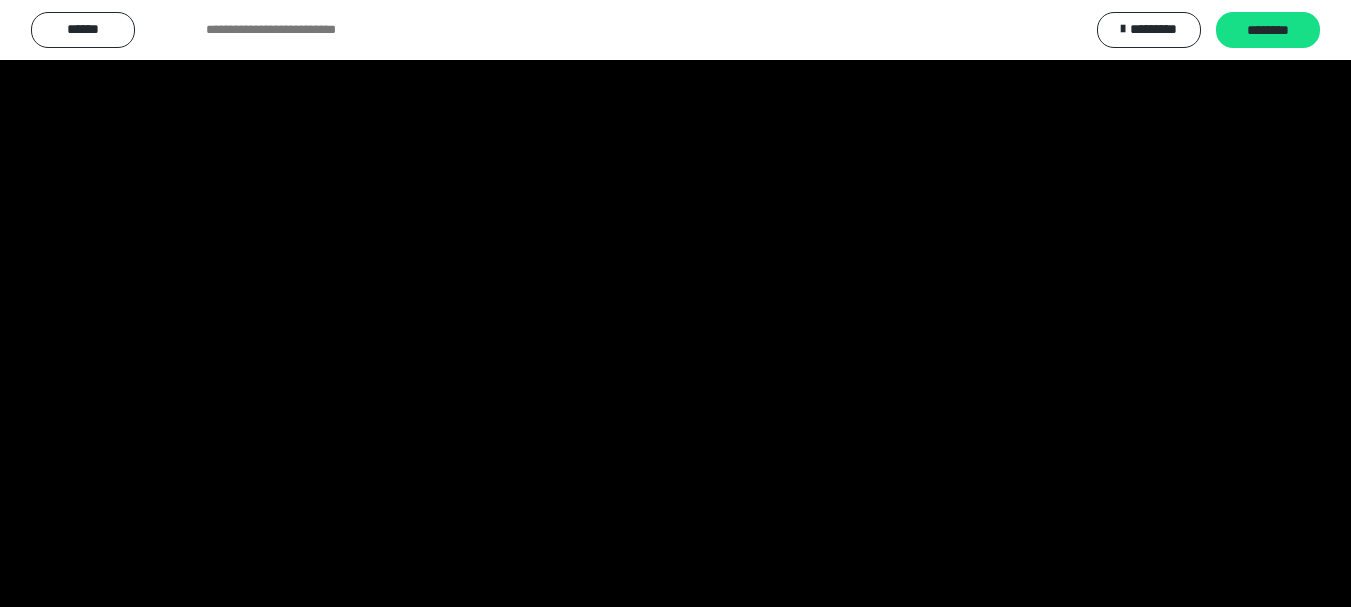click 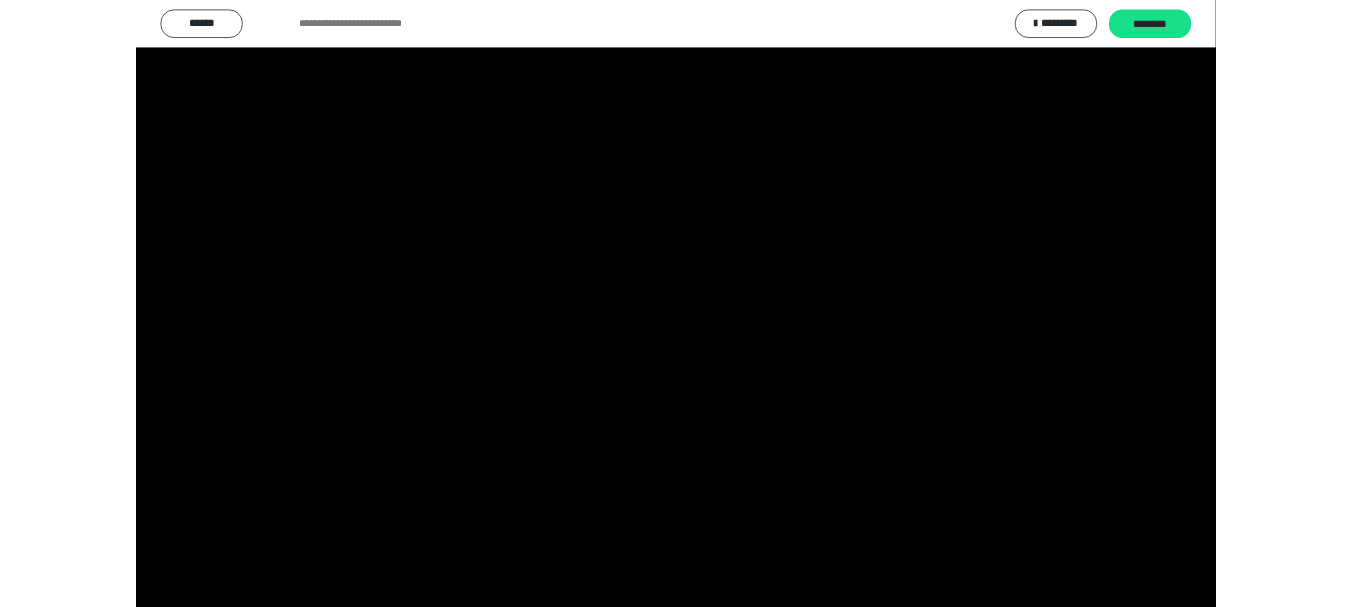 scroll, scrollTop: 2429, scrollLeft: 0, axis: vertical 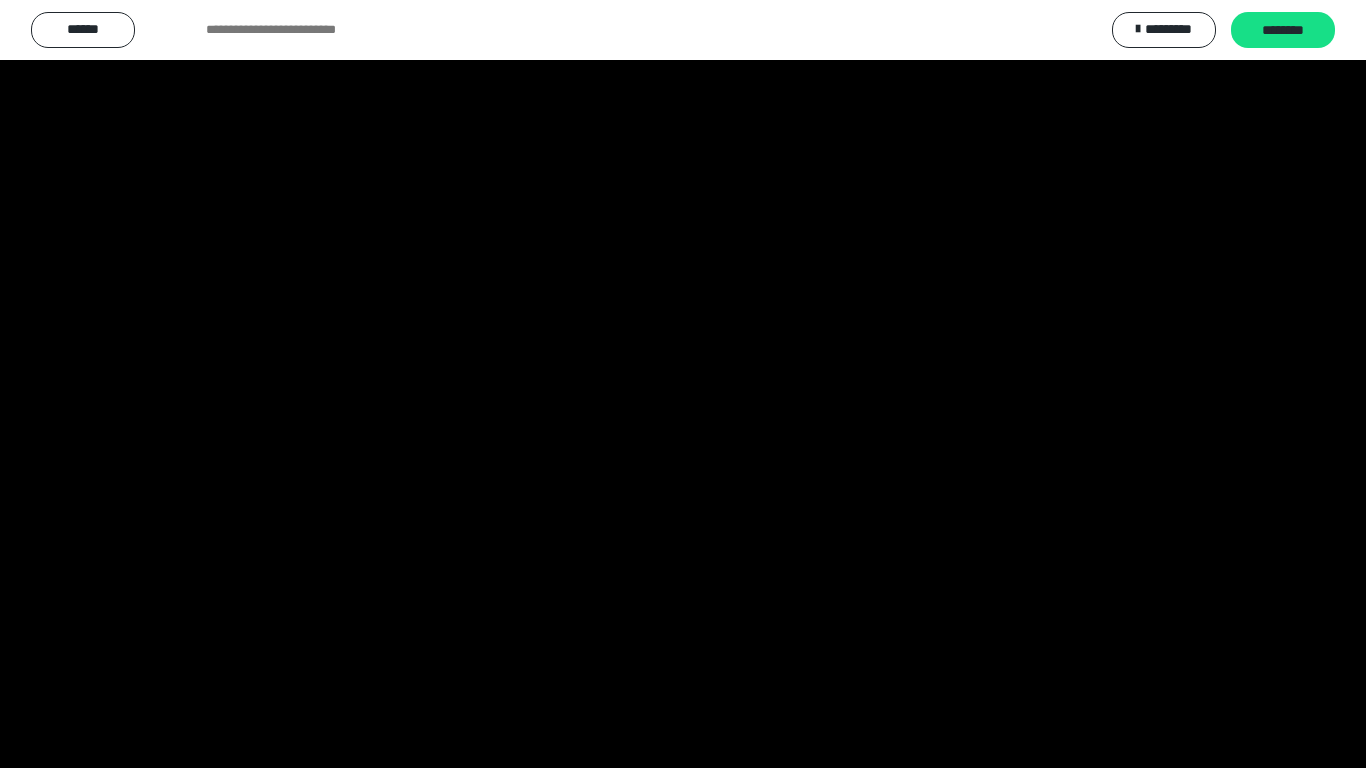 click at bounding box center (1340, 746) 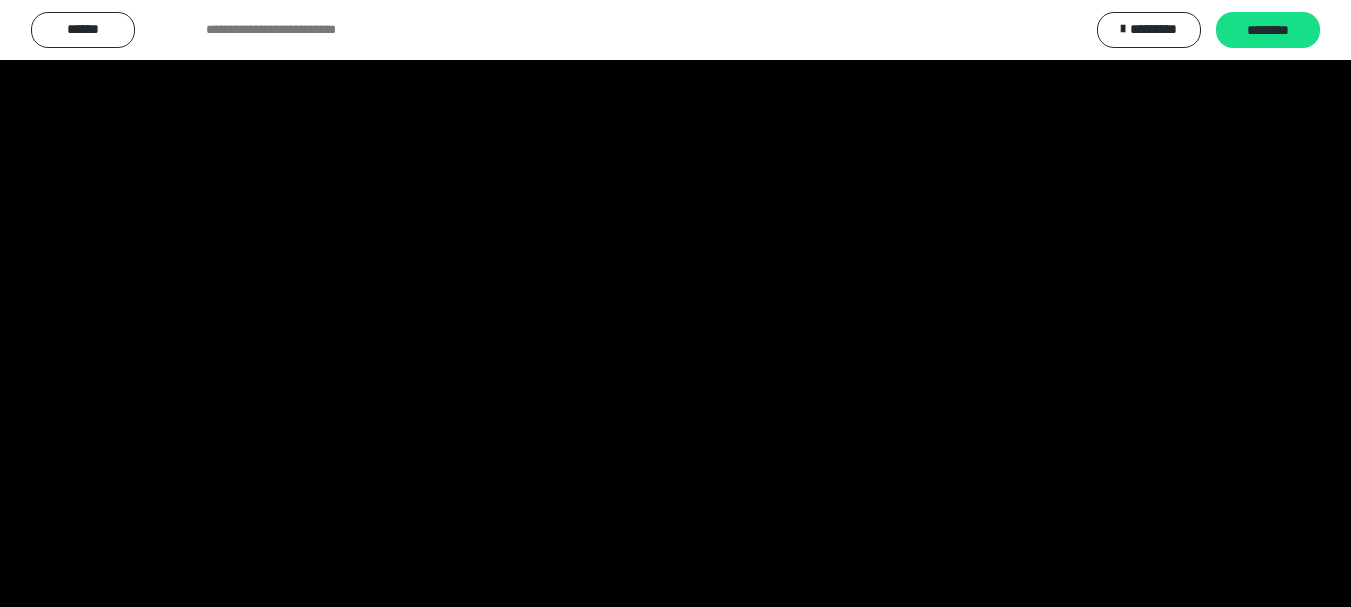 click 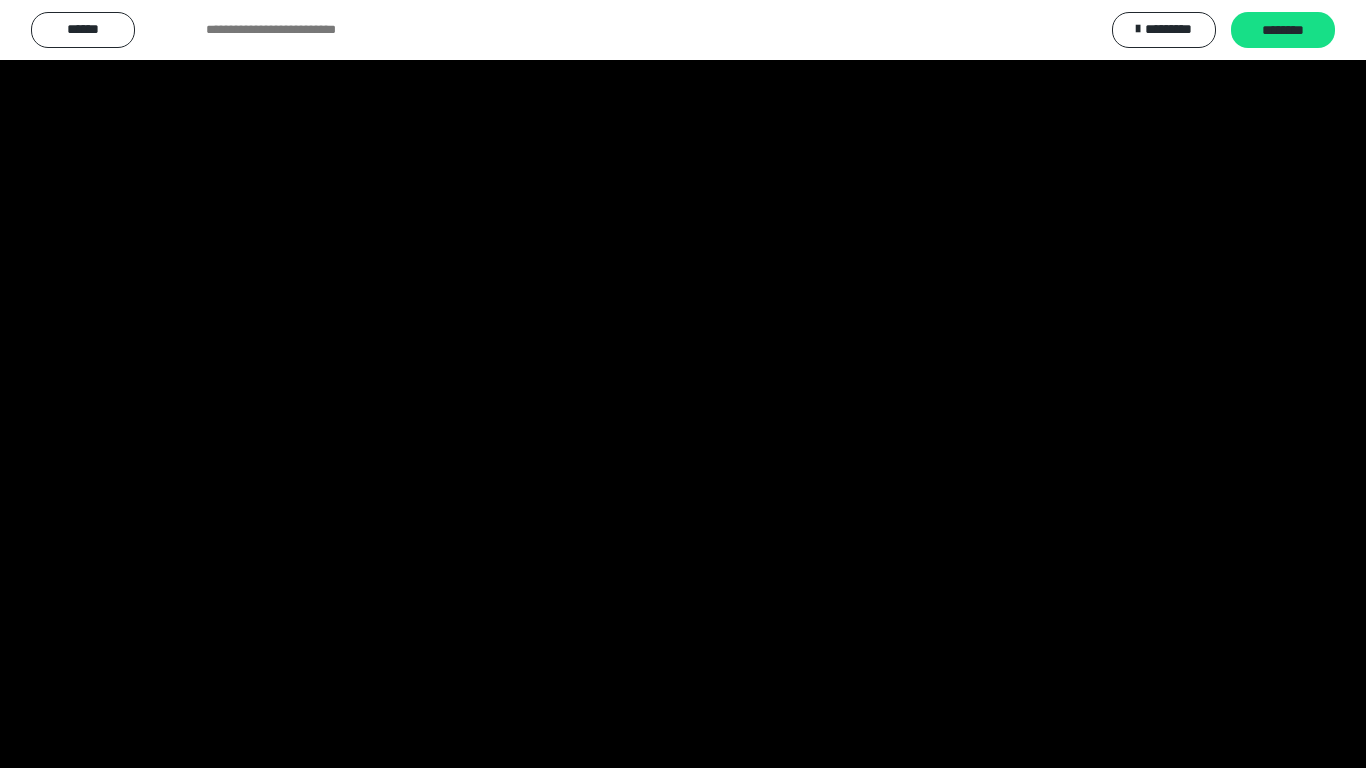 click 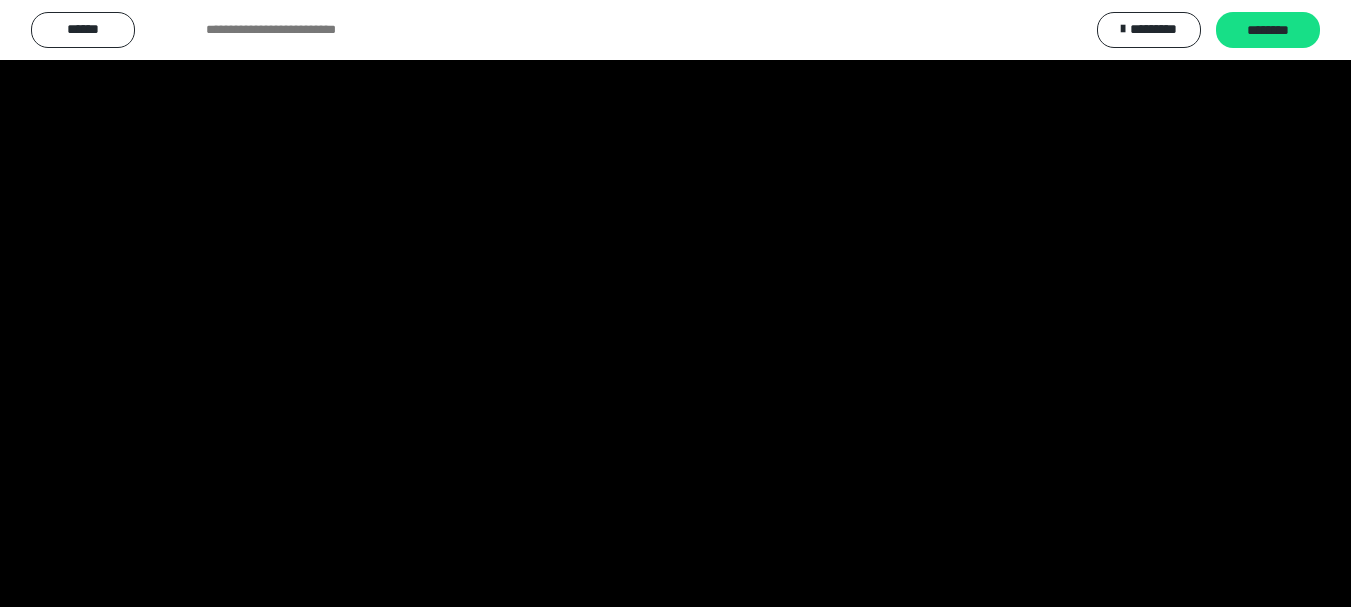 click 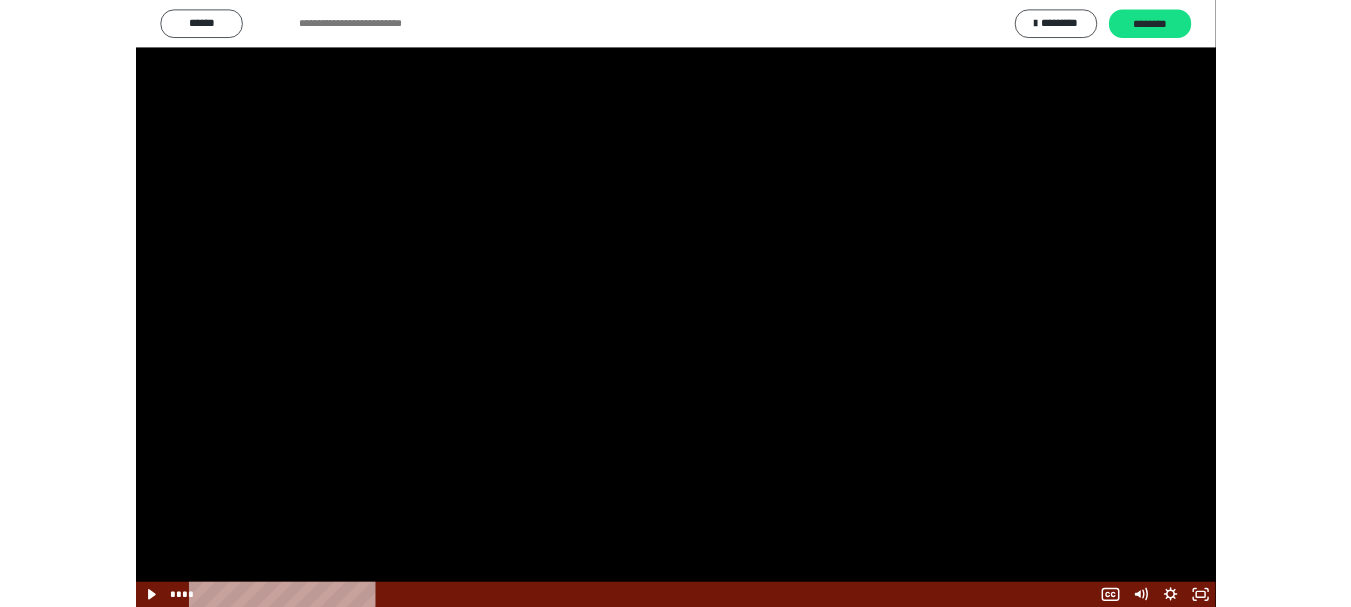scroll, scrollTop: 2429, scrollLeft: 0, axis: vertical 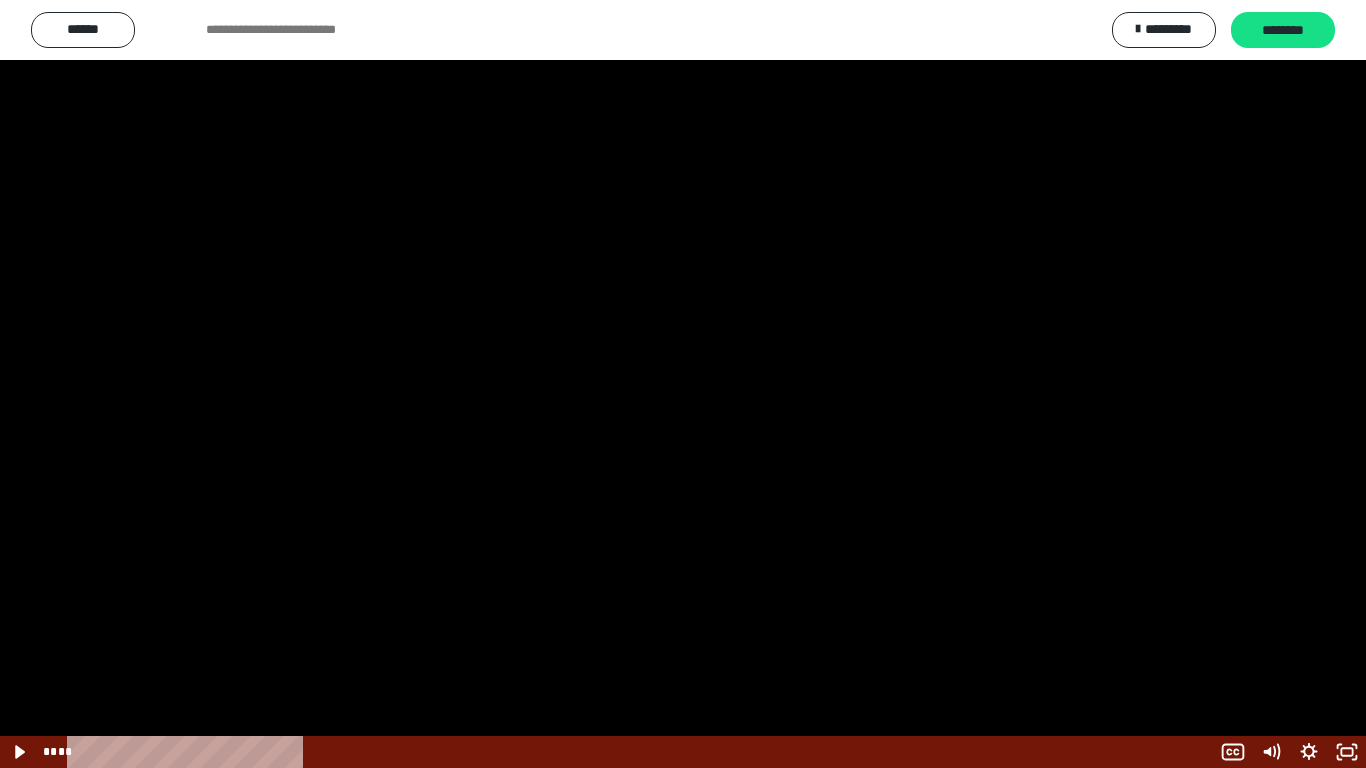 click 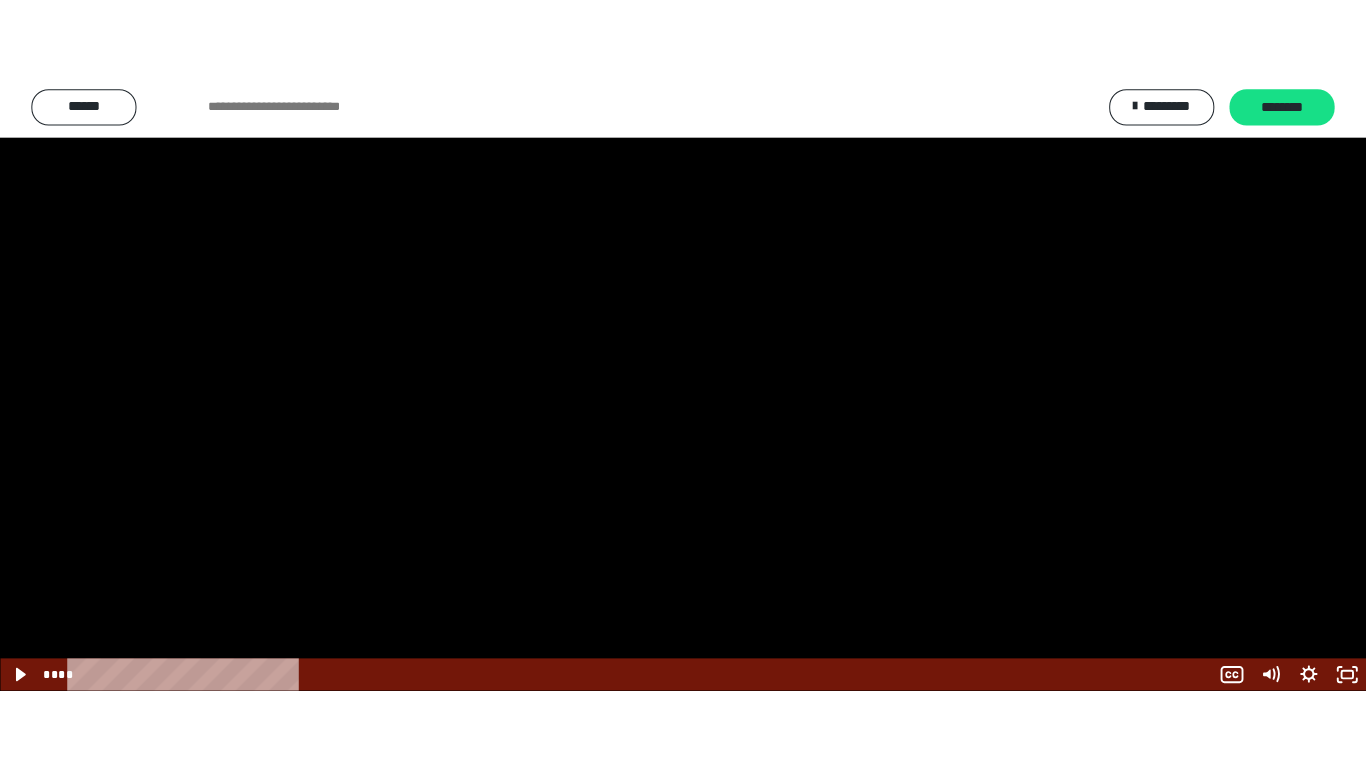 scroll, scrollTop: 2590, scrollLeft: 0, axis: vertical 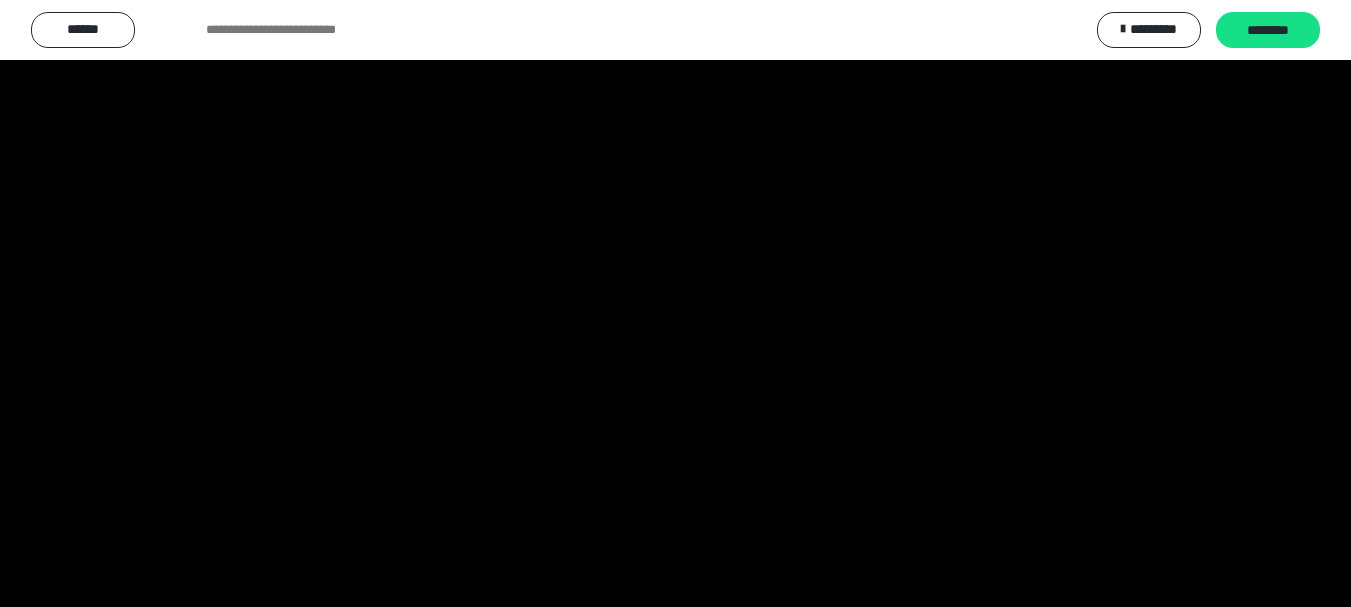 click at bounding box center (1060, 287) 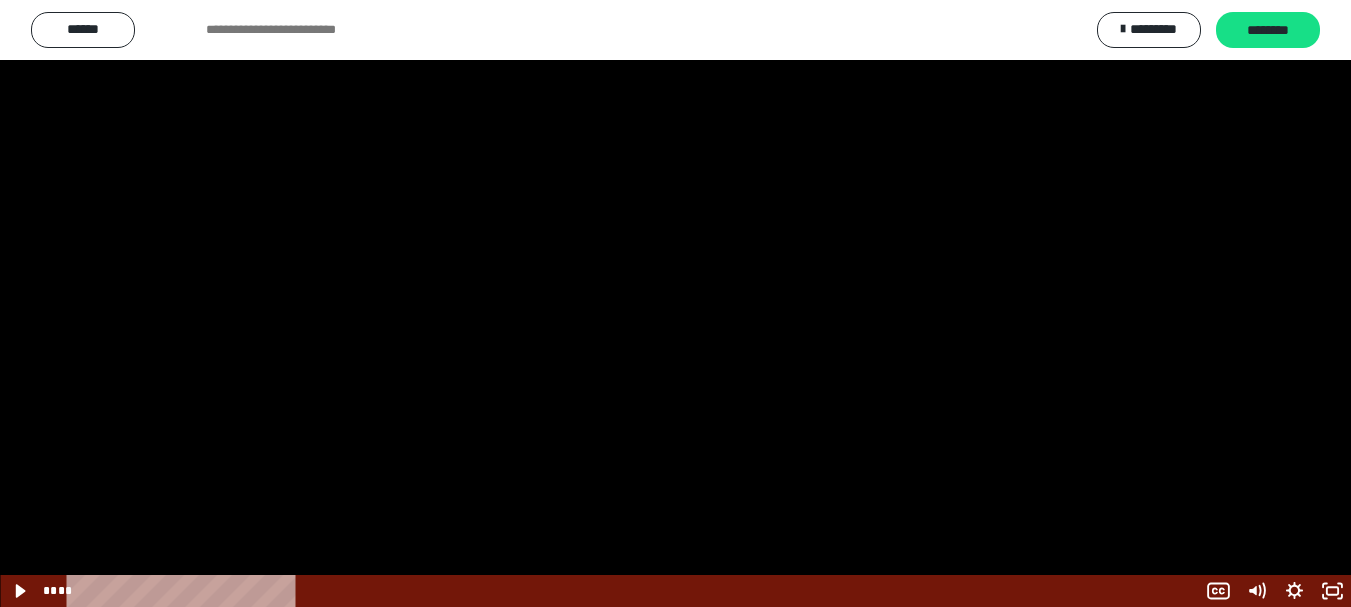 scroll, scrollTop: 2429, scrollLeft: 0, axis: vertical 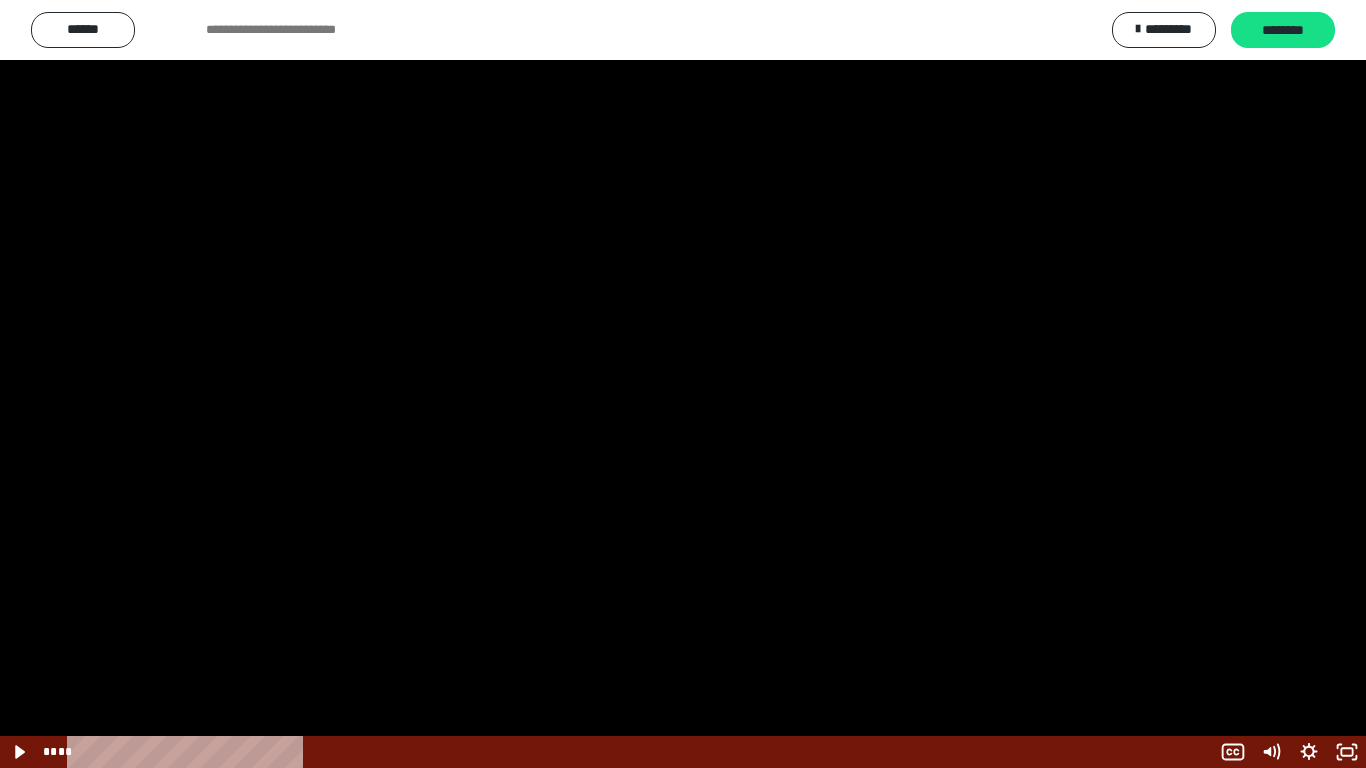 click 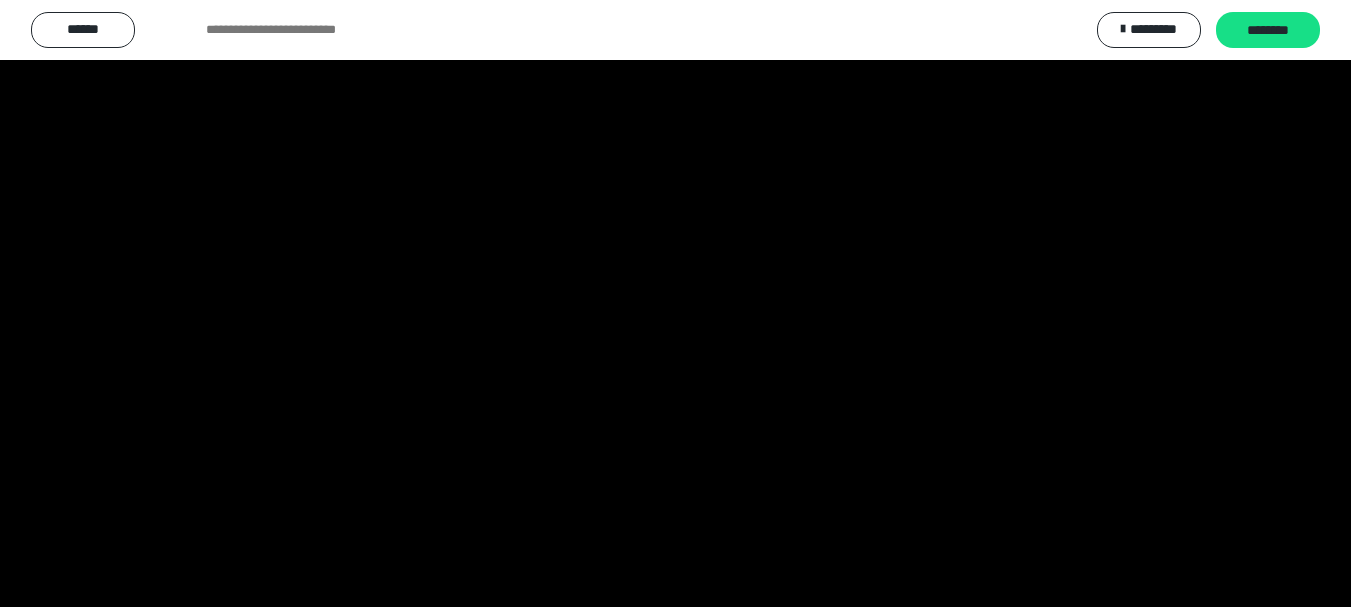click 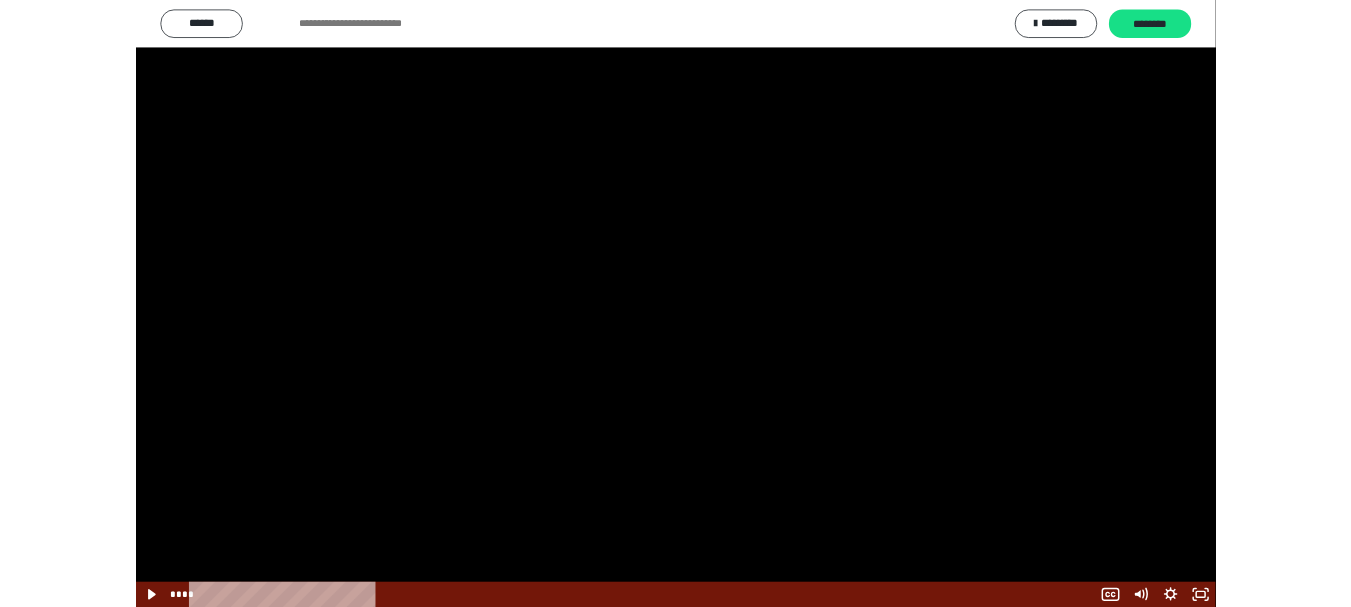 scroll, scrollTop: 2429, scrollLeft: 0, axis: vertical 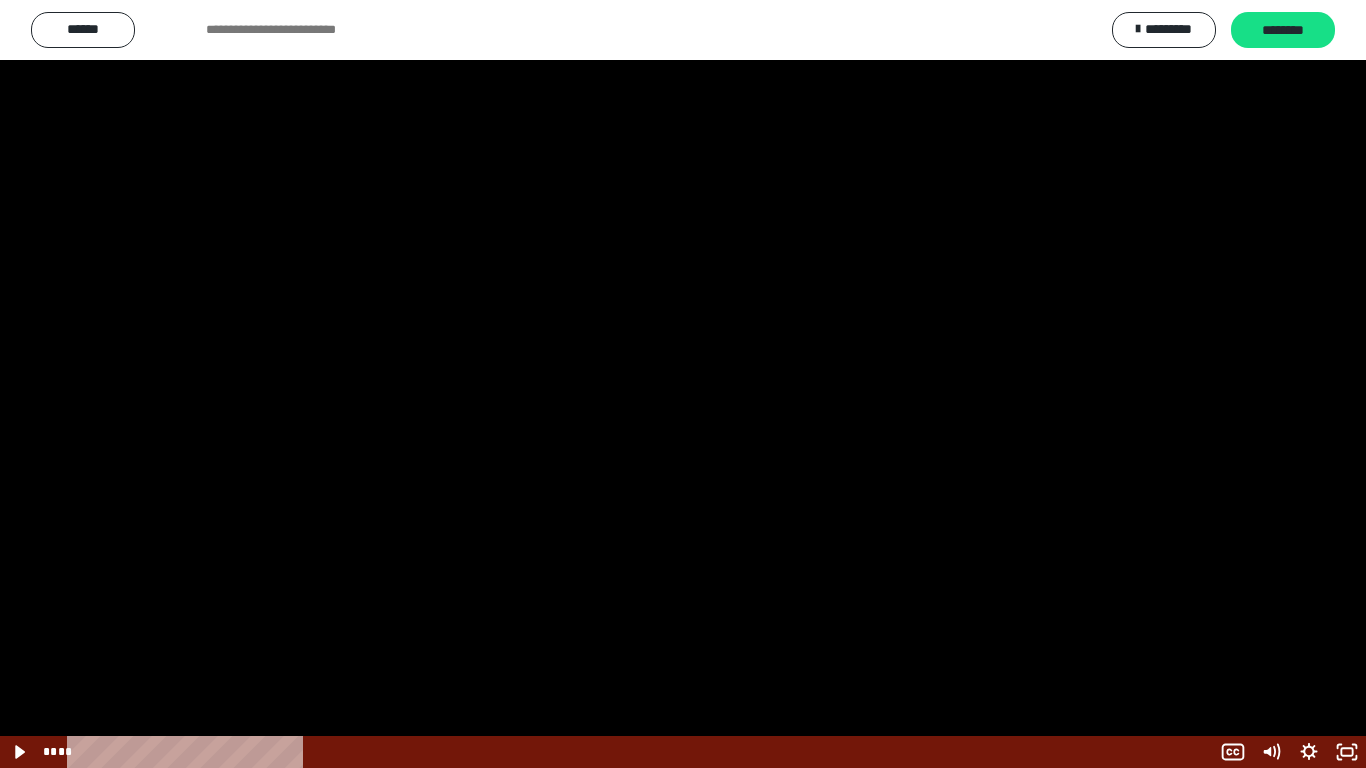 drag, startPoint x: 798, startPoint y: 549, endPoint x: 798, endPoint y: 428, distance: 121 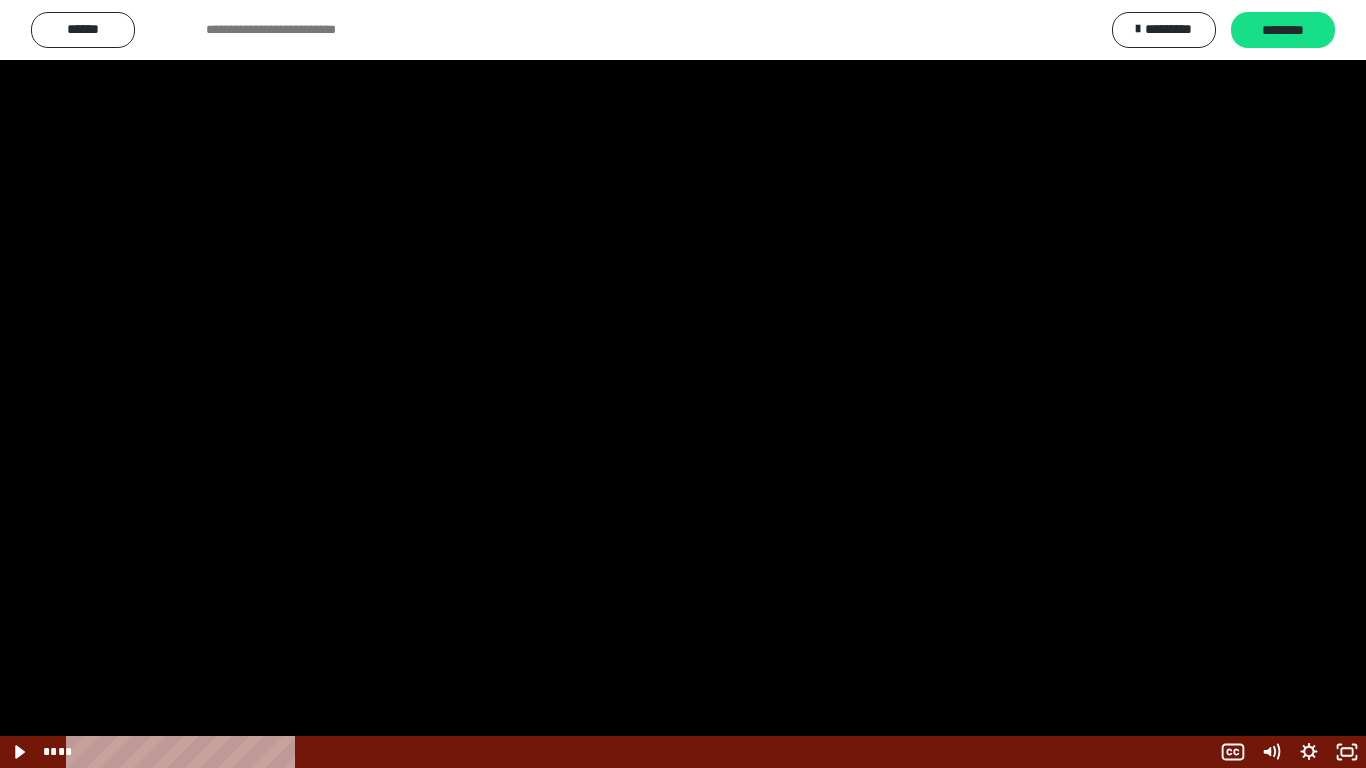 scroll, scrollTop: 2590, scrollLeft: 0, axis: vertical 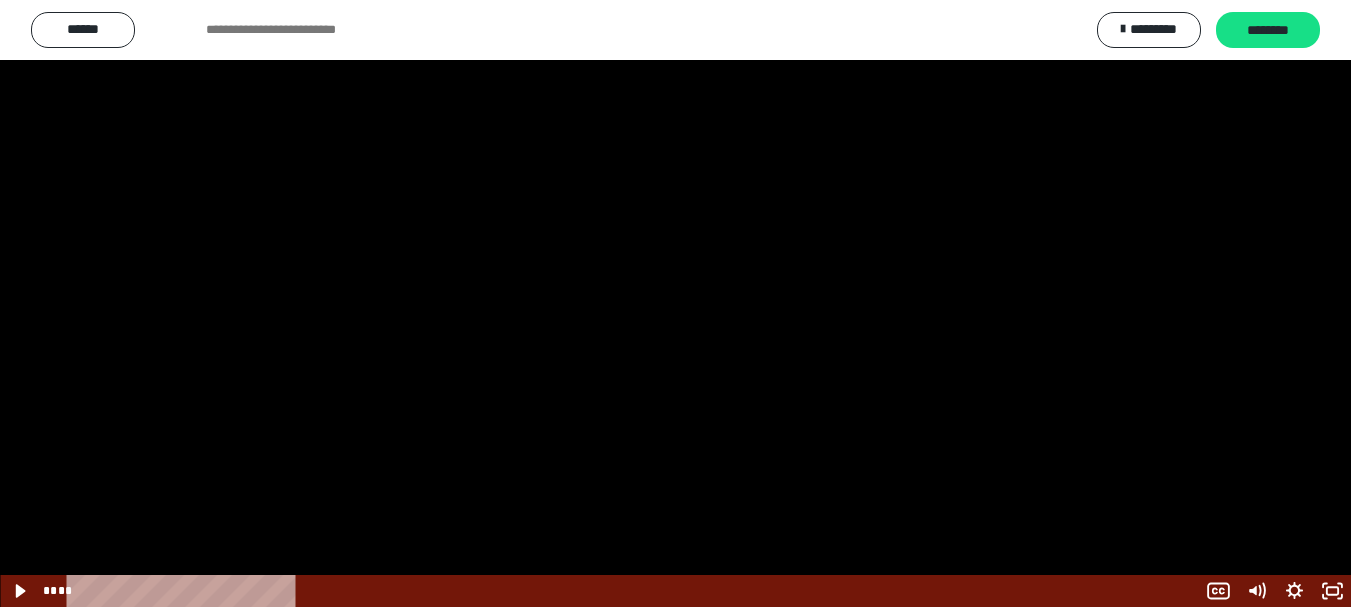 click 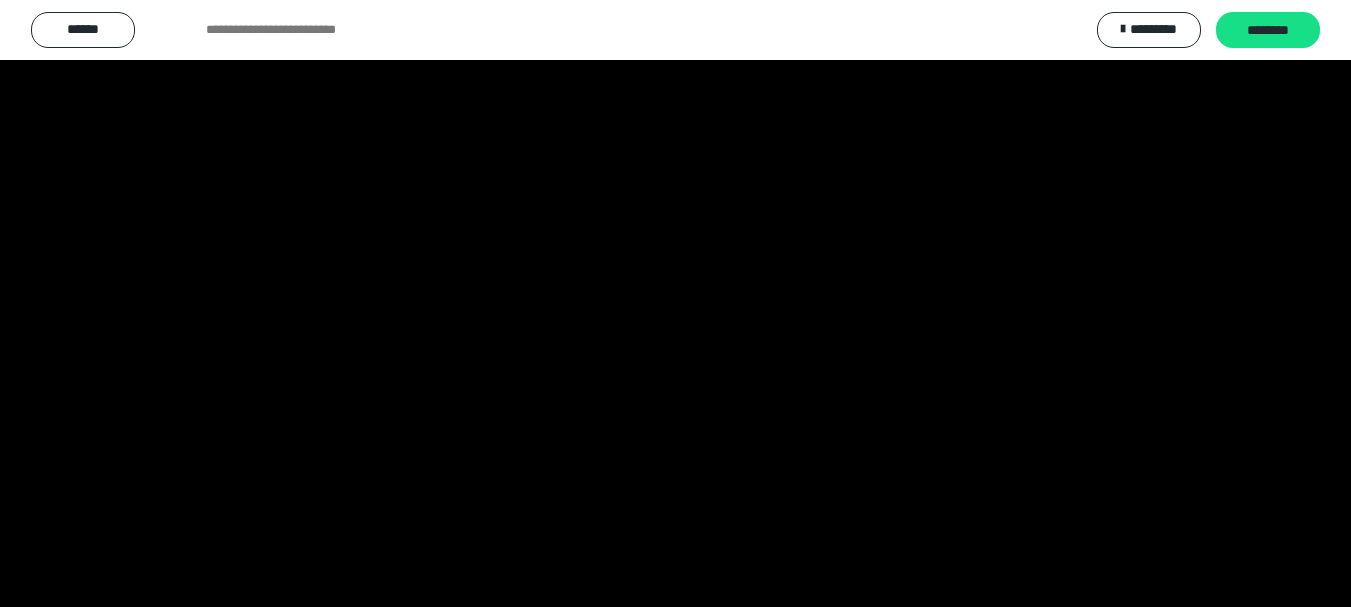 click 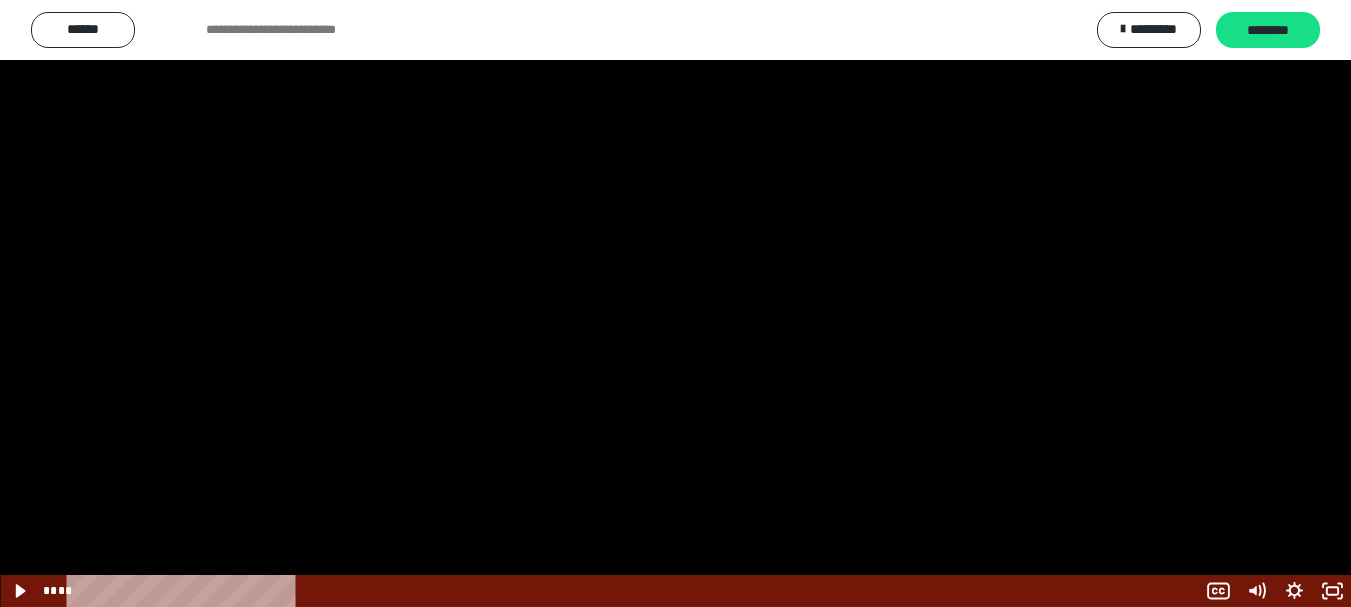 scroll, scrollTop: 2429, scrollLeft: 0, axis: vertical 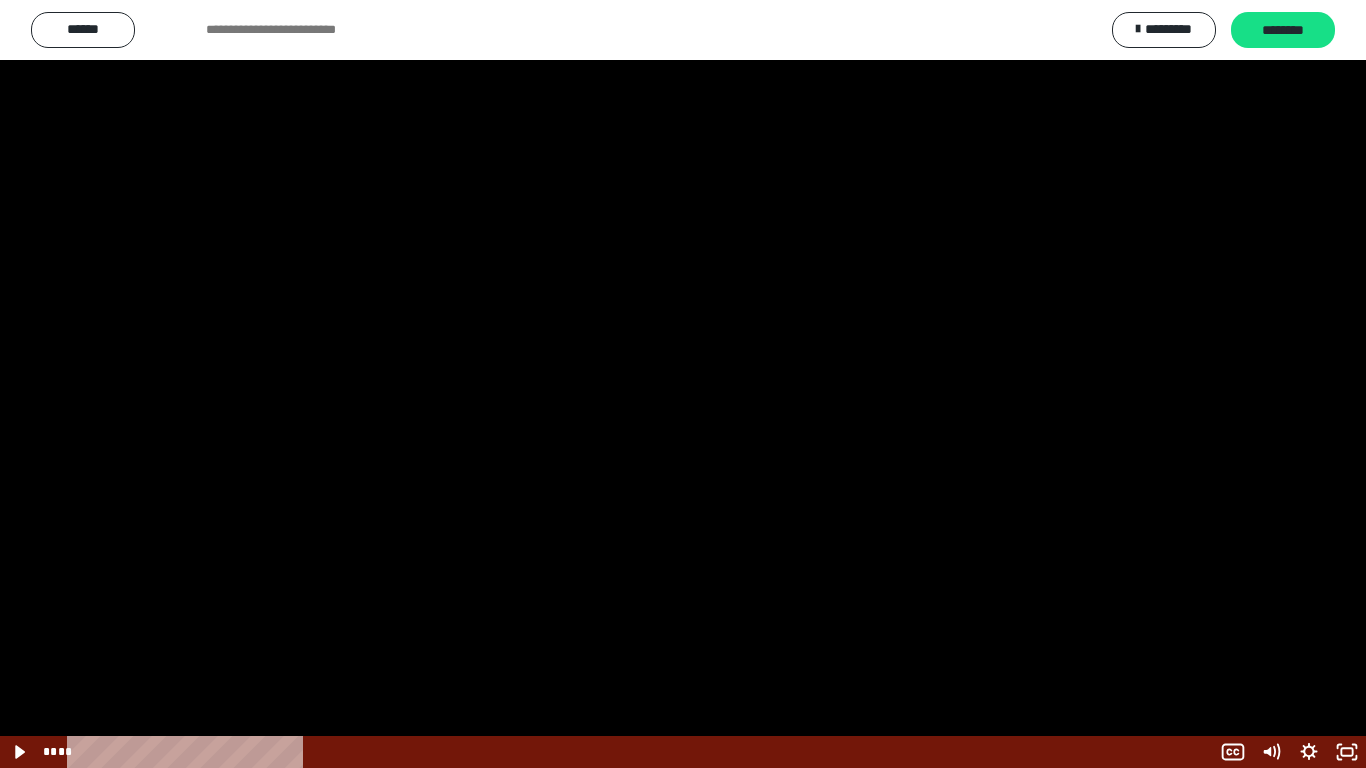 click at bounding box center [1340, 746] 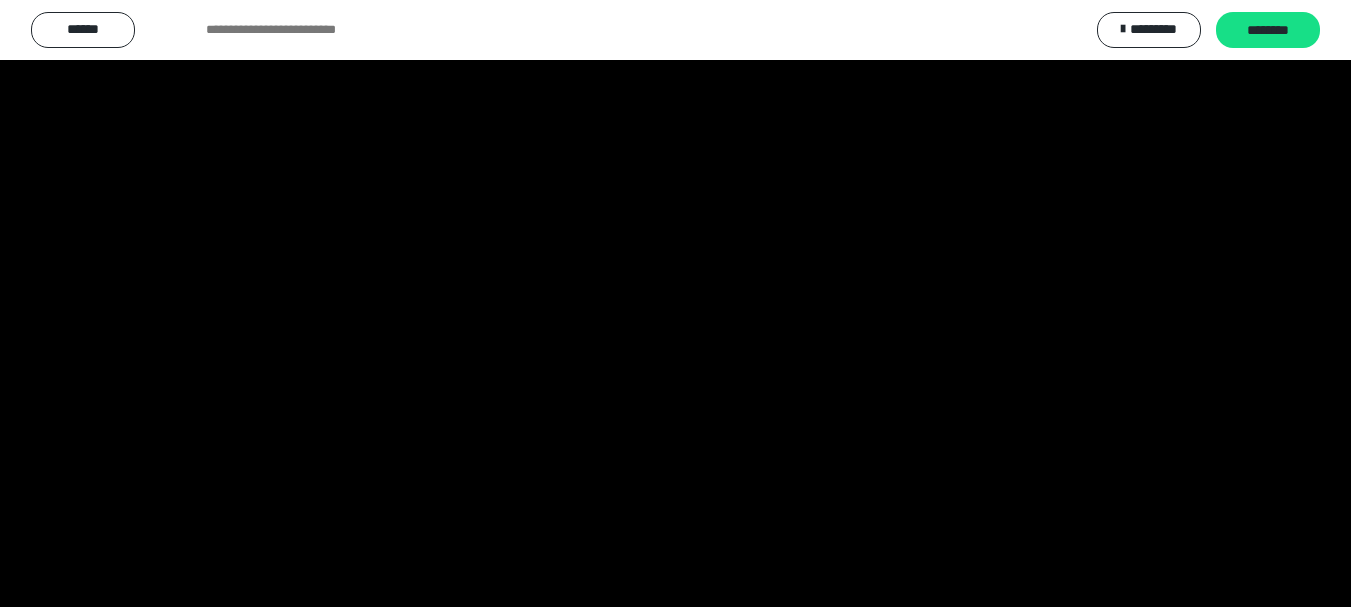 click 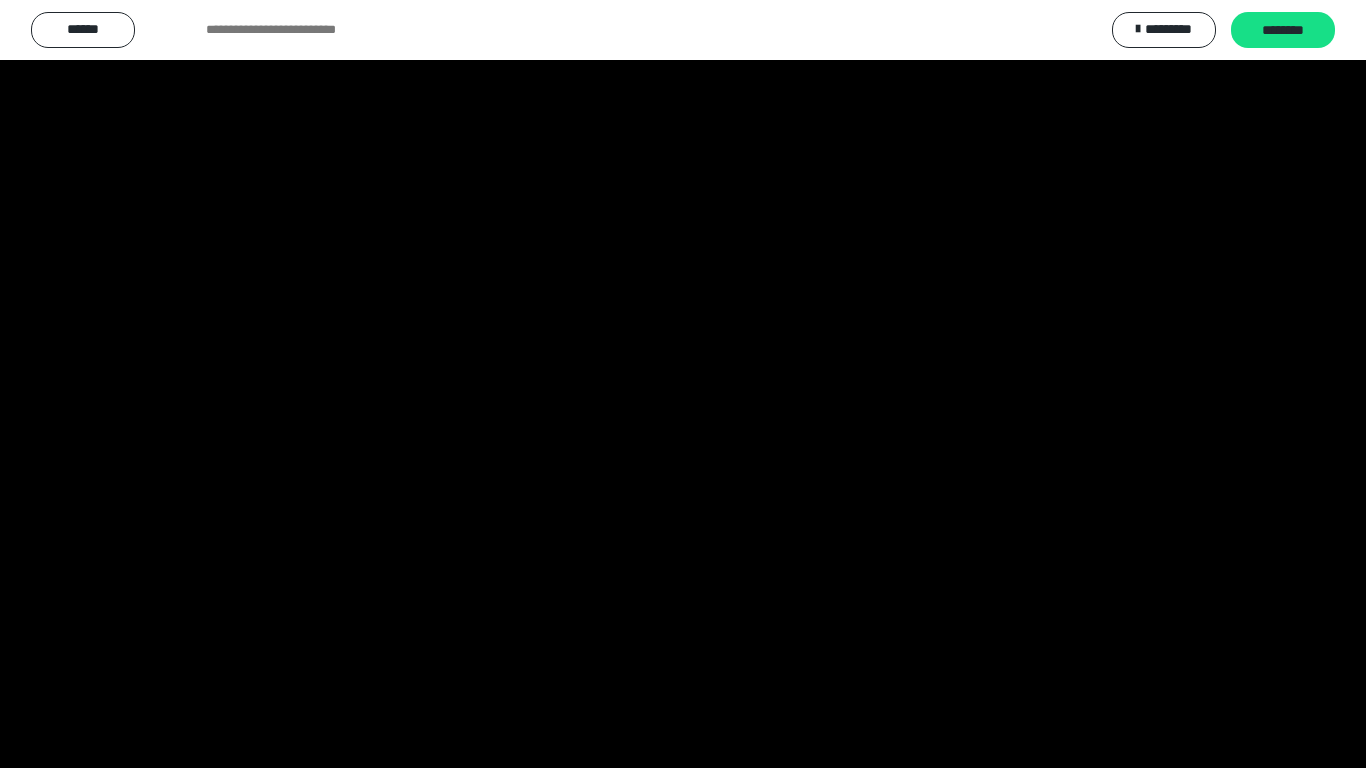 click 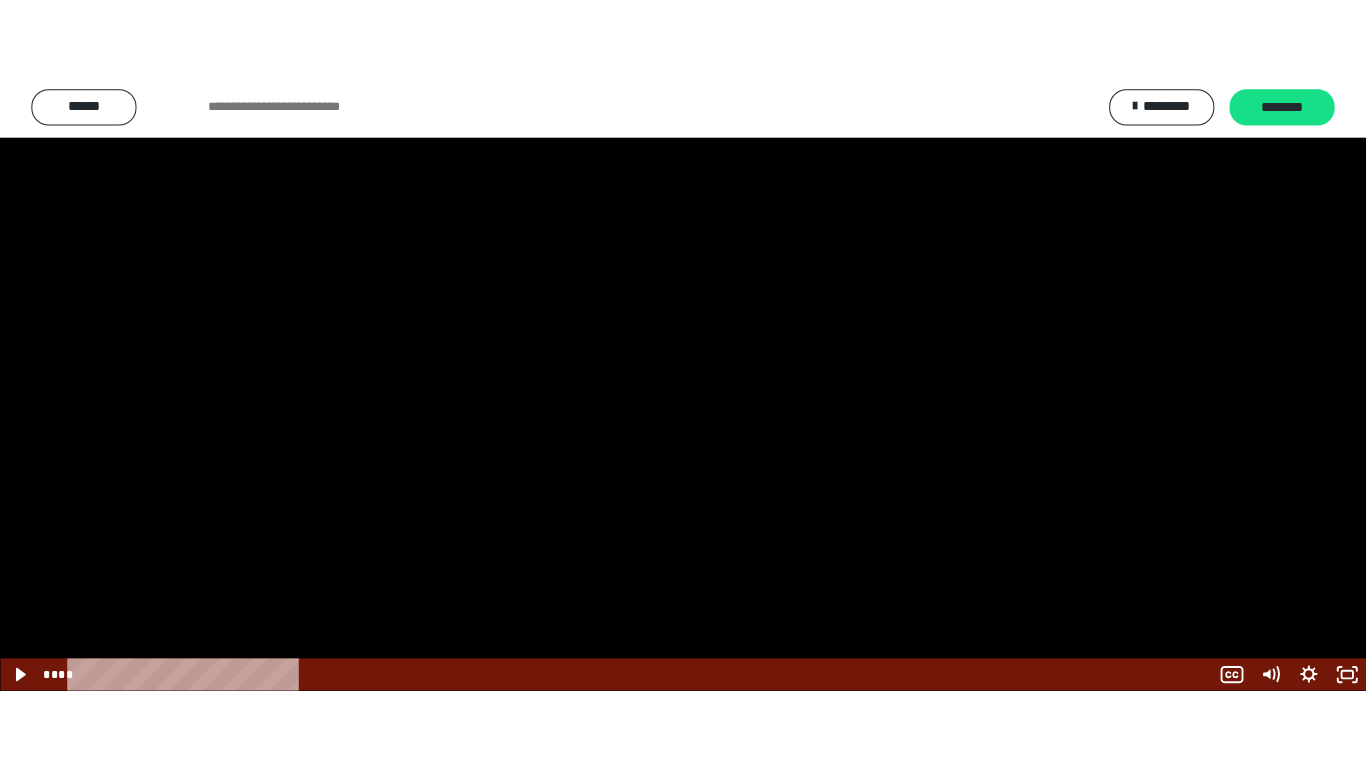 scroll, scrollTop: 2590, scrollLeft: 0, axis: vertical 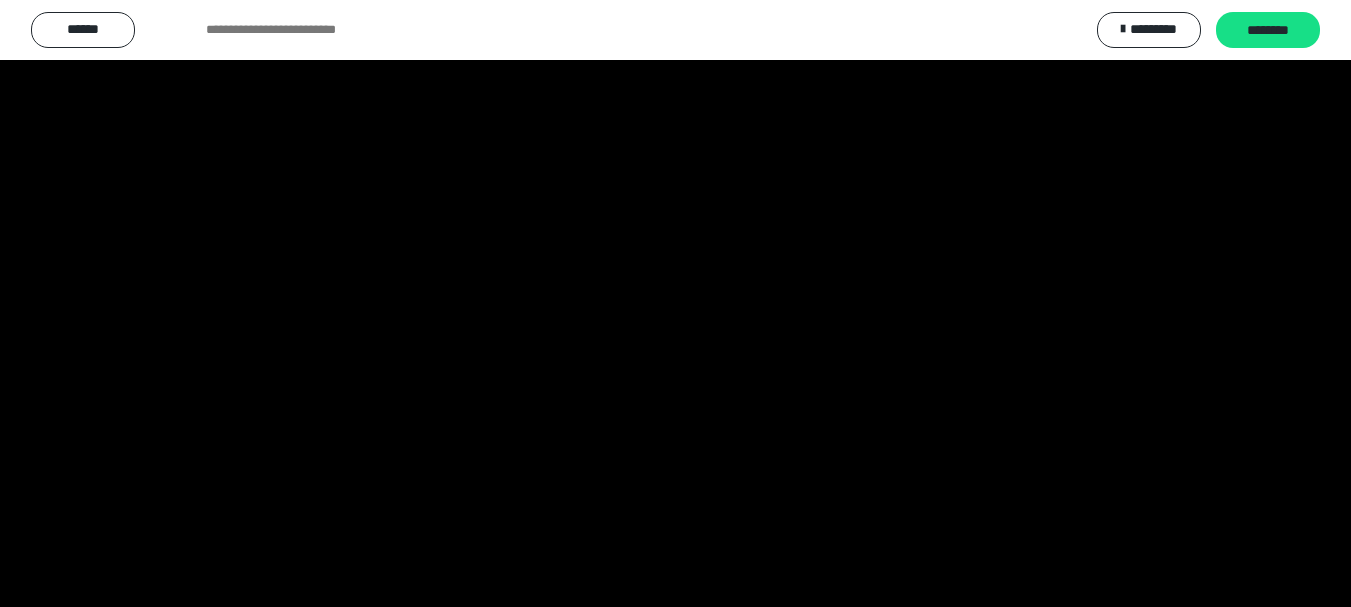 click 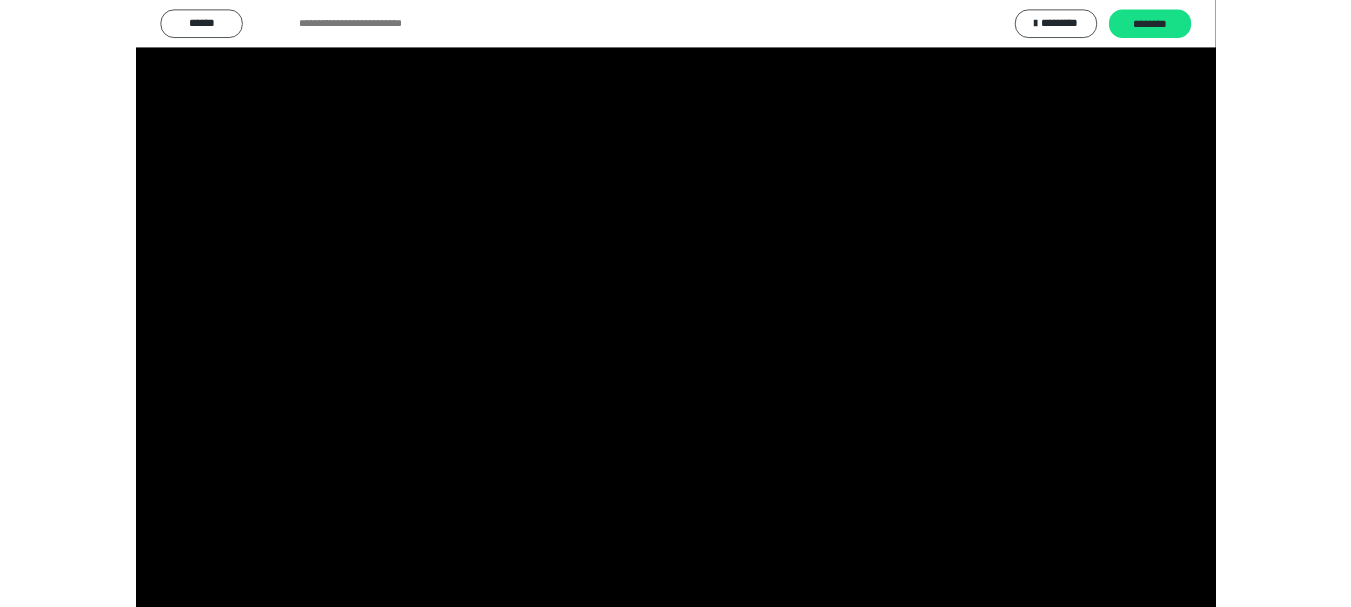 scroll, scrollTop: 2429, scrollLeft: 0, axis: vertical 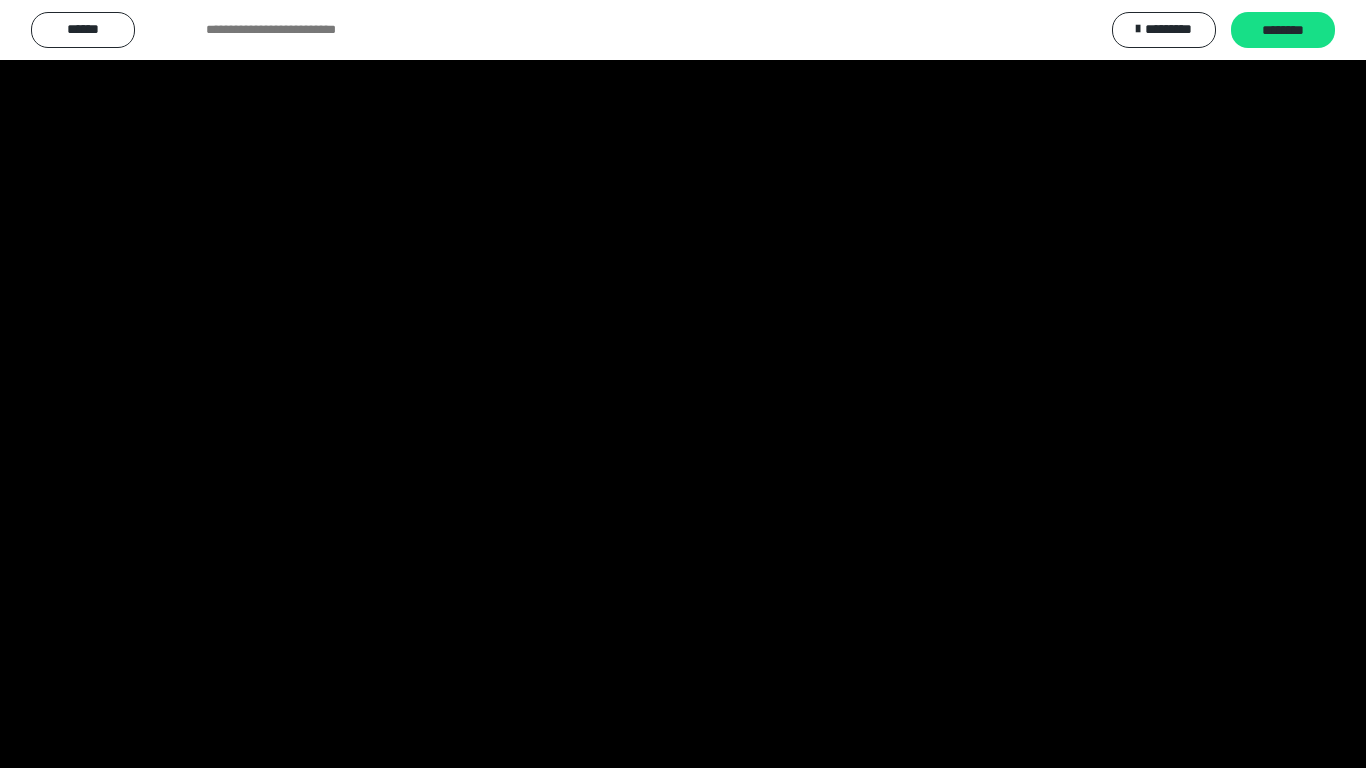 click at bounding box center [683, 384] 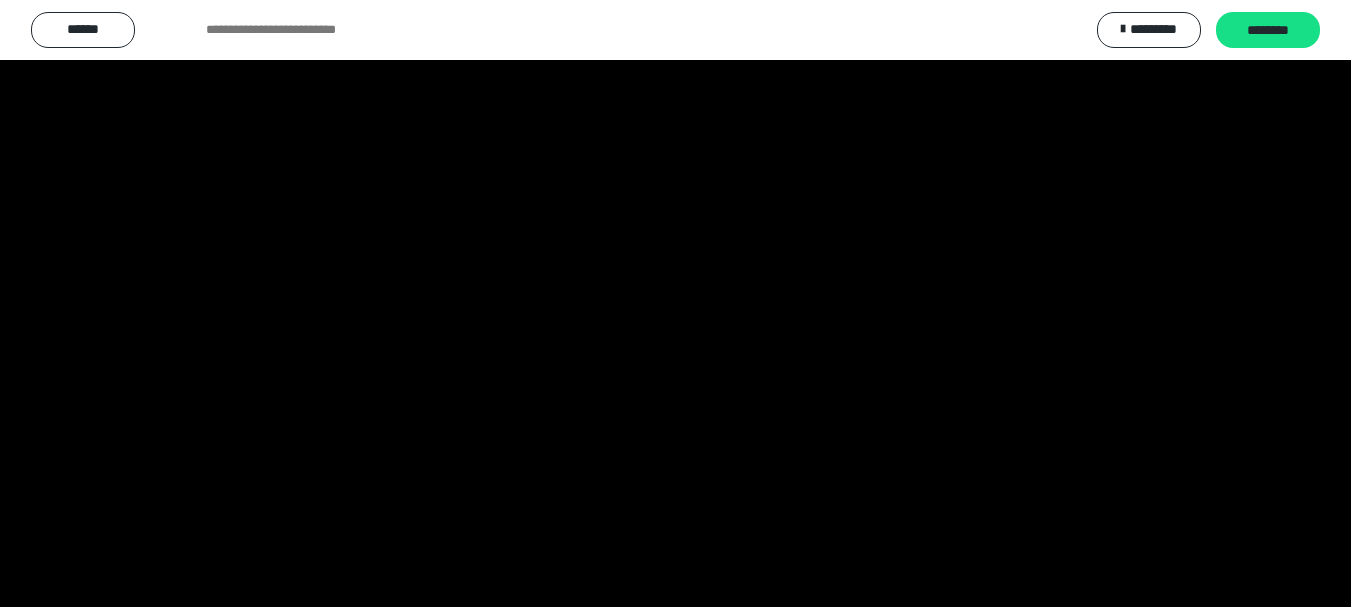 click 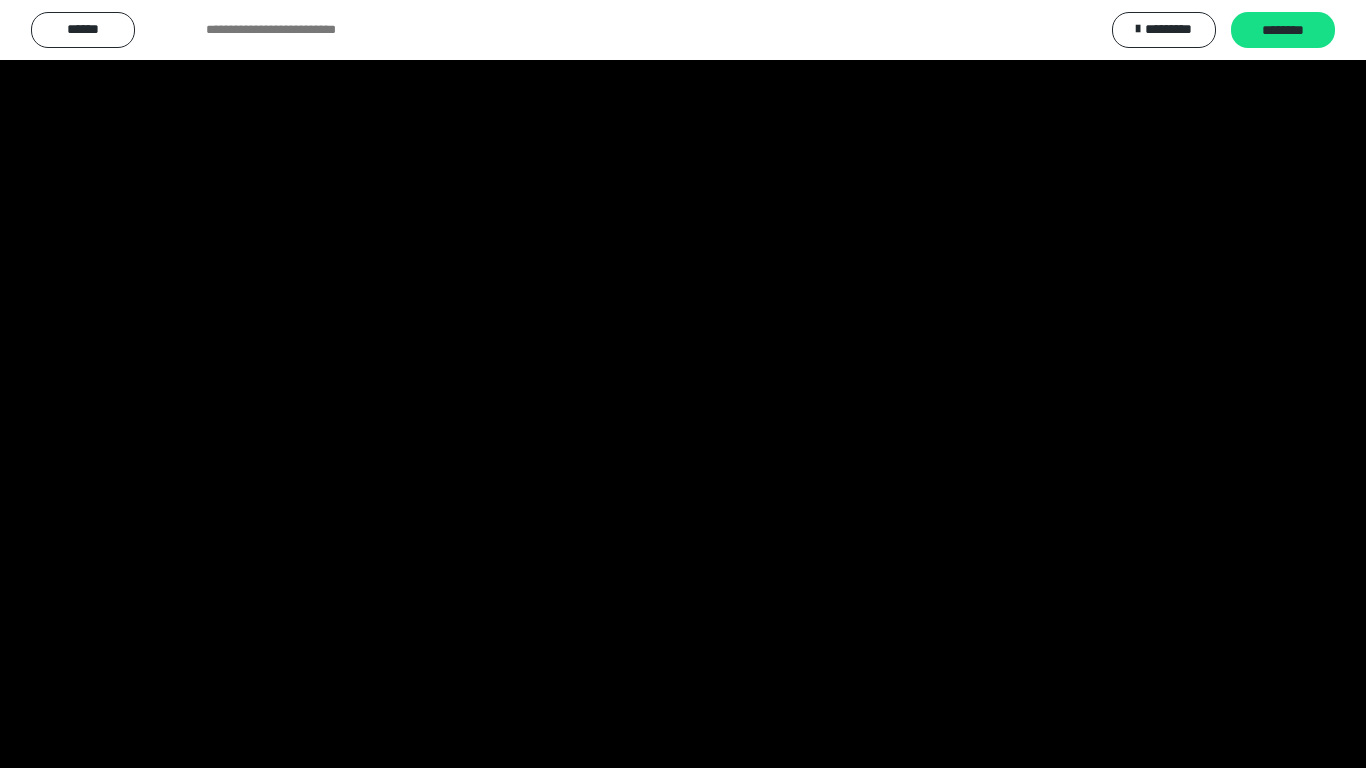 click 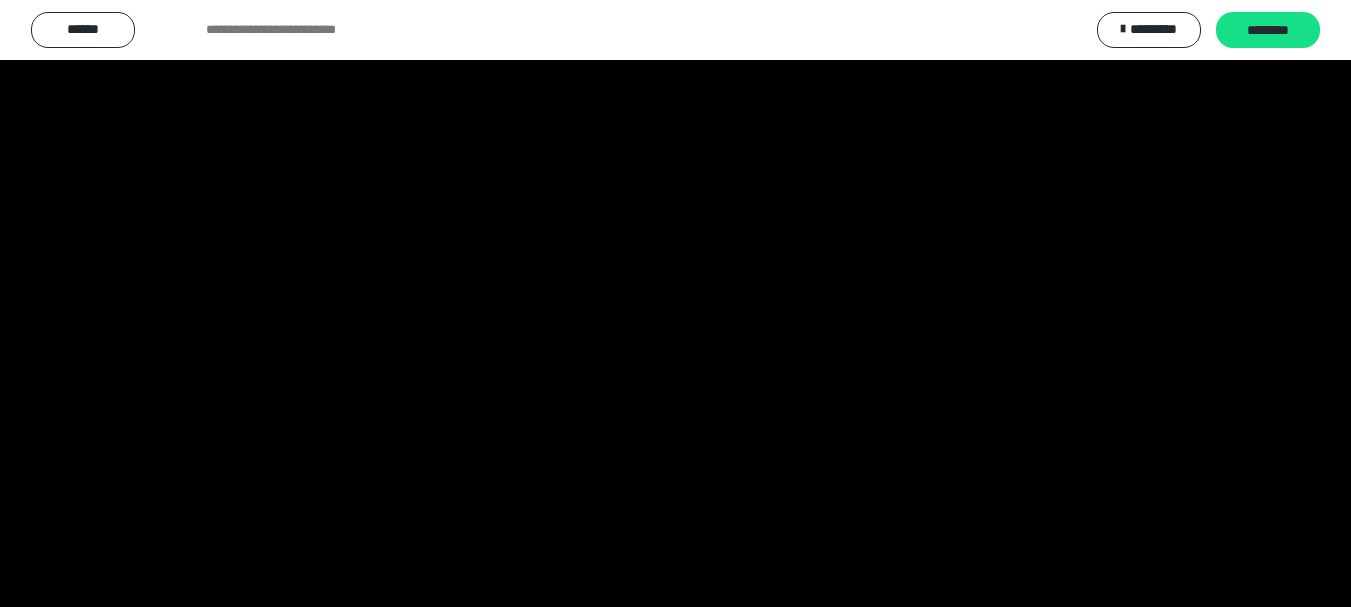 click at bounding box center [1060, 287] 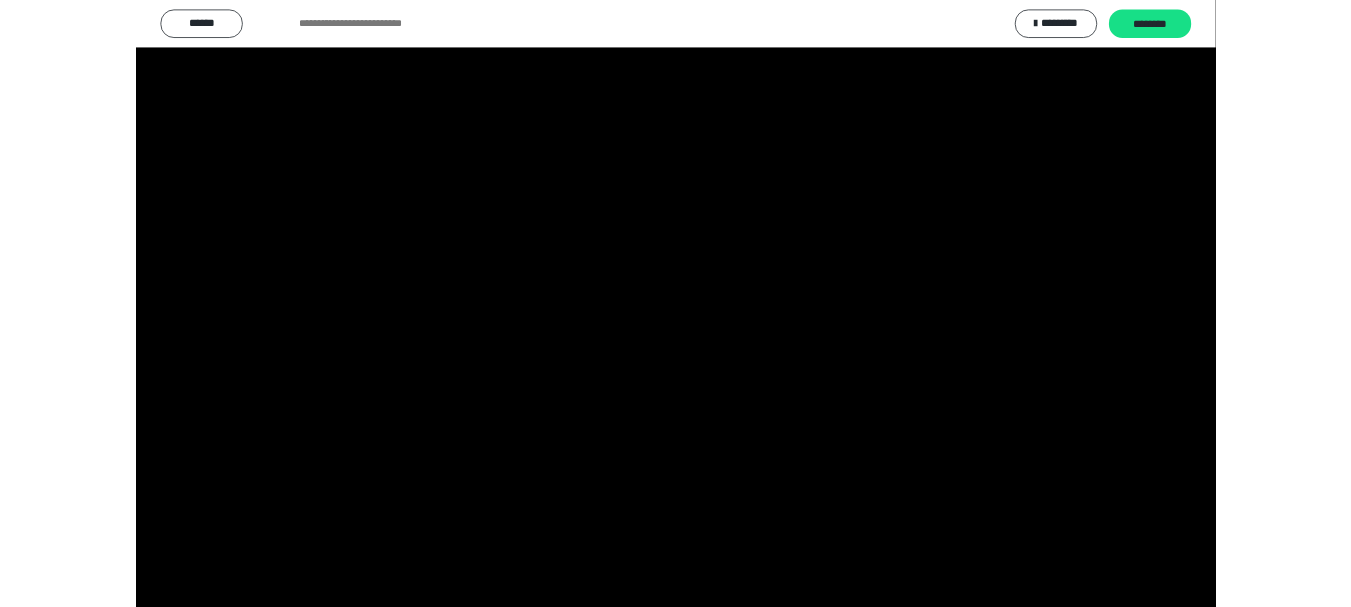 scroll, scrollTop: 2429, scrollLeft: 0, axis: vertical 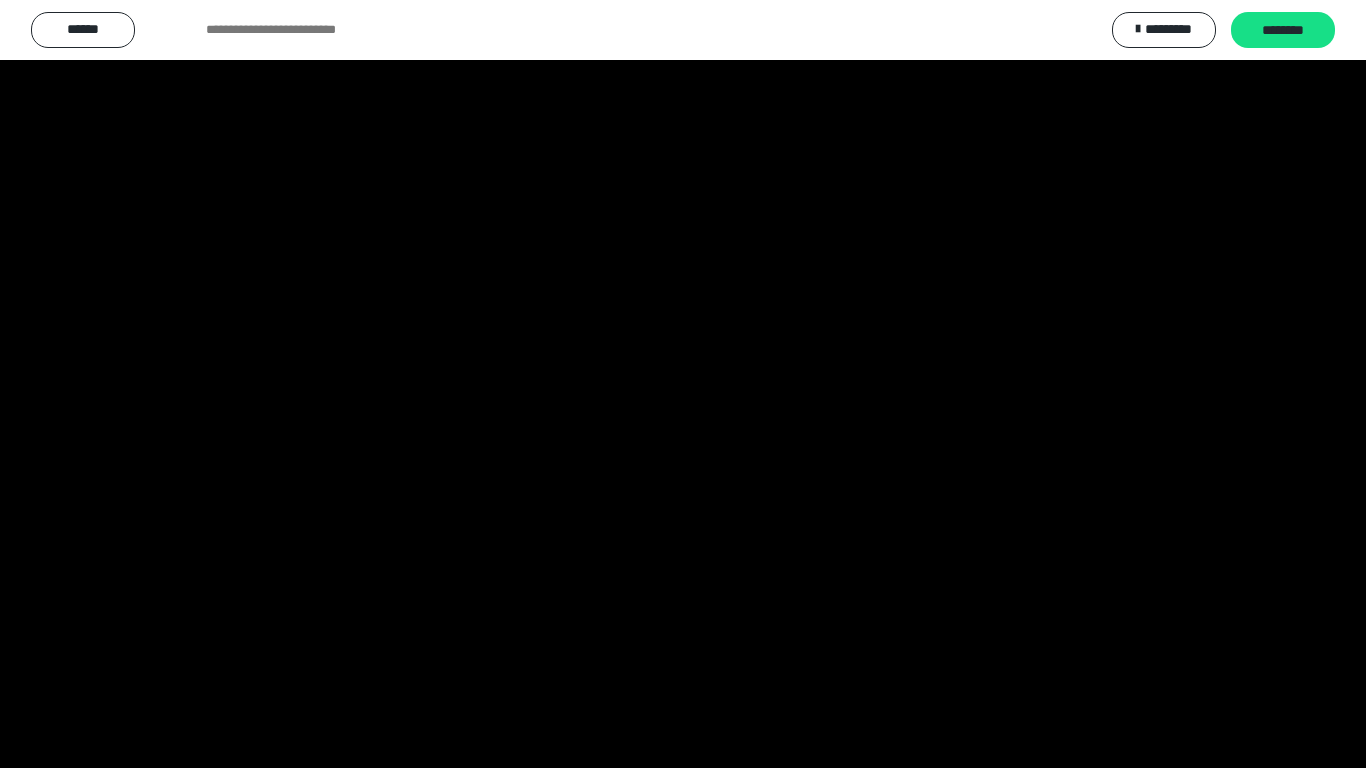 click at bounding box center [1340, 746] 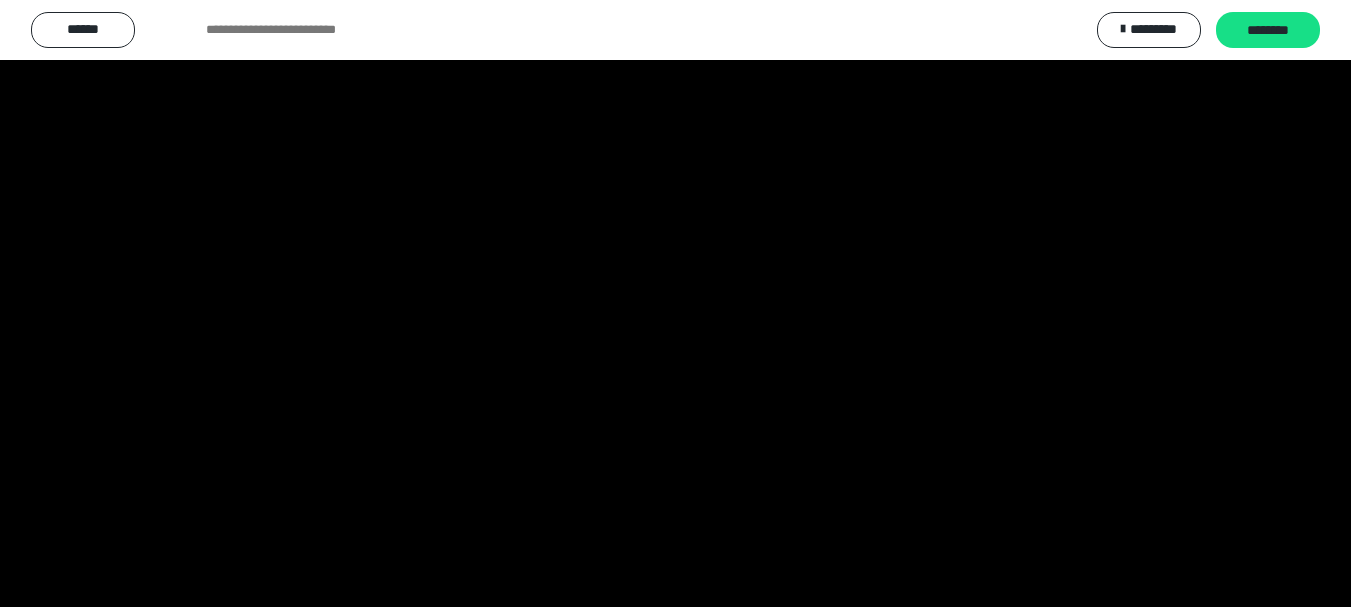 click 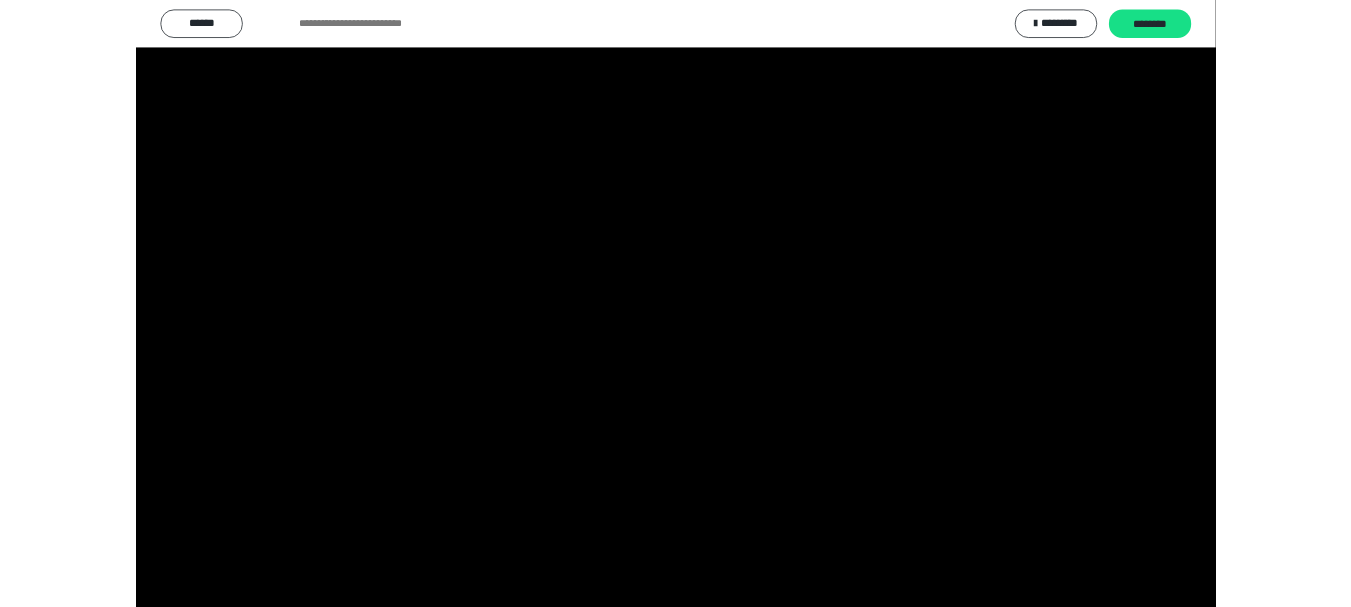 scroll, scrollTop: 2429, scrollLeft: 0, axis: vertical 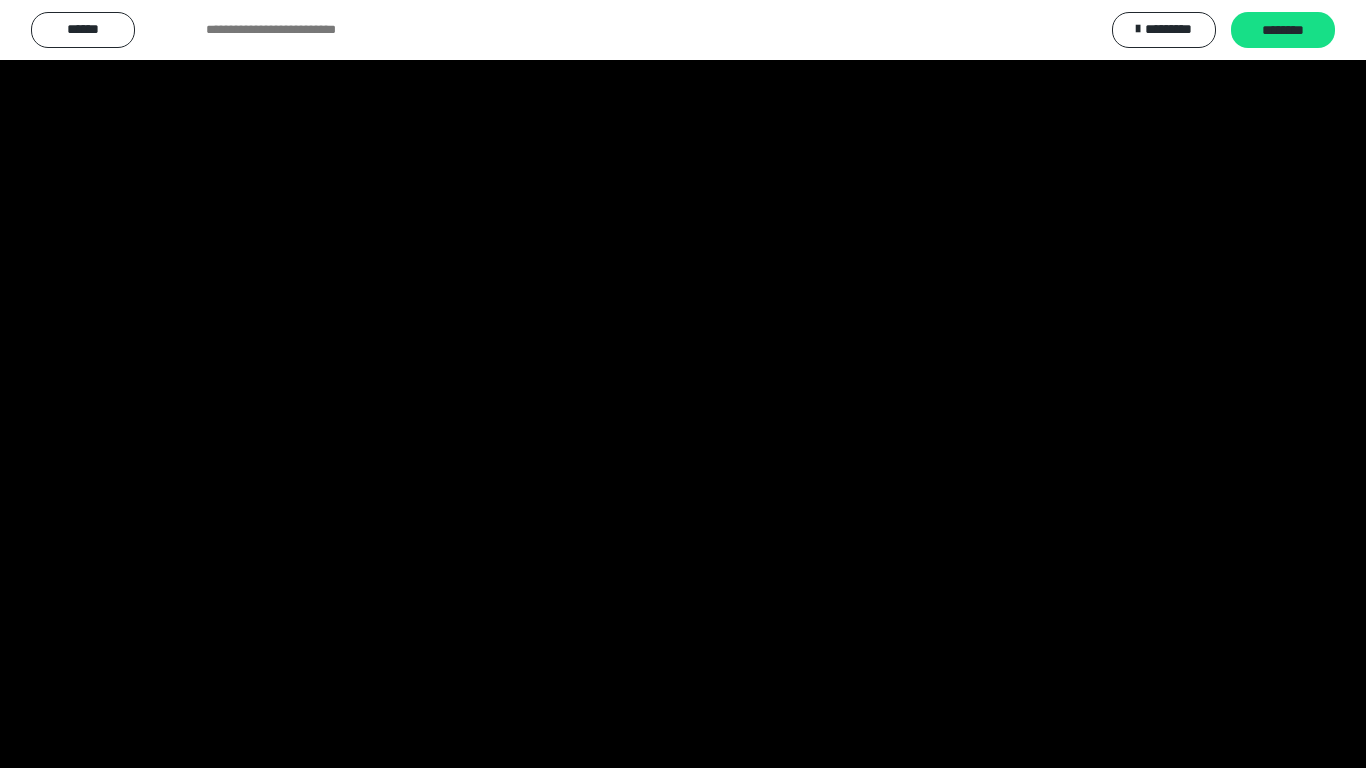click 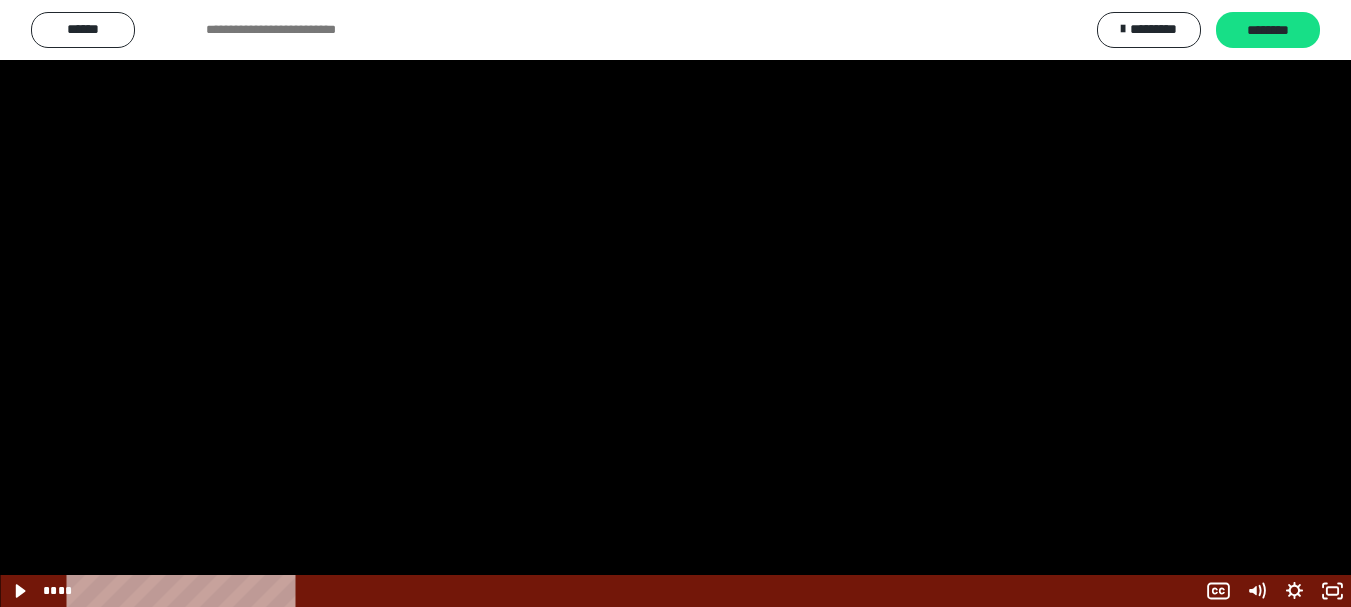 click 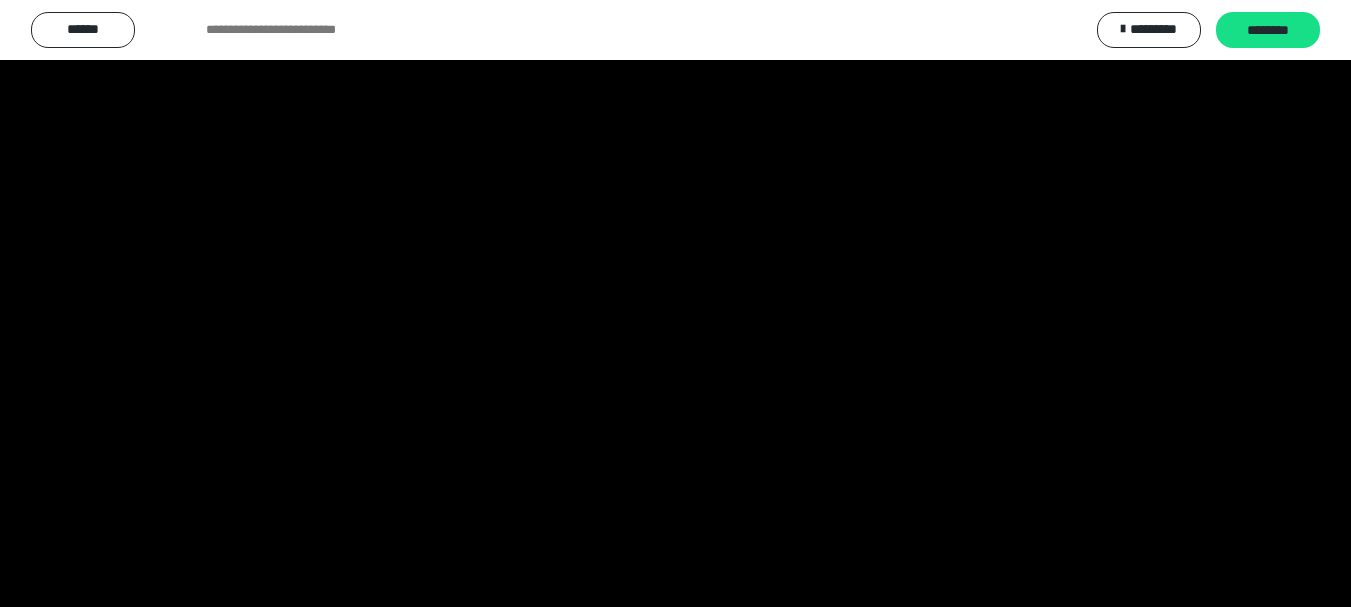 click 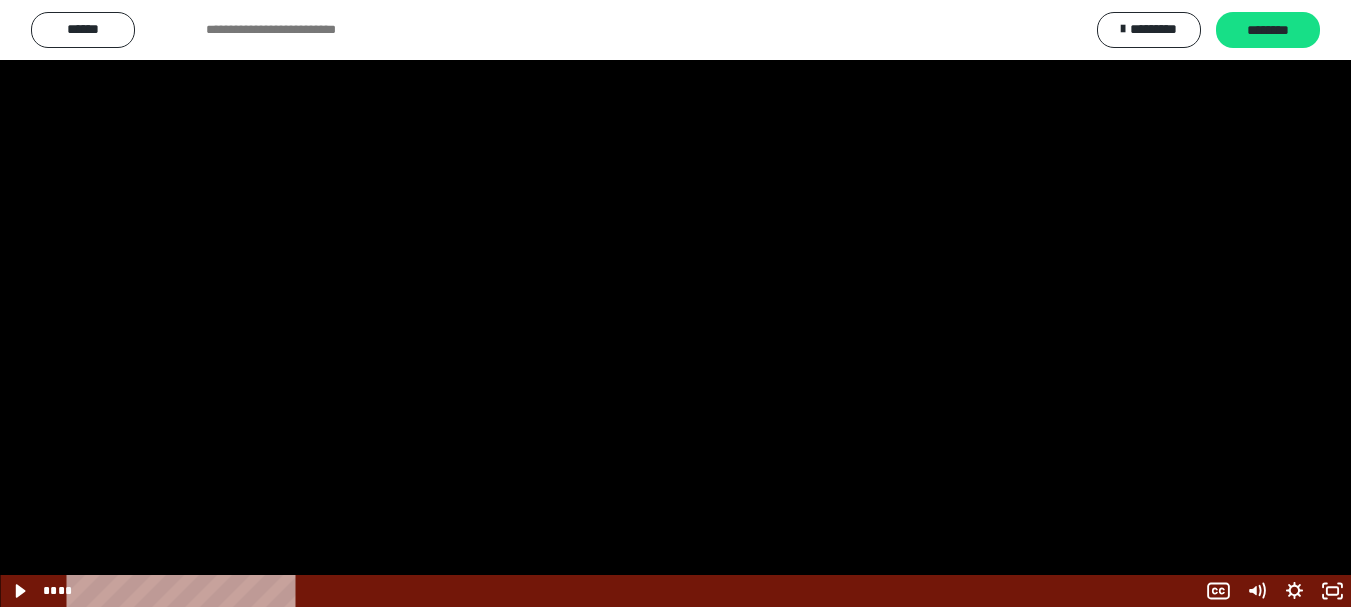 scroll, scrollTop: 2429, scrollLeft: 0, axis: vertical 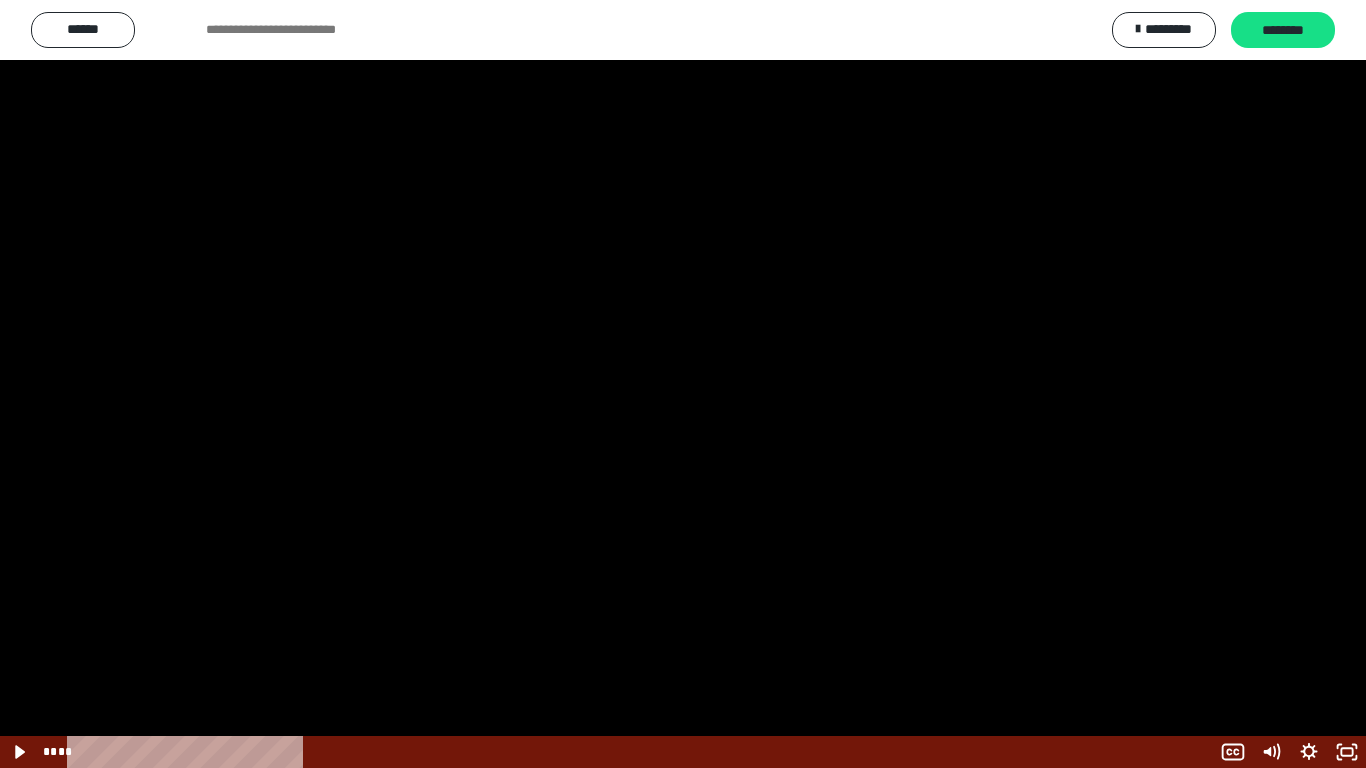 click 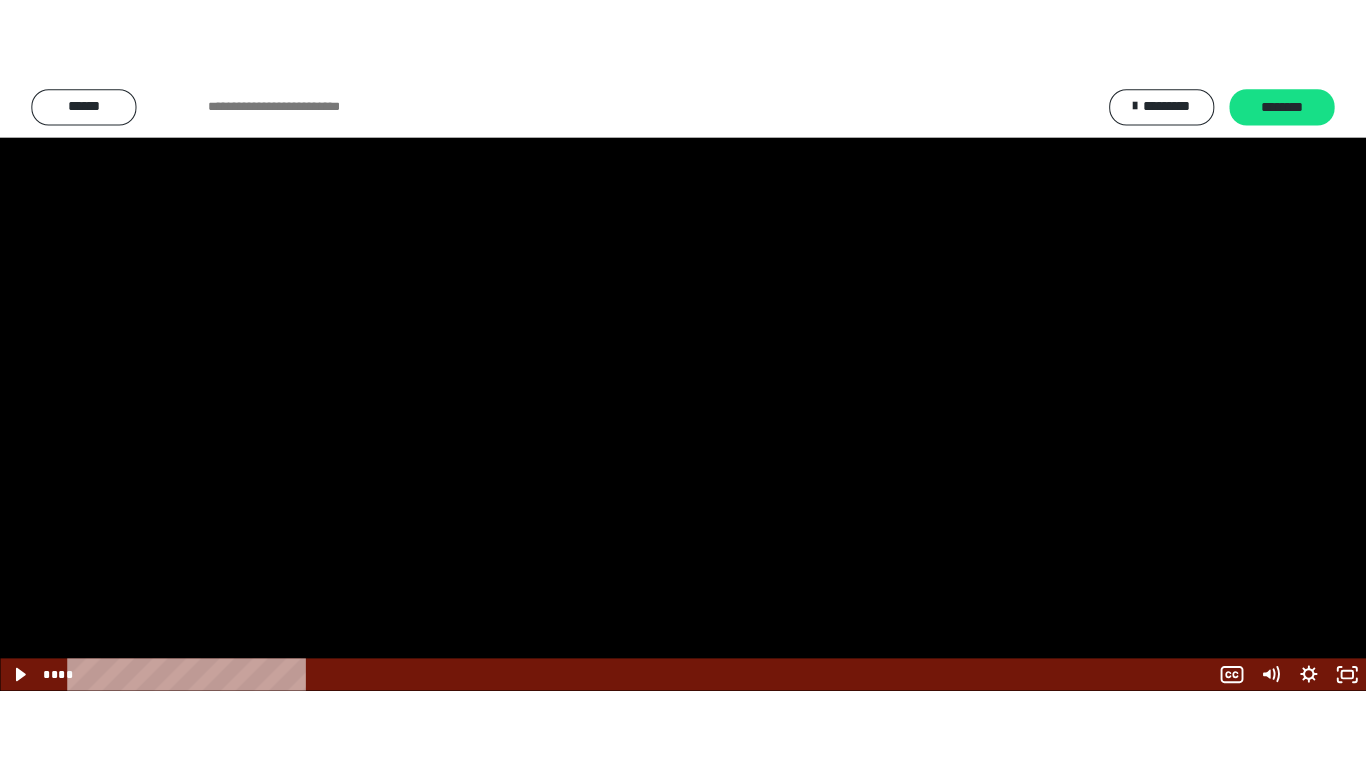 scroll, scrollTop: 2590, scrollLeft: 0, axis: vertical 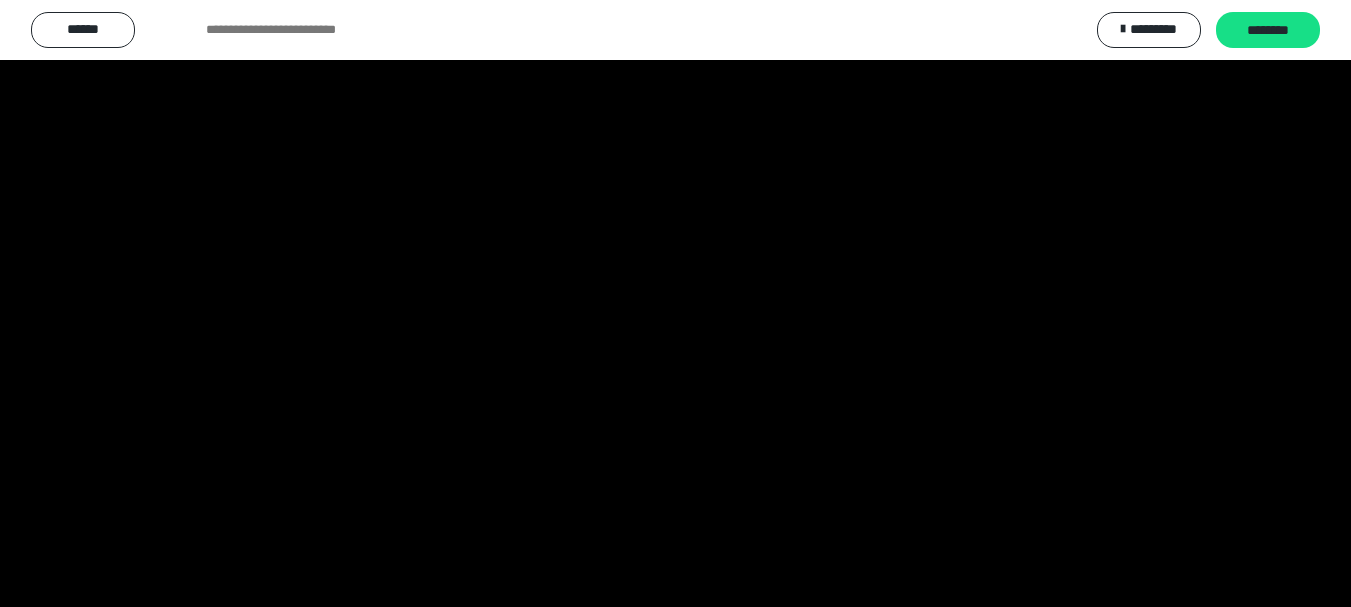 click 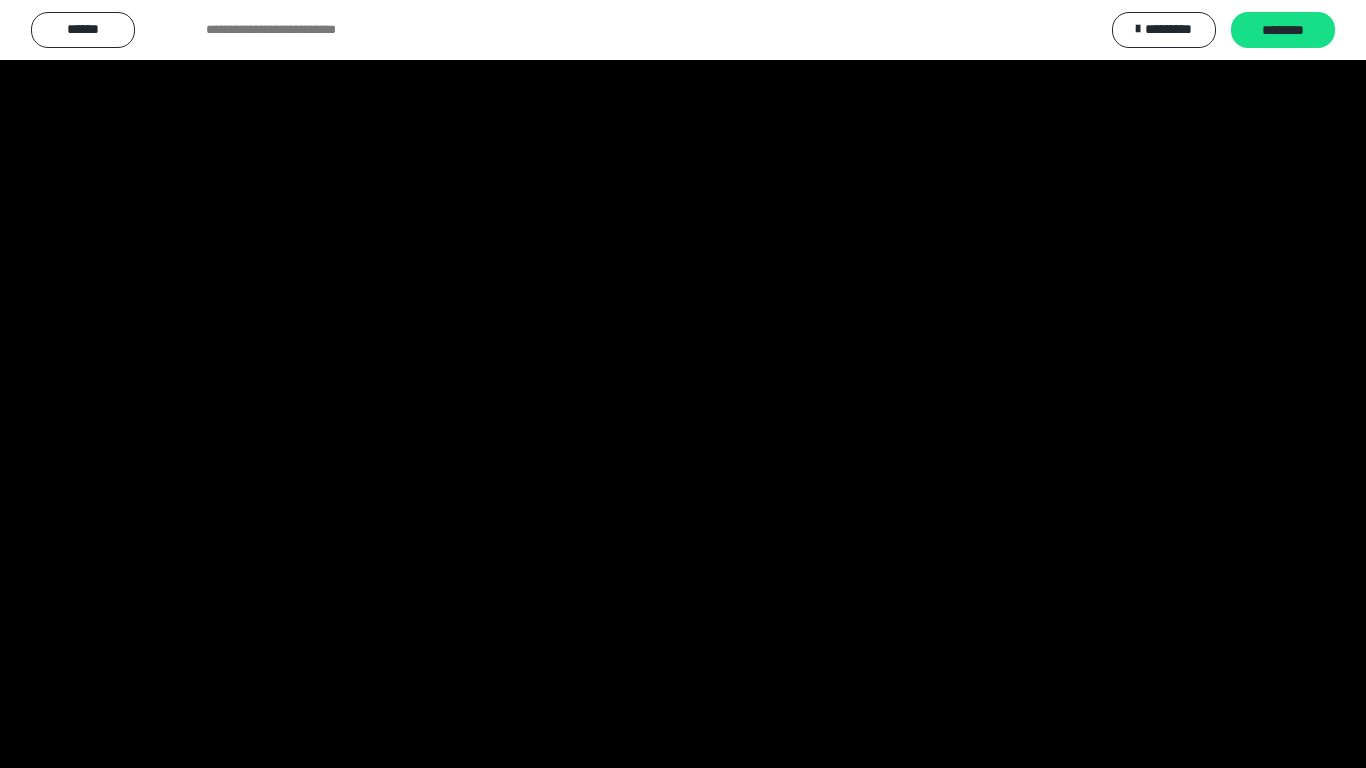 click at bounding box center [683, 384] 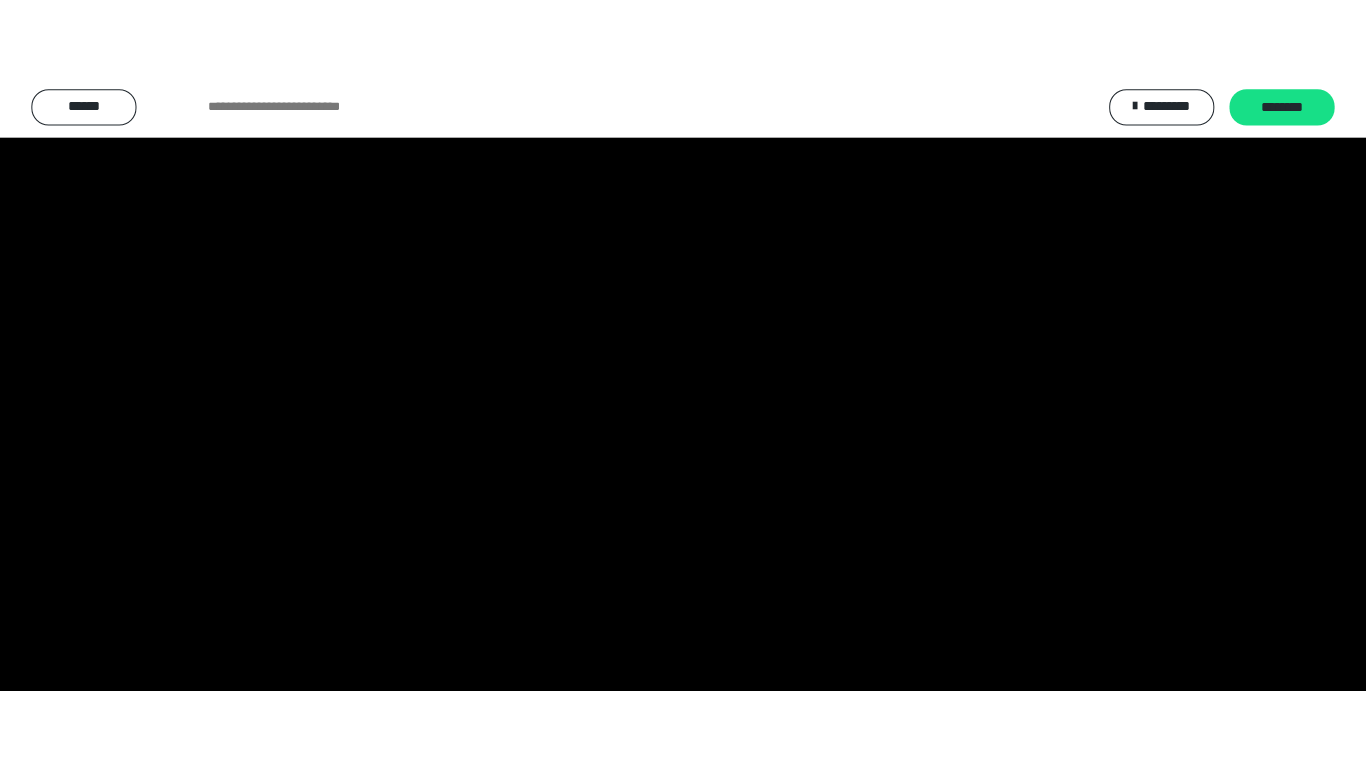 scroll, scrollTop: 2590, scrollLeft: 0, axis: vertical 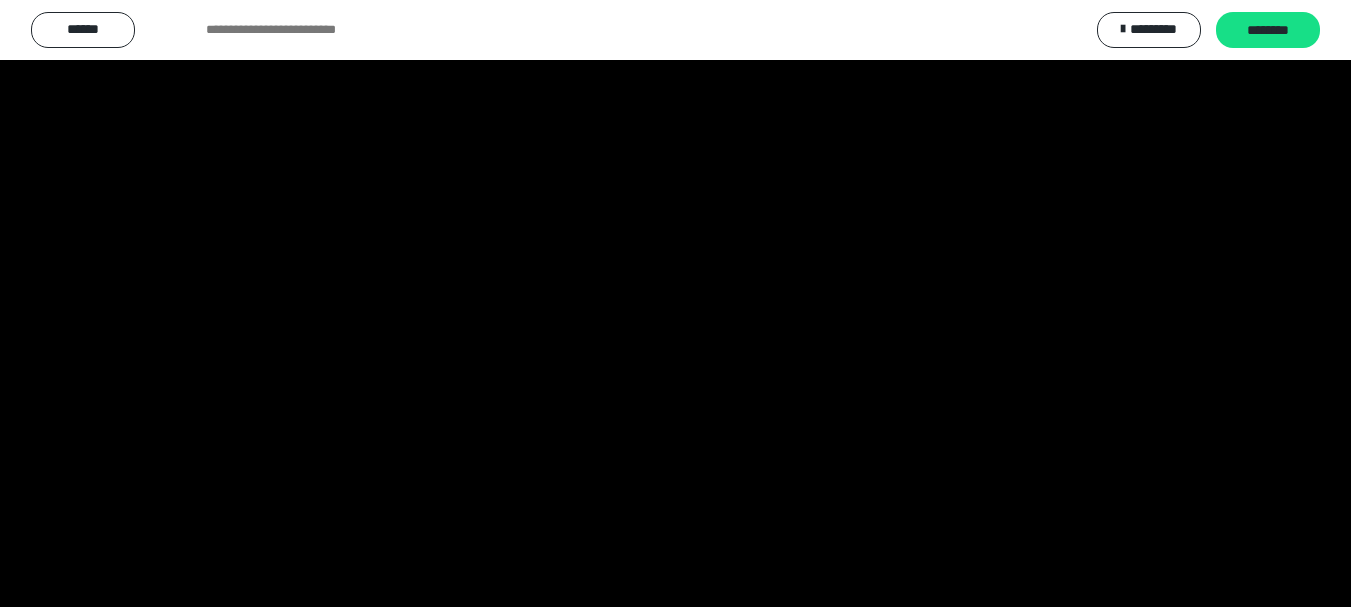click 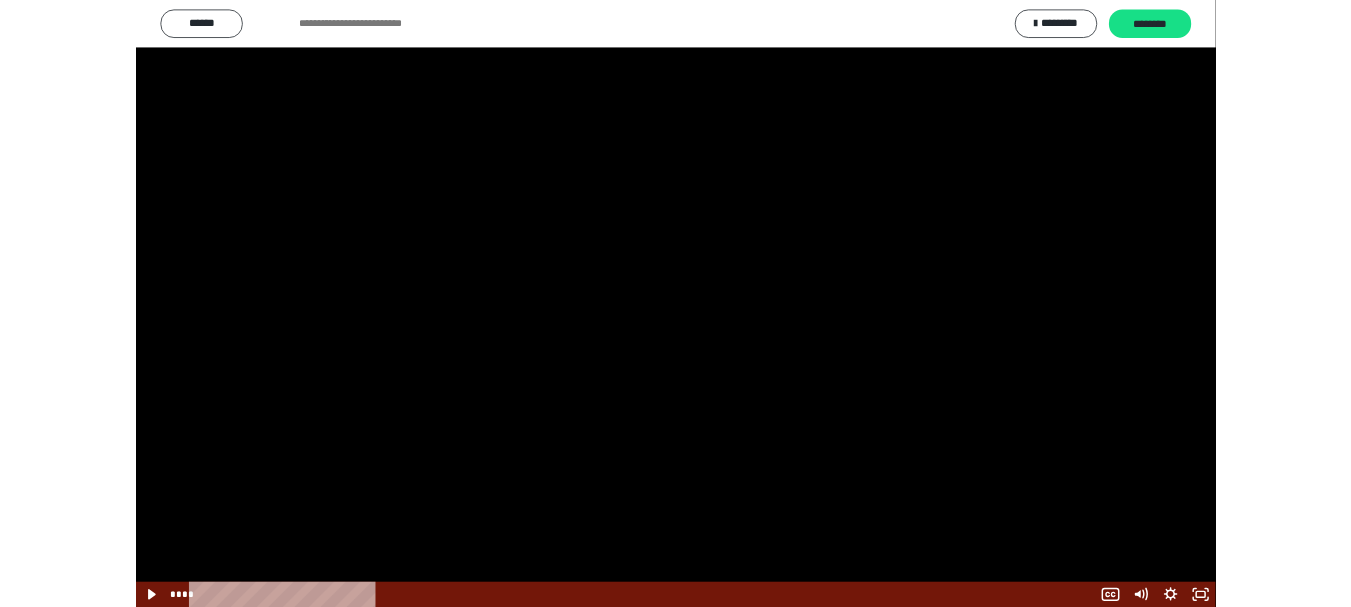 scroll, scrollTop: 2429, scrollLeft: 0, axis: vertical 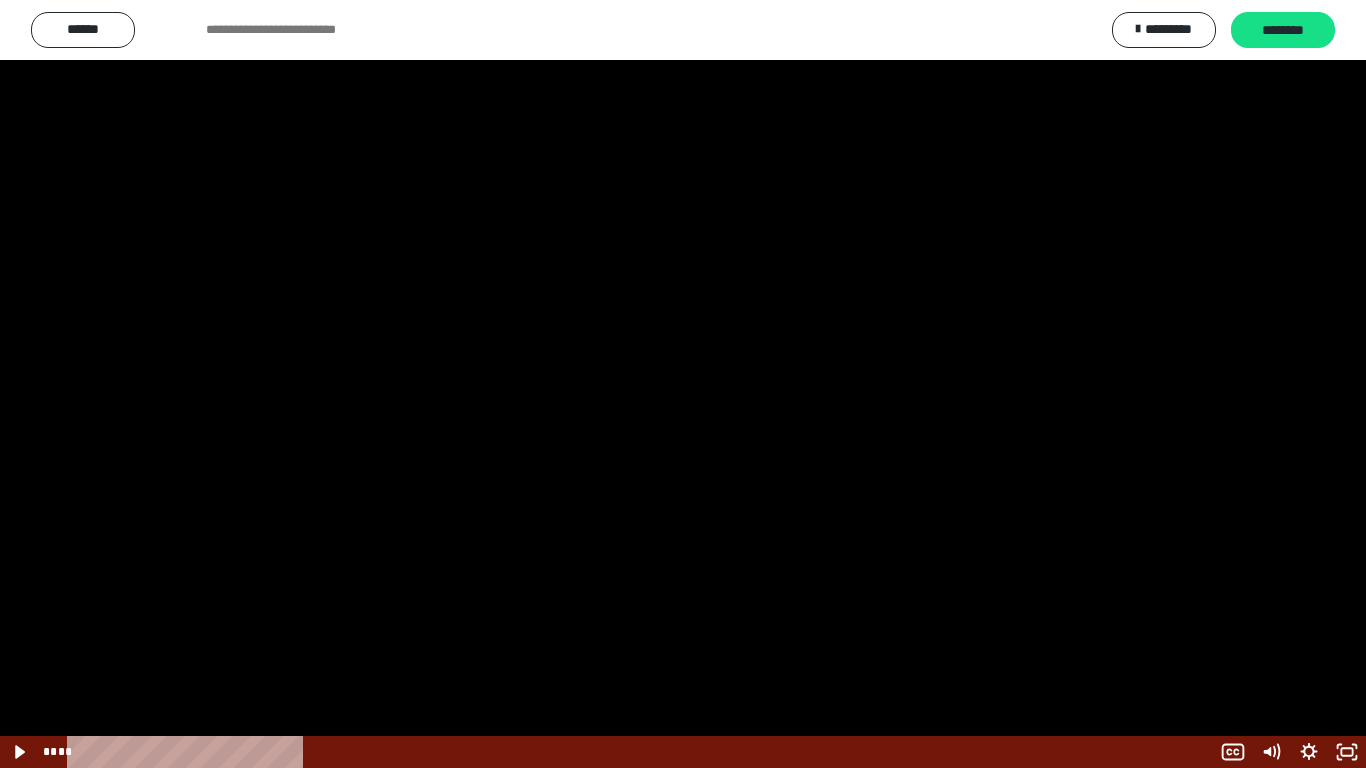 drag, startPoint x: 1351, startPoint y: 744, endPoint x: 1146, endPoint y: 448, distance: 360.05695 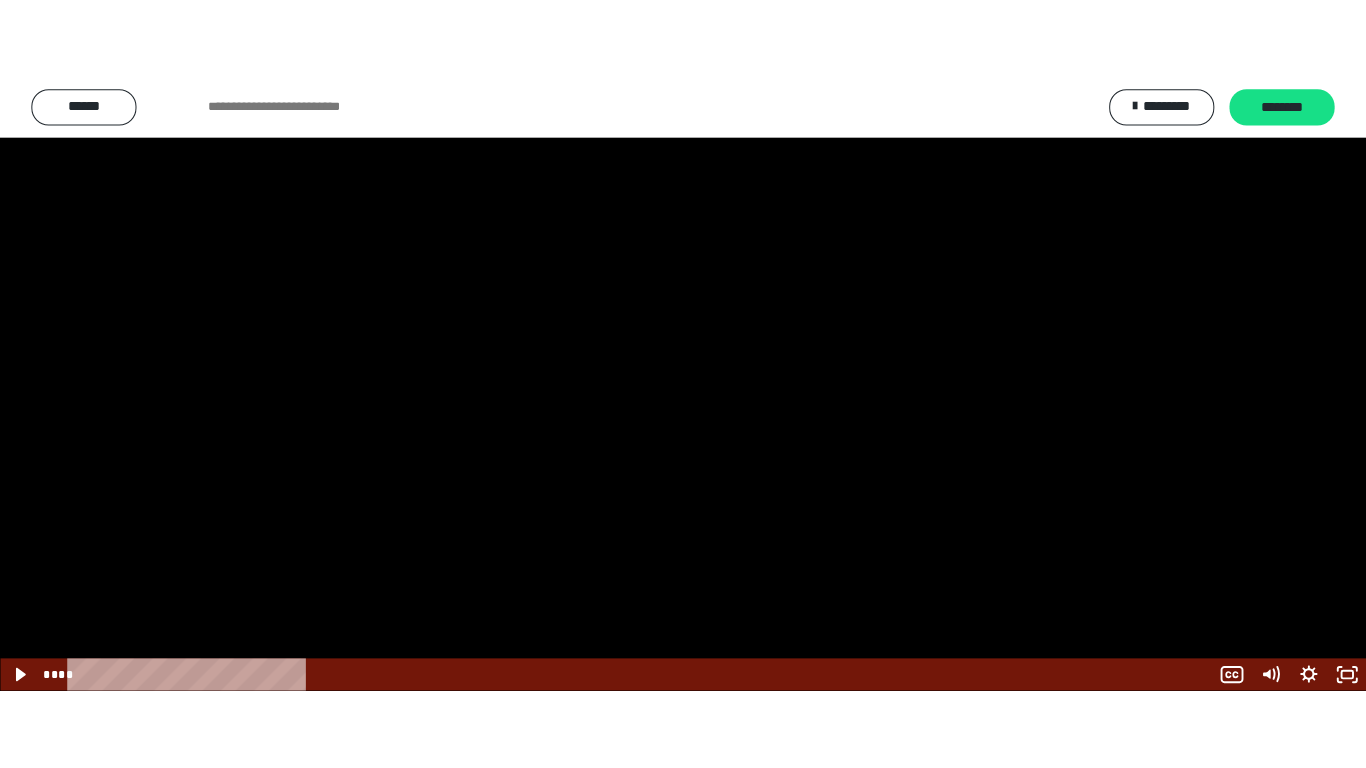 scroll, scrollTop: 2590, scrollLeft: 0, axis: vertical 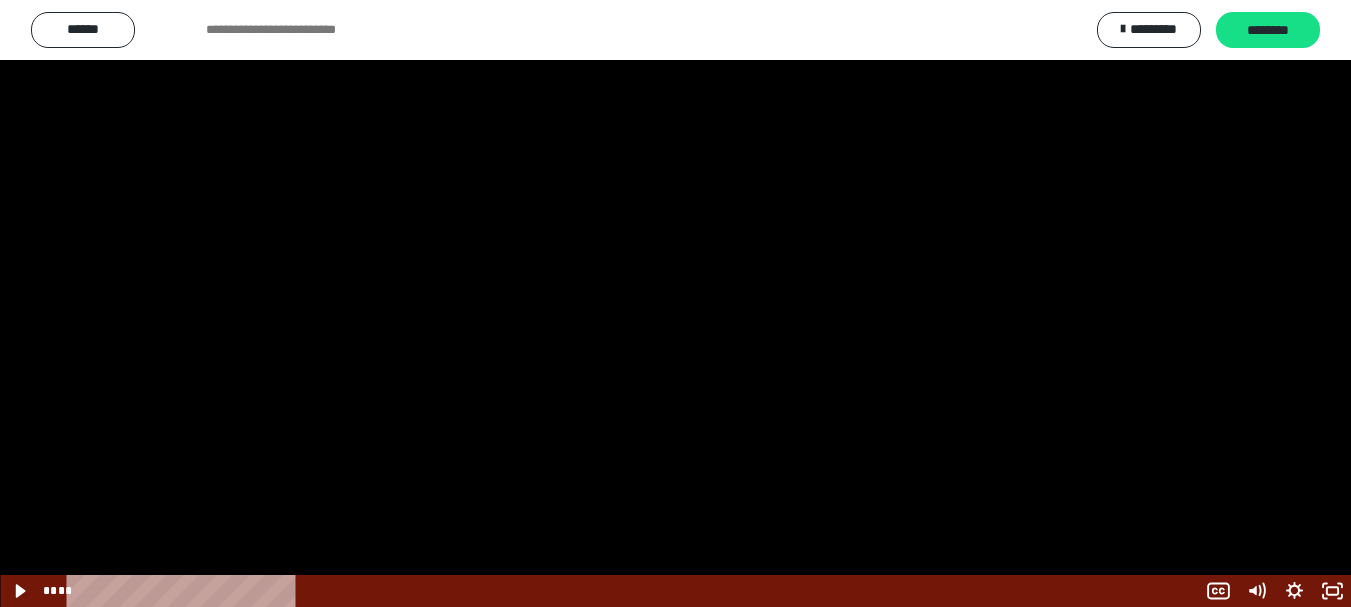 click 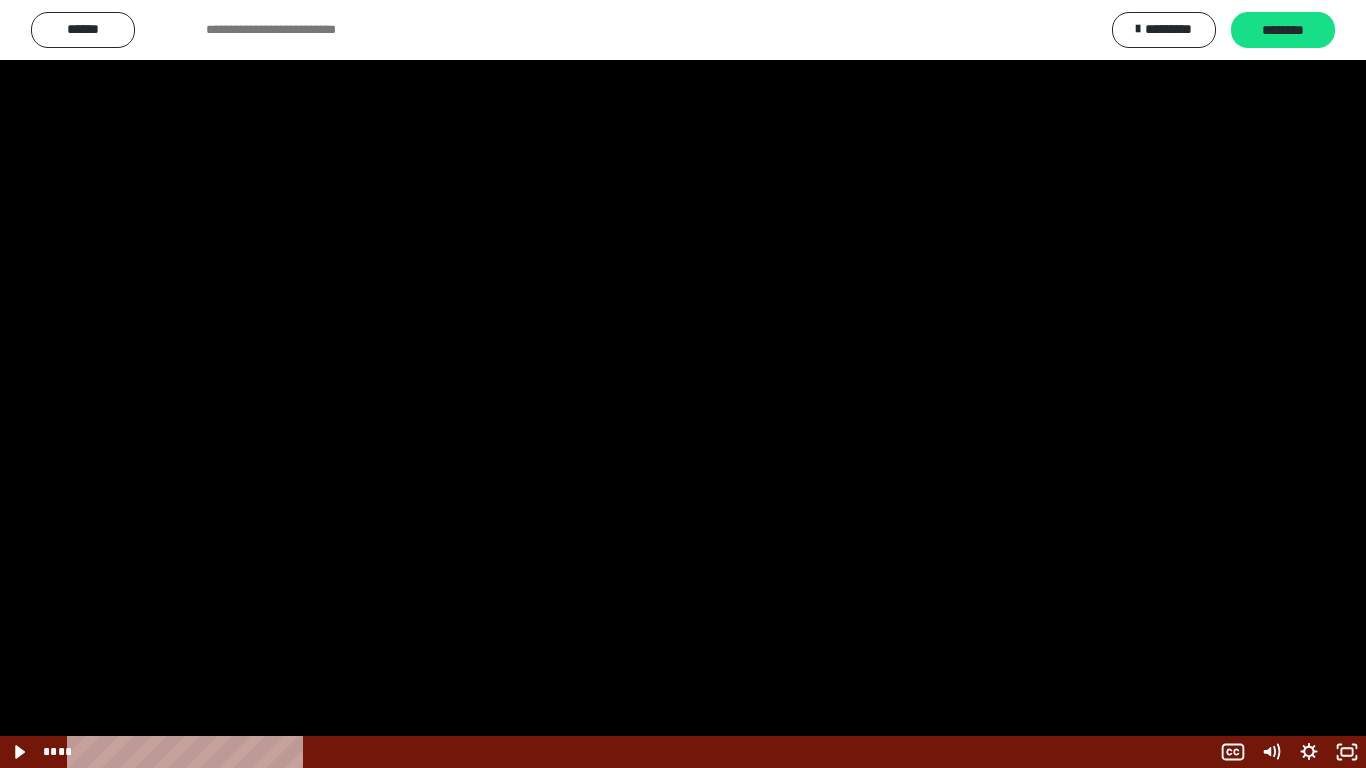 click 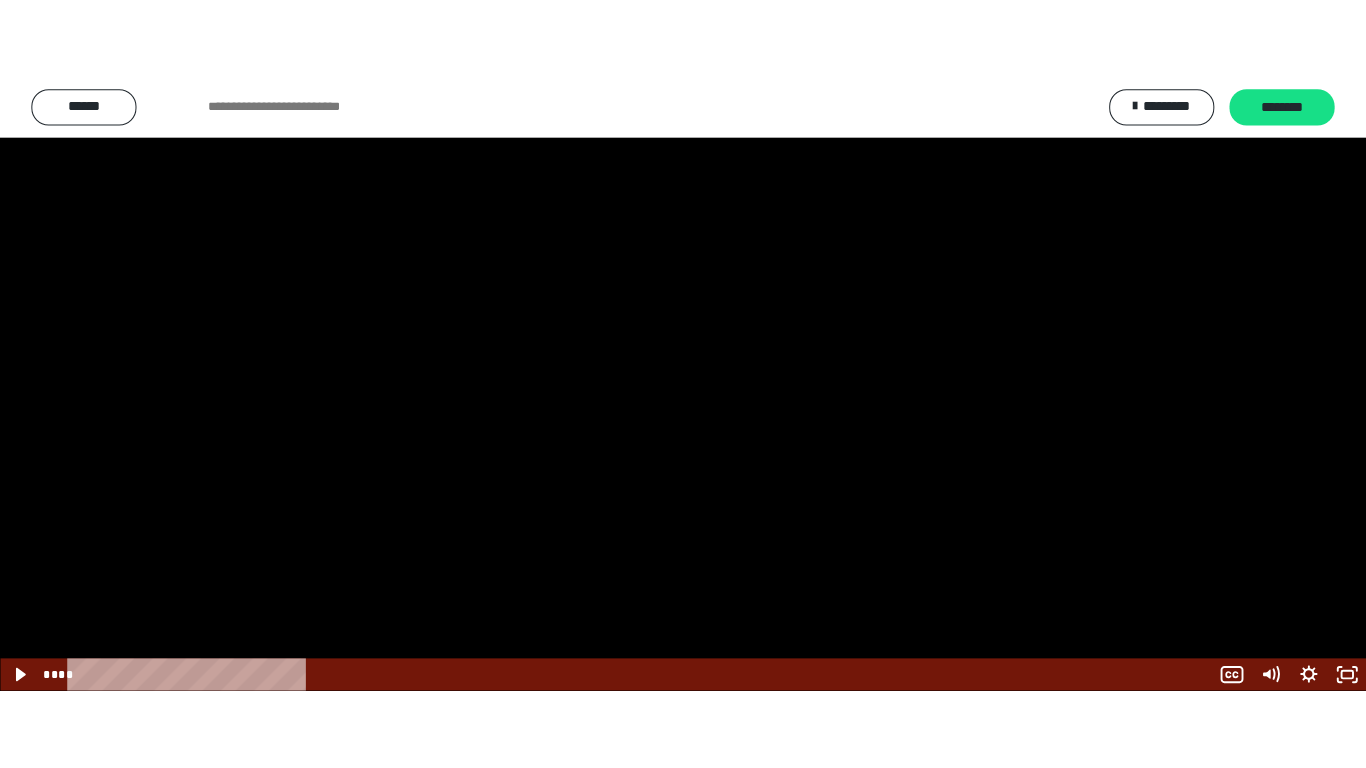 scroll, scrollTop: 2590, scrollLeft: 0, axis: vertical 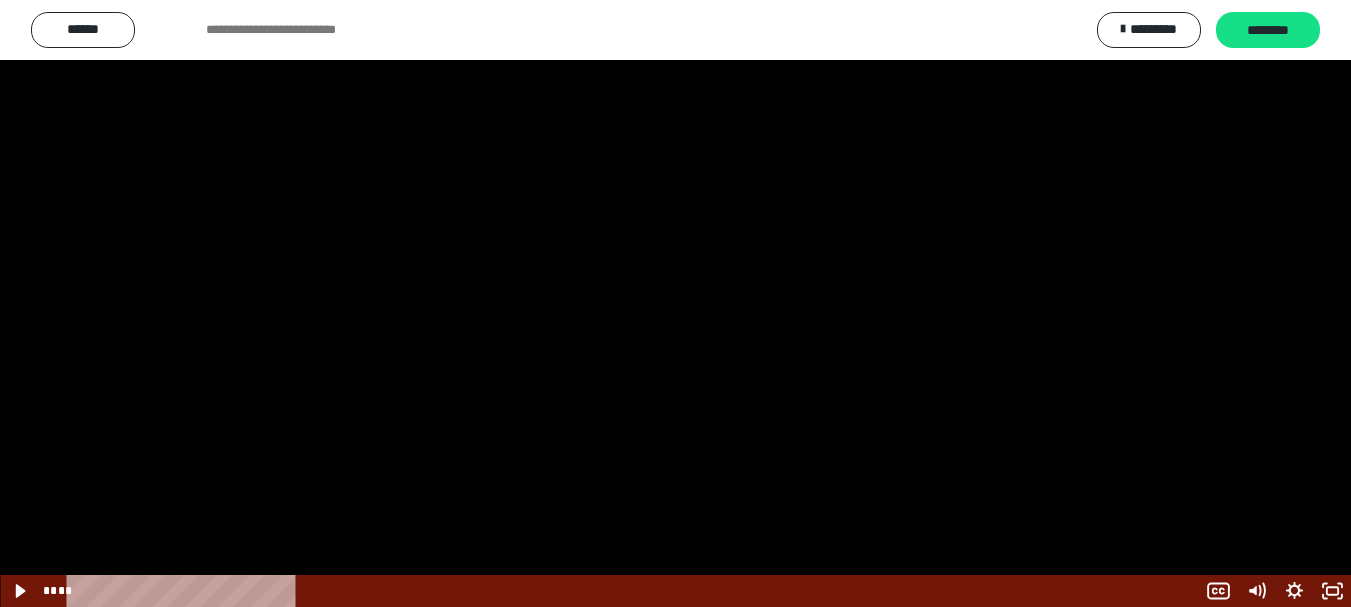 click 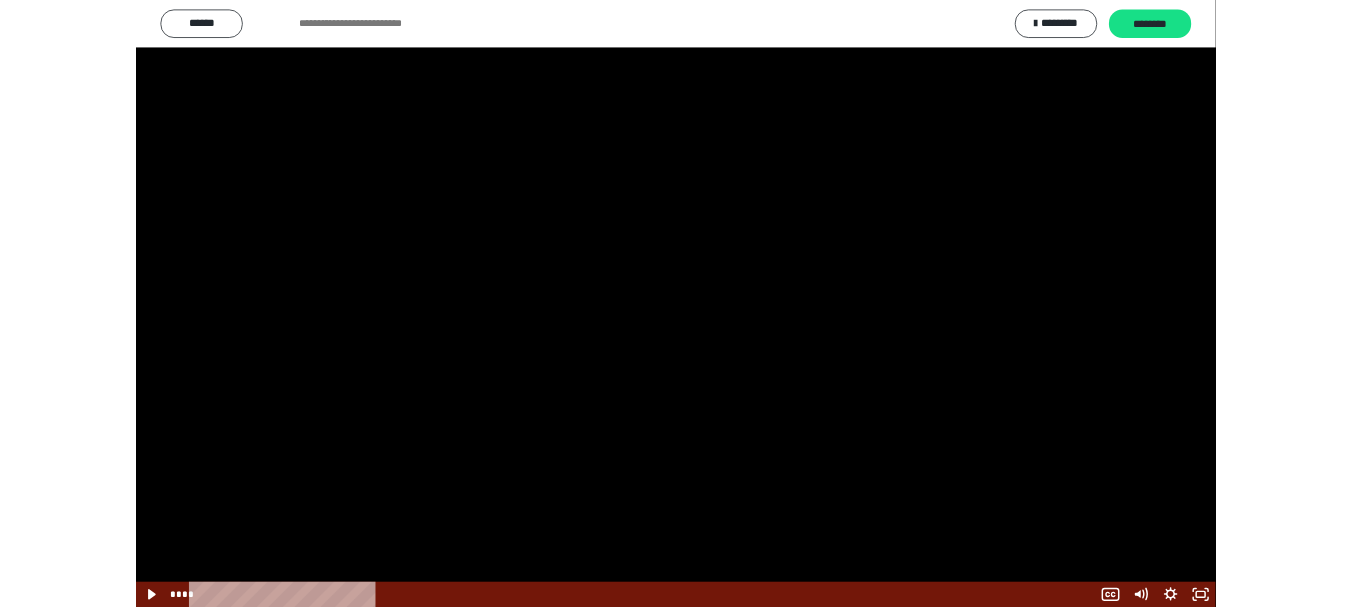 scroll, scrollTop: 2429, scrollLeft: 0, axis: vertical 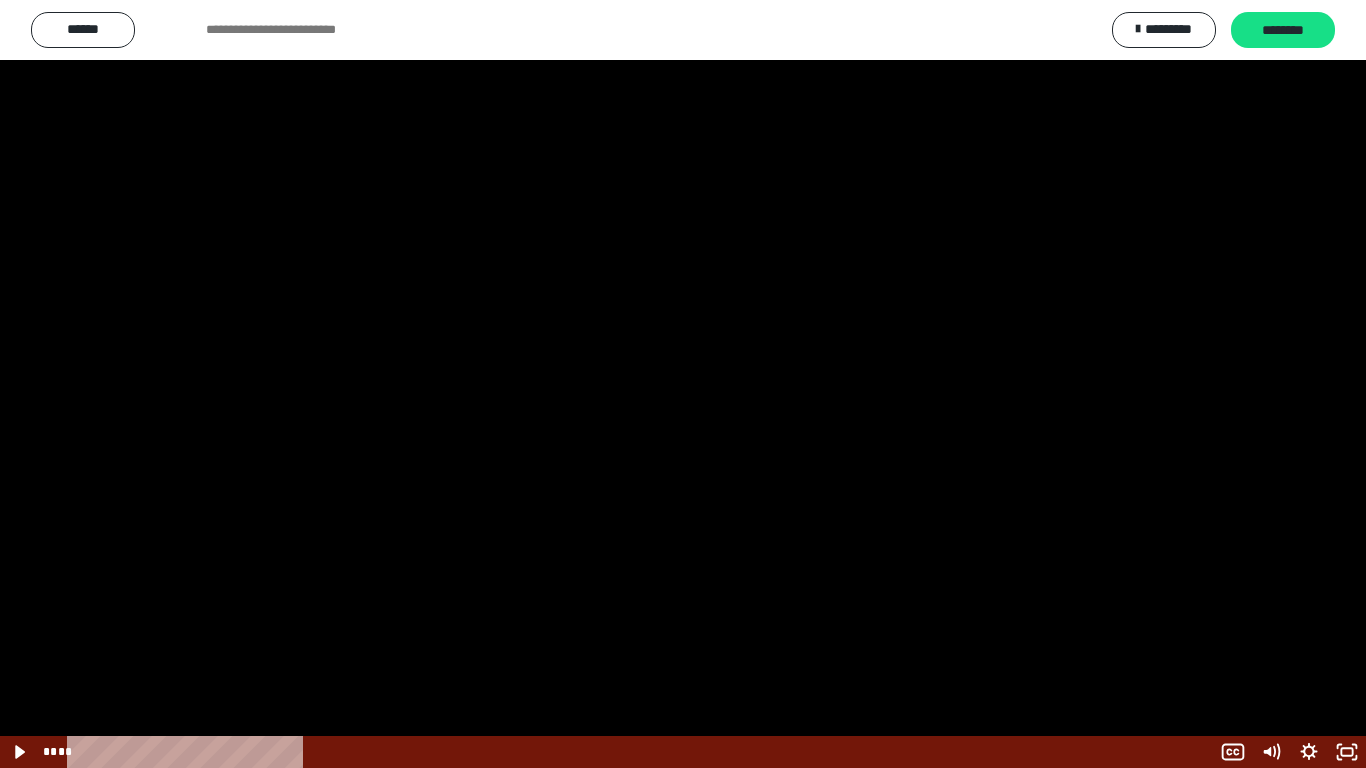 click at bounding box center [683, 384] 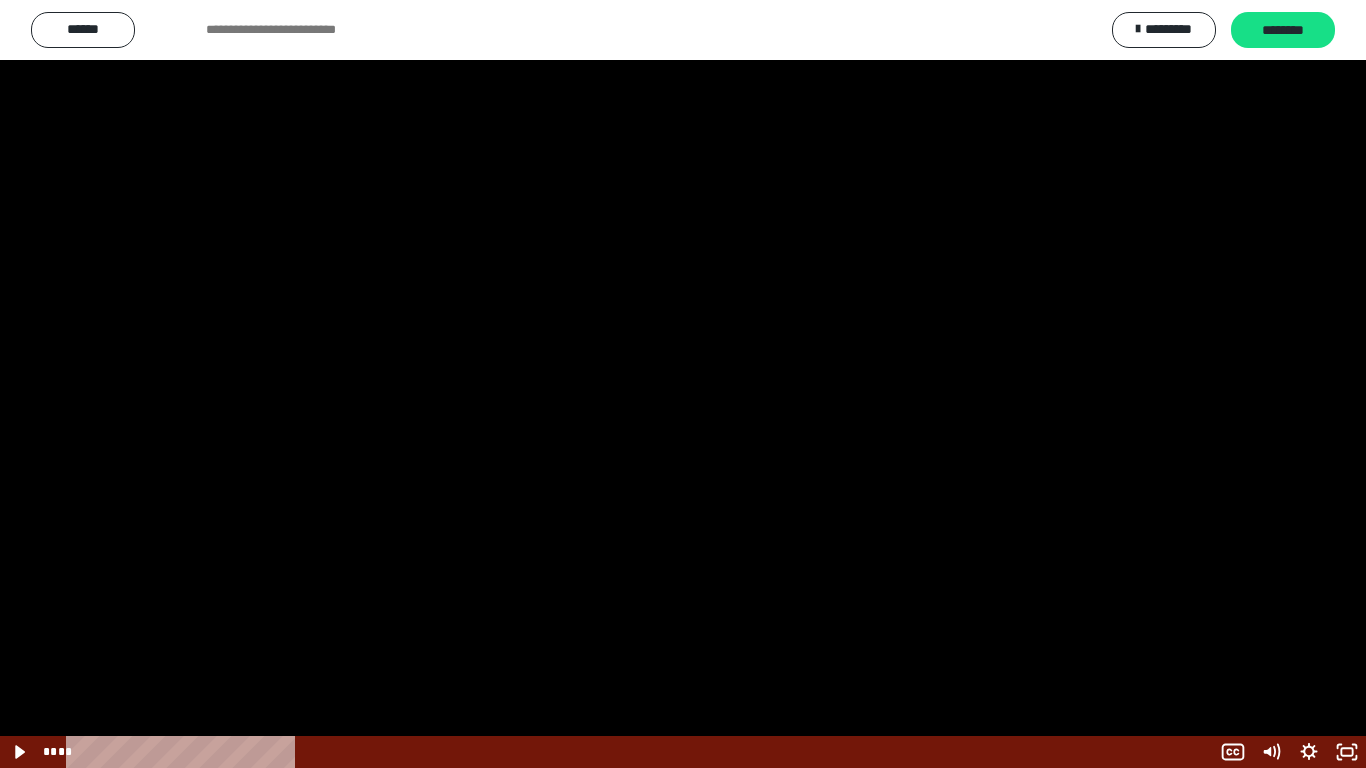 scroll, scrollTop: 2590, scrollLeft: 0, axis: vertical 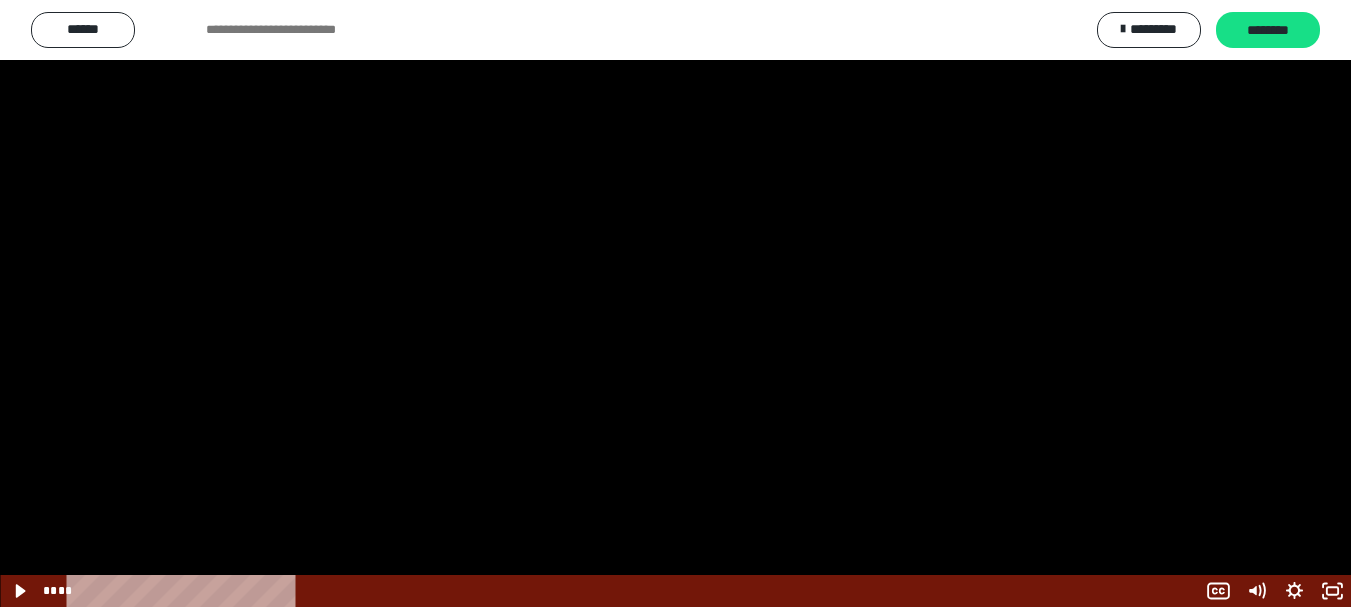 click 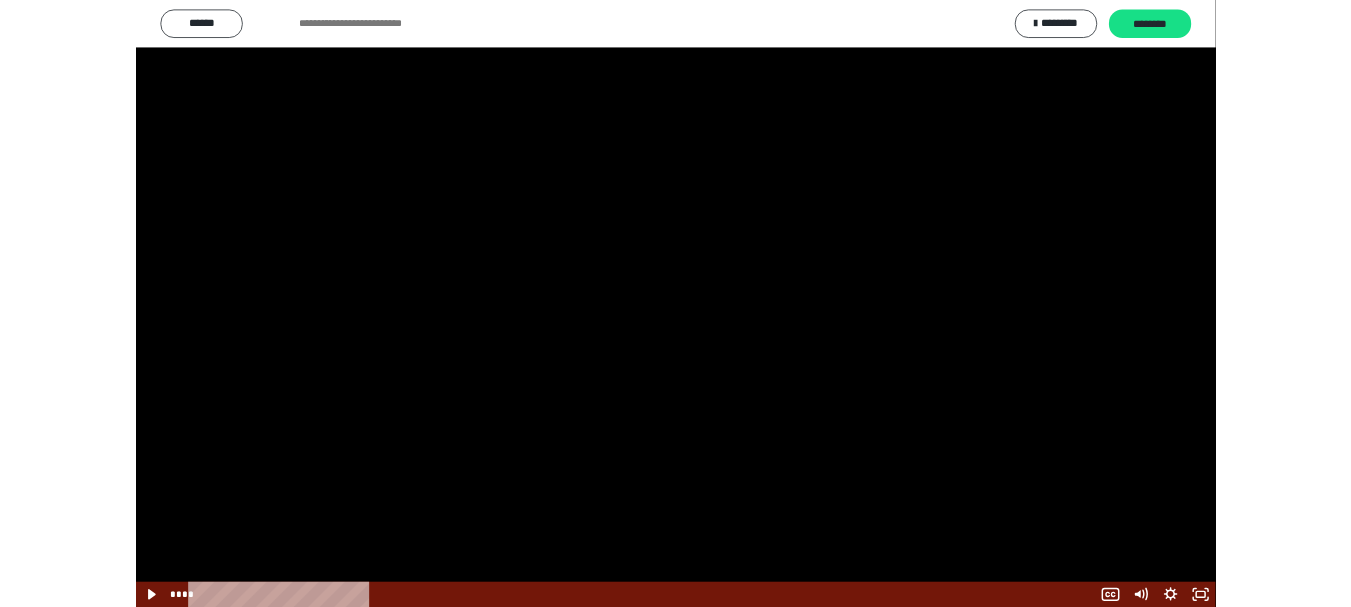 scroll, scrollTop: 2429, scrollLeft: 0, axis: vertical 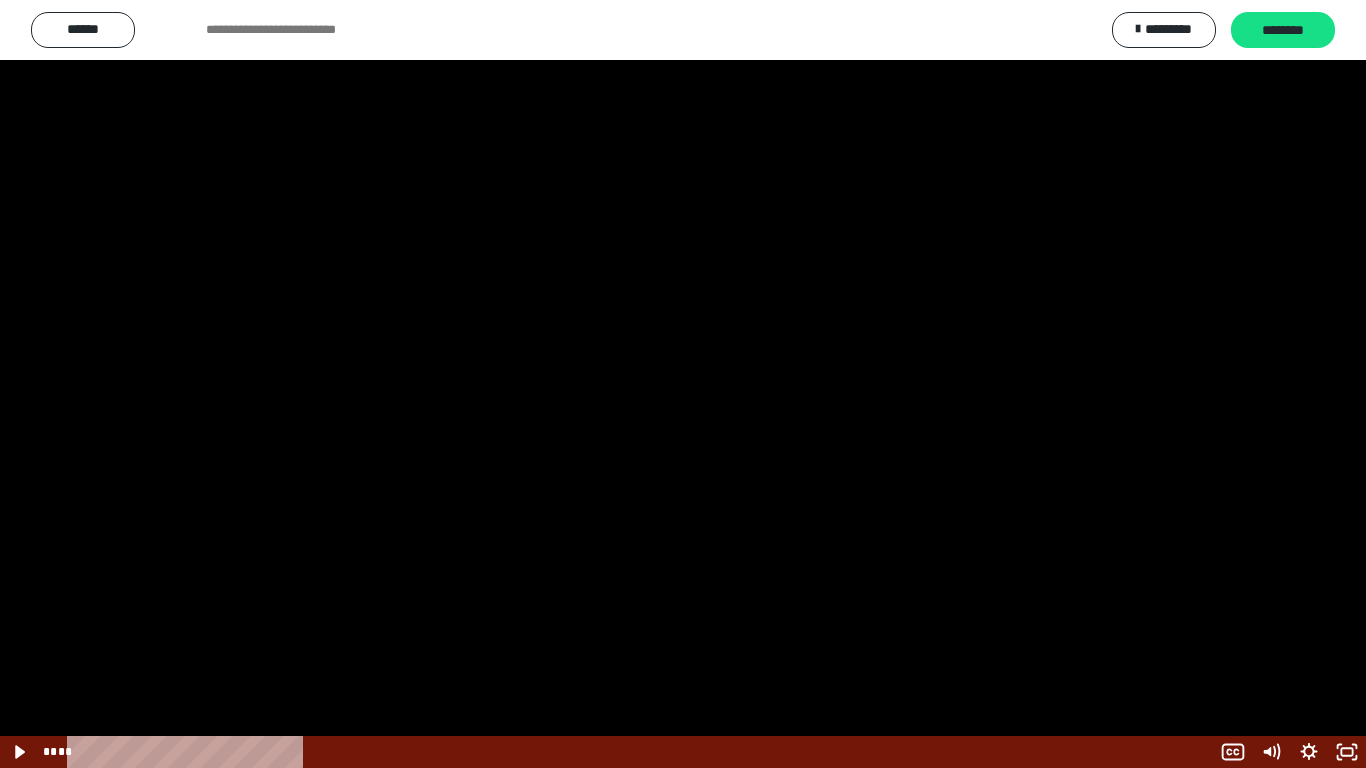 click 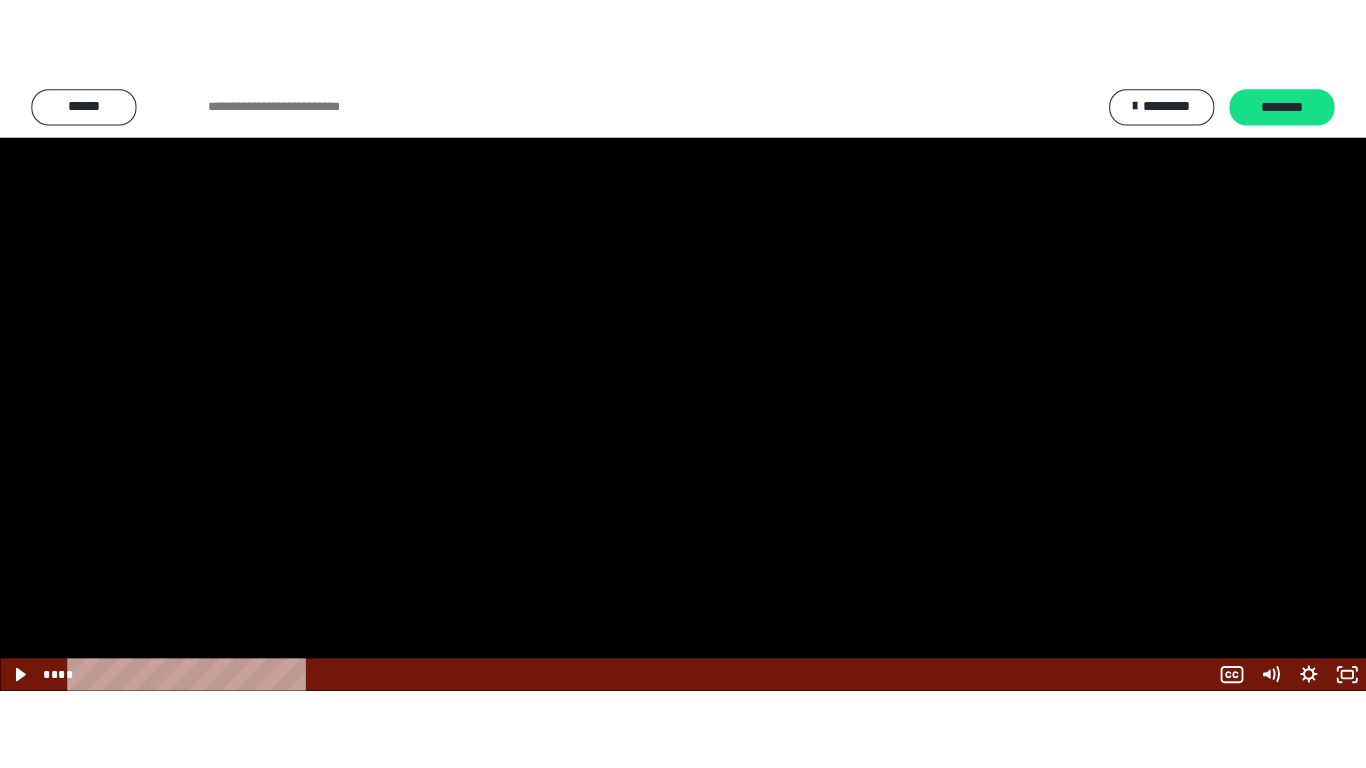 scroll, scrollTop: 2590, scrollLeft: 0, axis: vertical 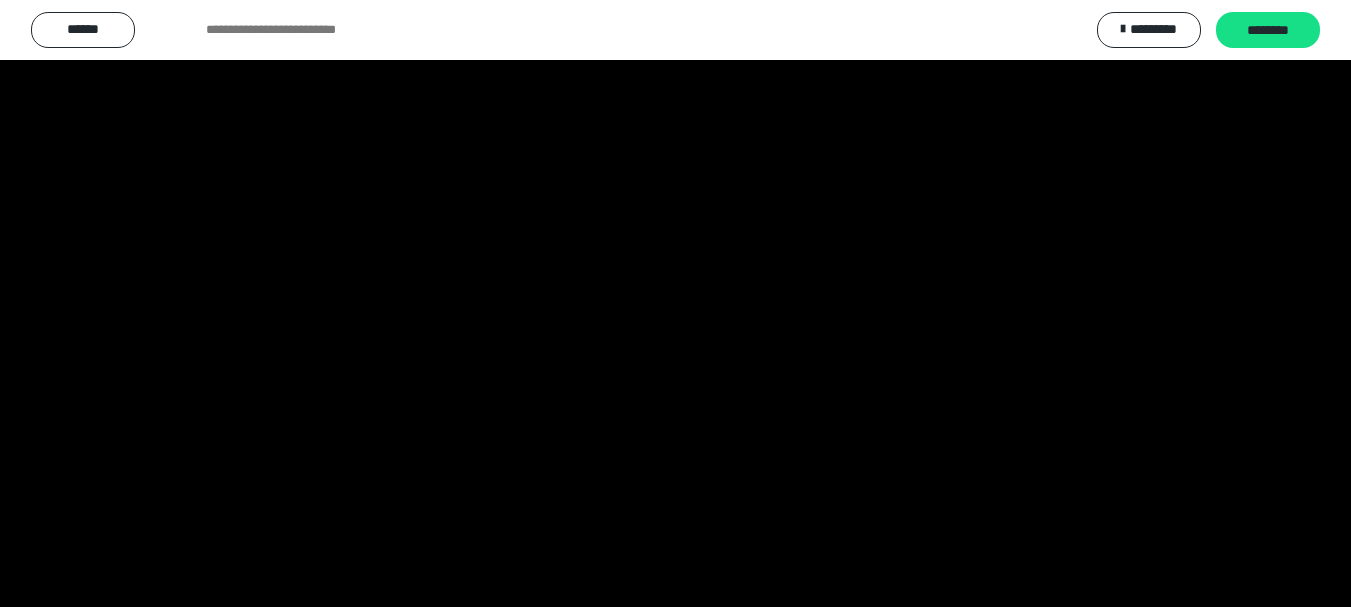 click 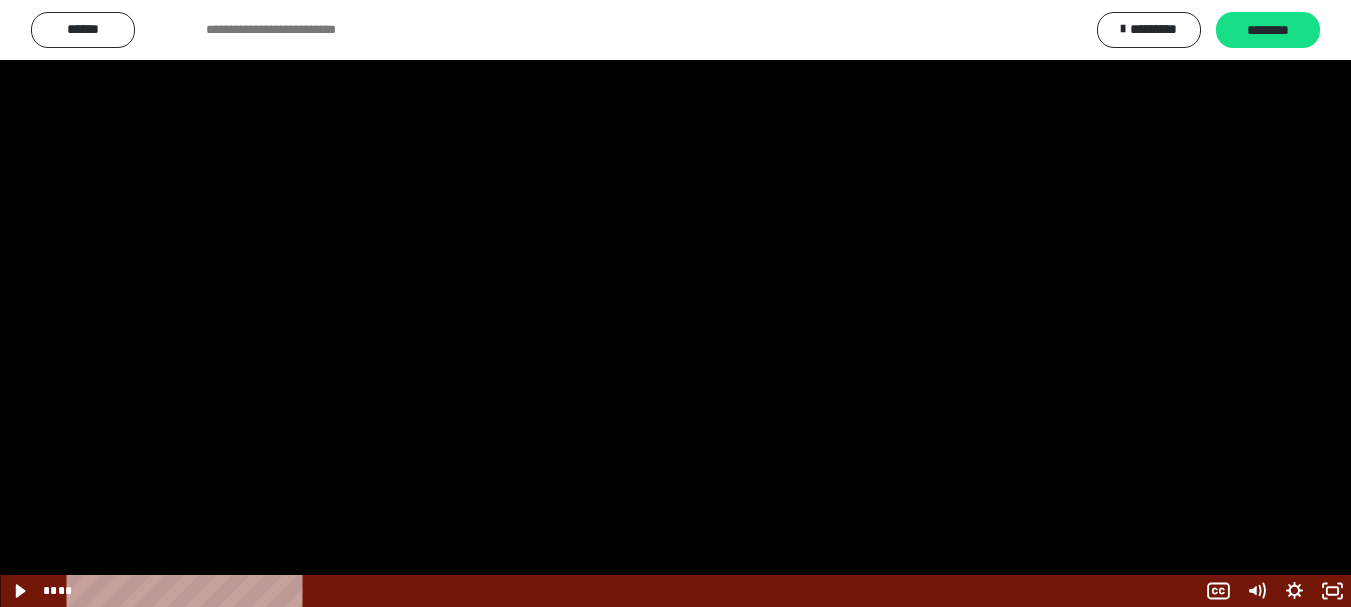 scroll, scrollTop: 2429, scrollLeft: 0, axis: vertical 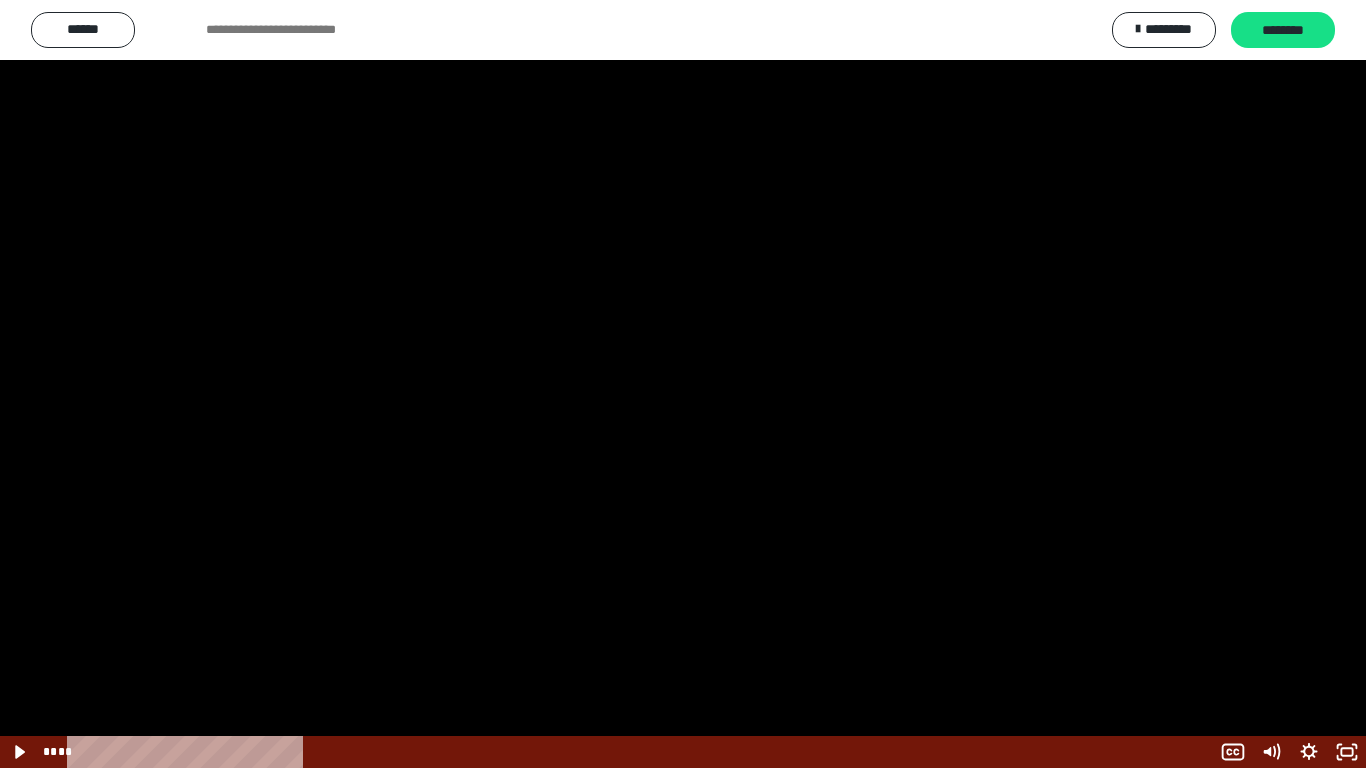 click at bounding box center [683, 384] 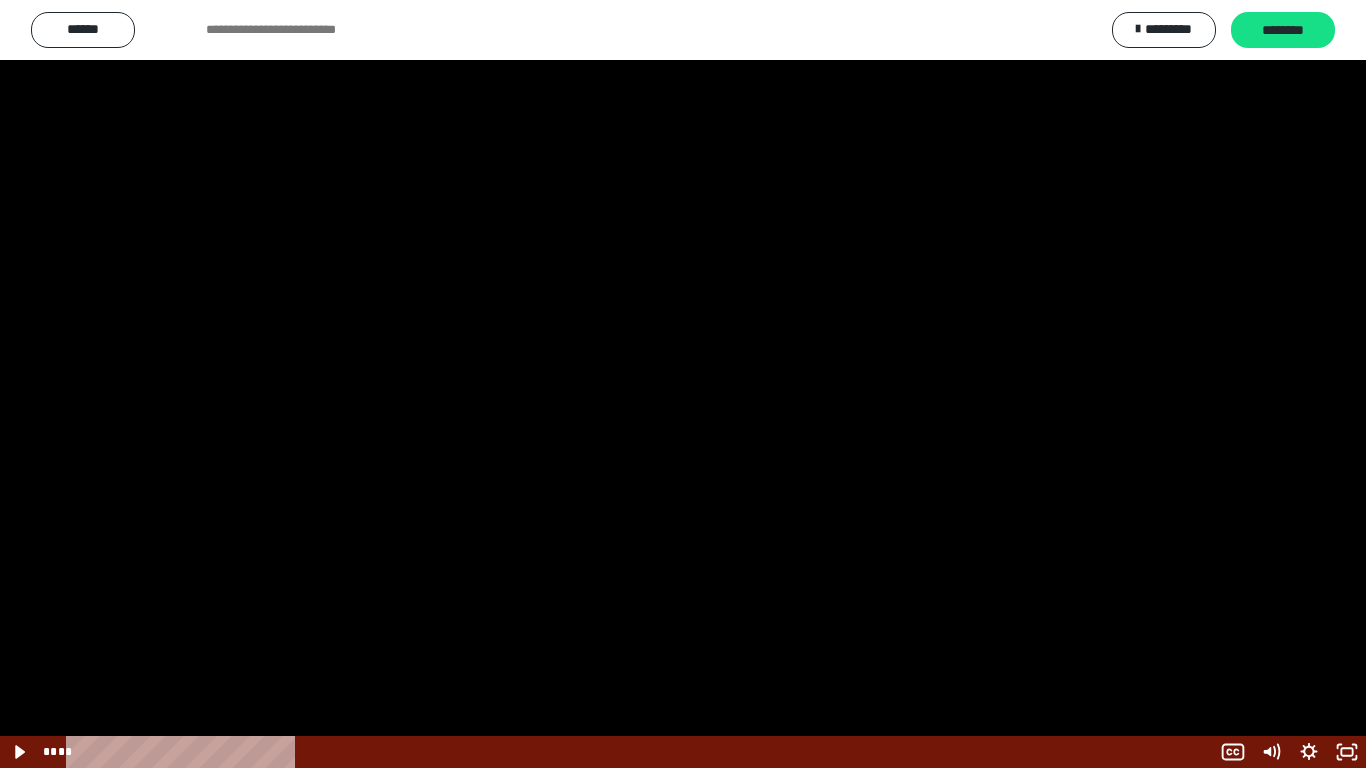 scroll, scrollTop: 2590, scrollLeft: 0, axis: vertical 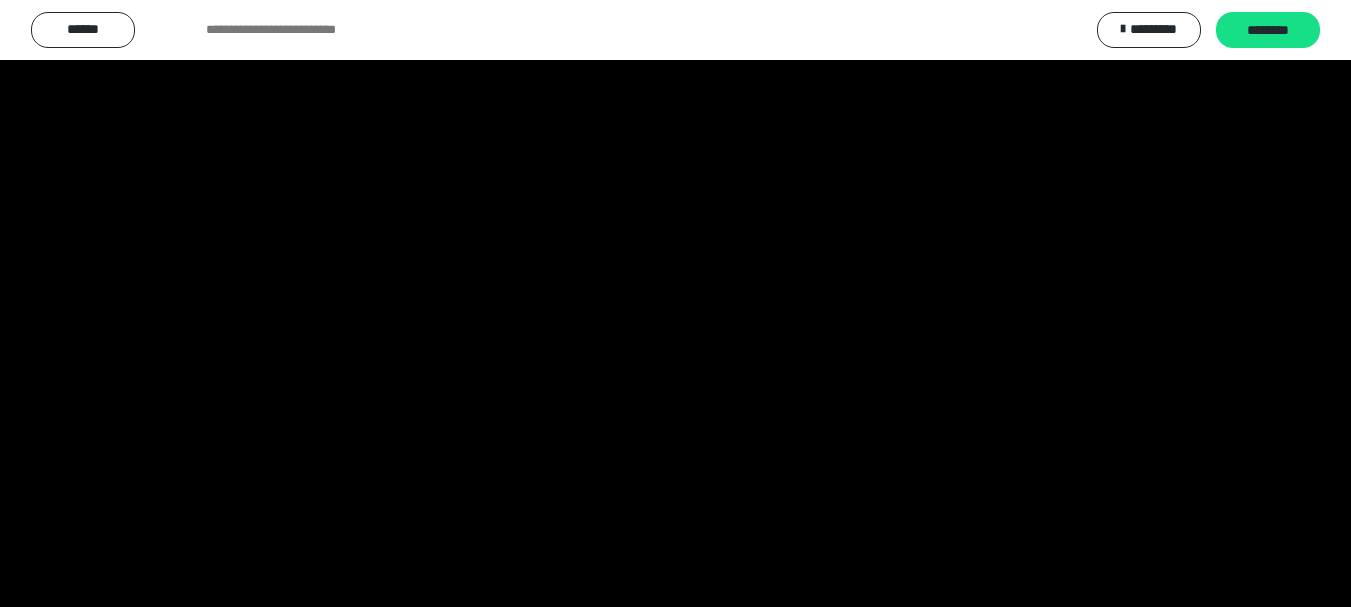 click 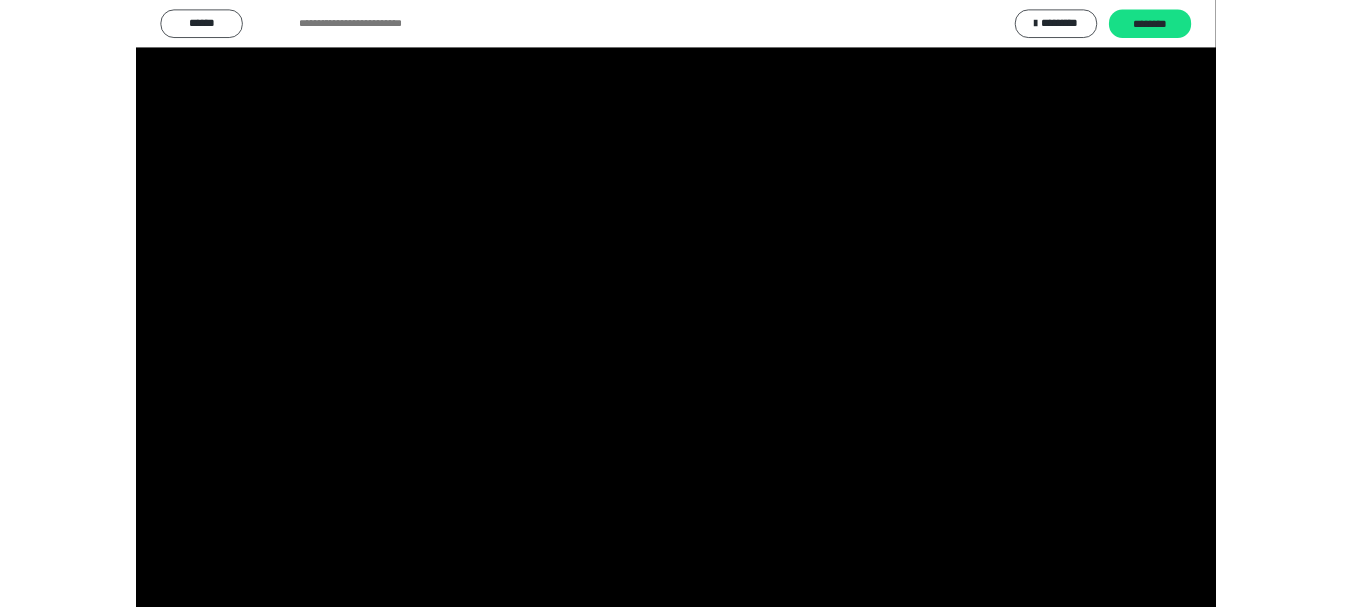 scroll, scrollTop: 2429, scrollLeft: 0, axis: vertical 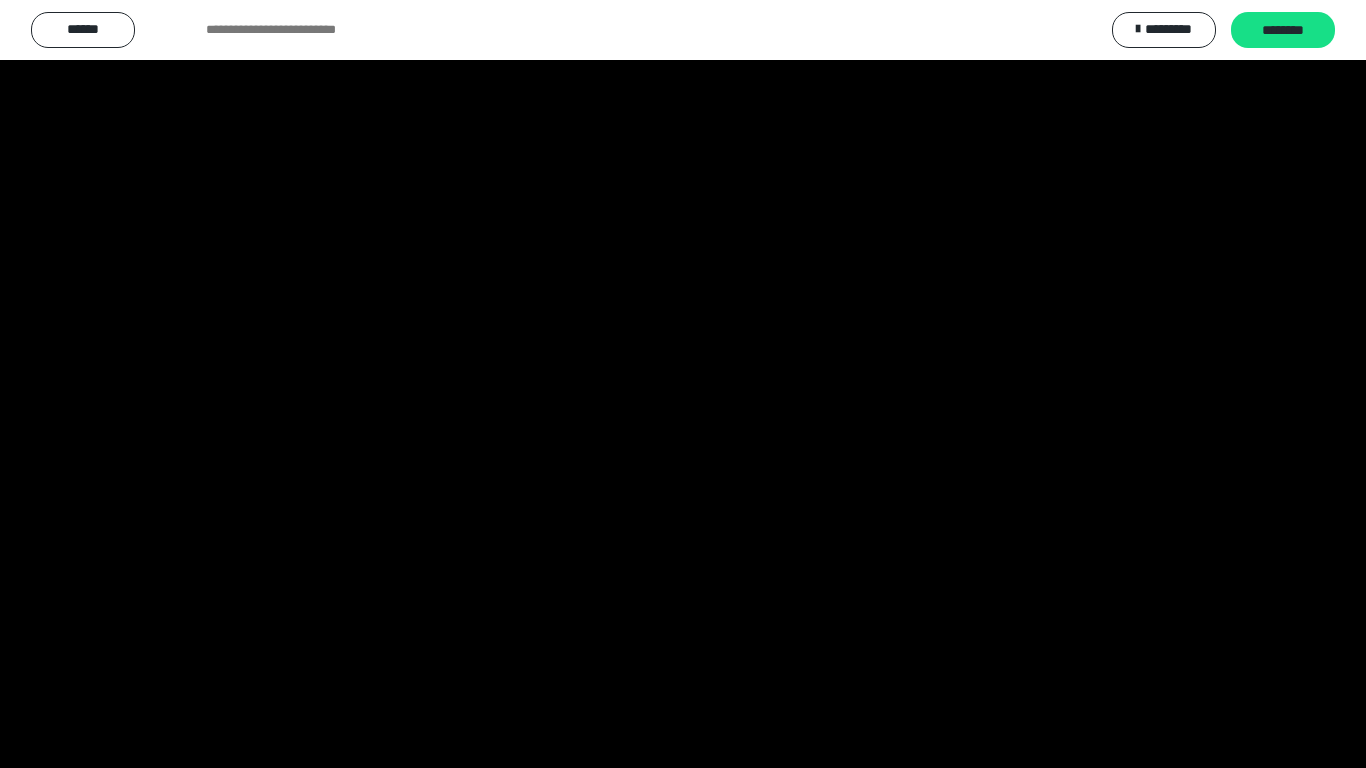 click 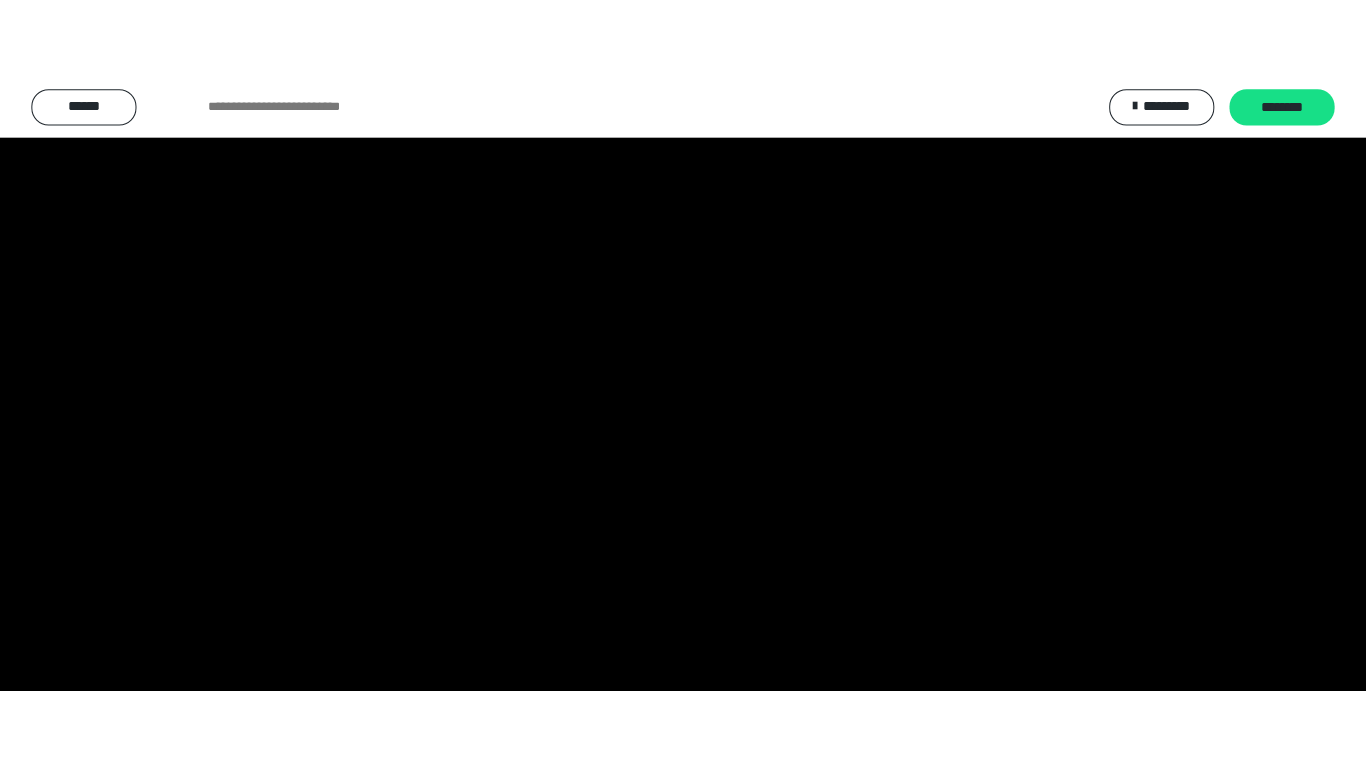 scroll, scrollTop: 2590, scrollLeft: 0, axis: vertical 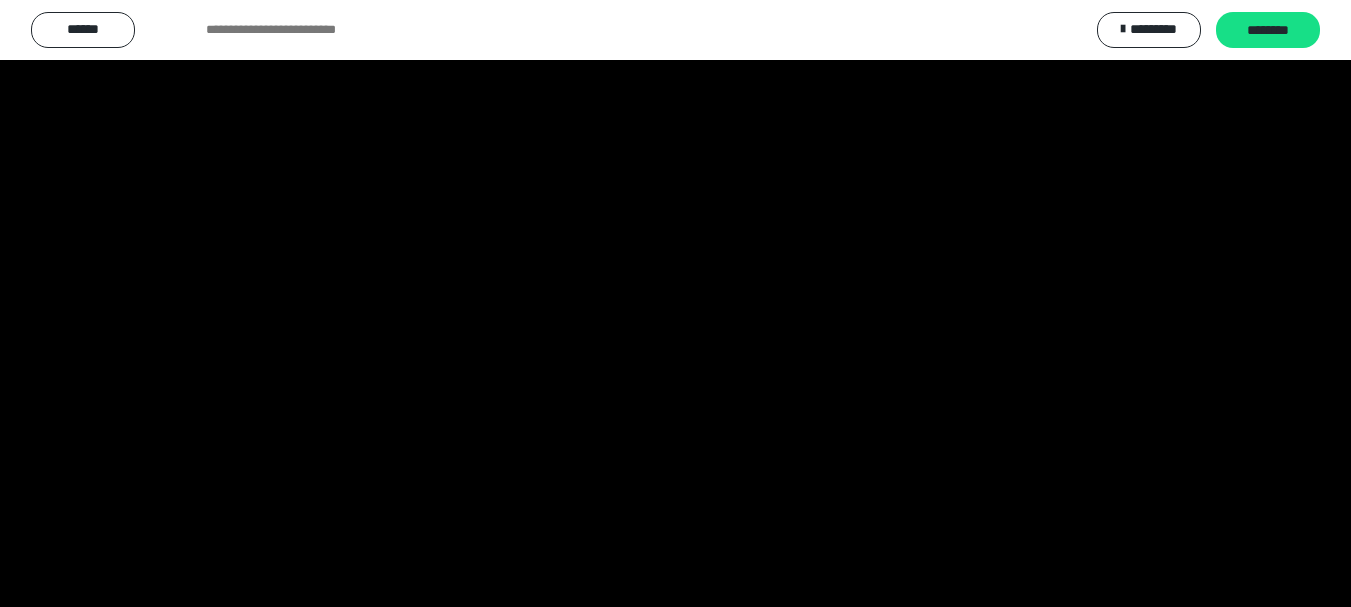 click 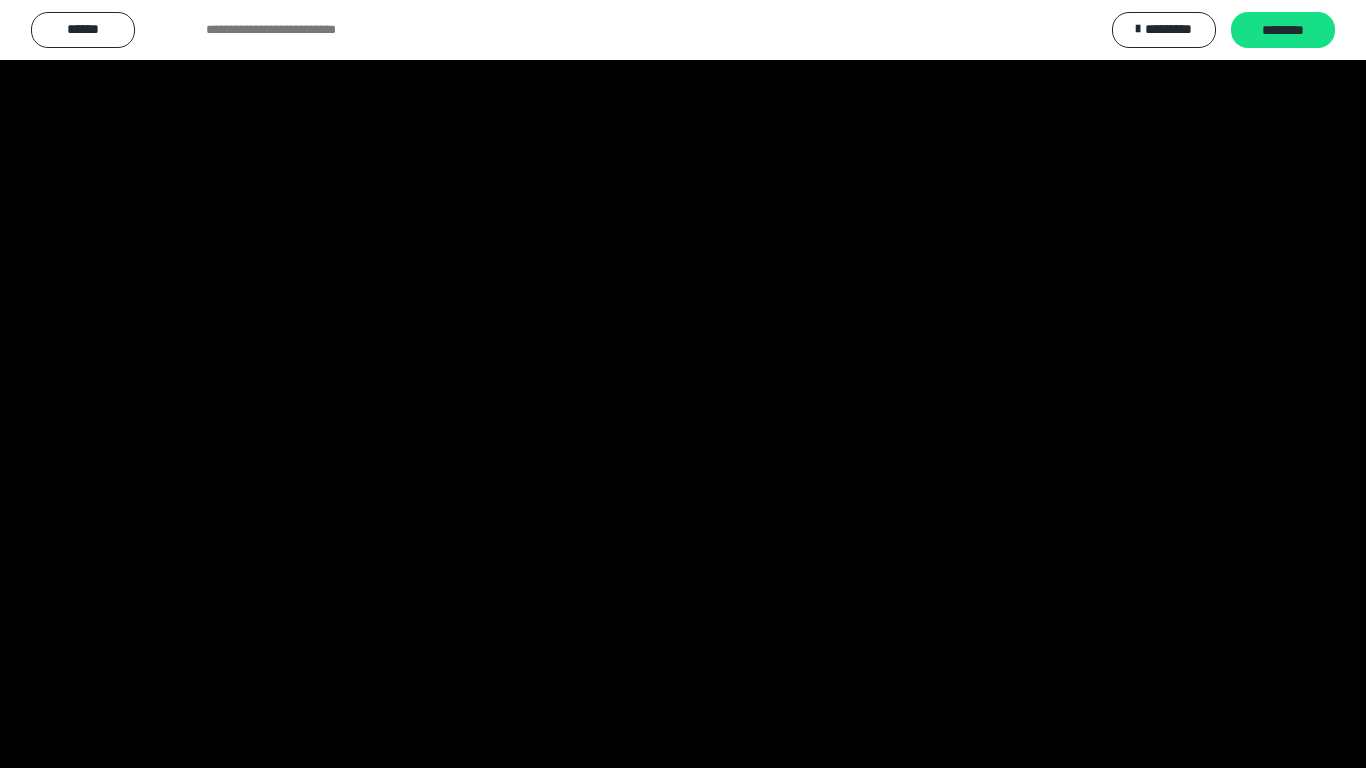 click 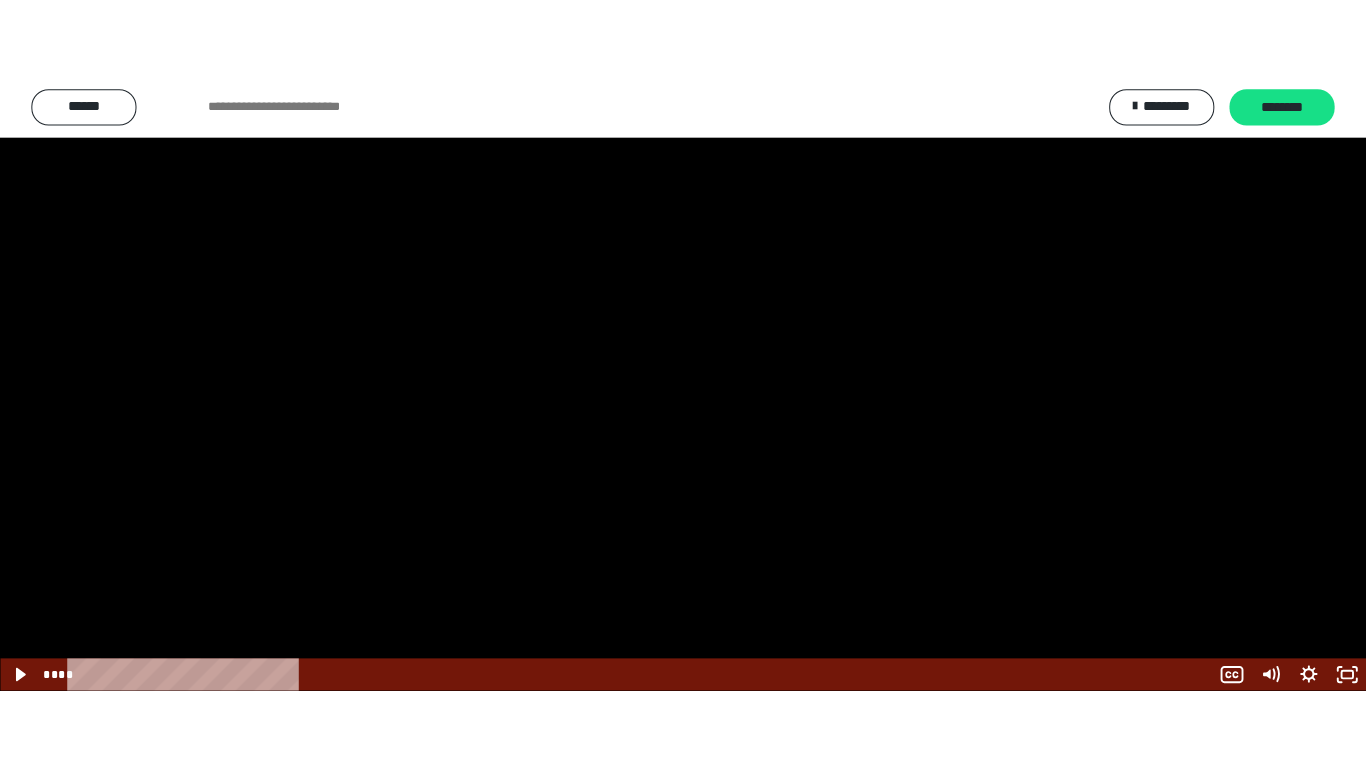 scroll, scrollTop: 2590, scrollLeft: 0, axis: vertical 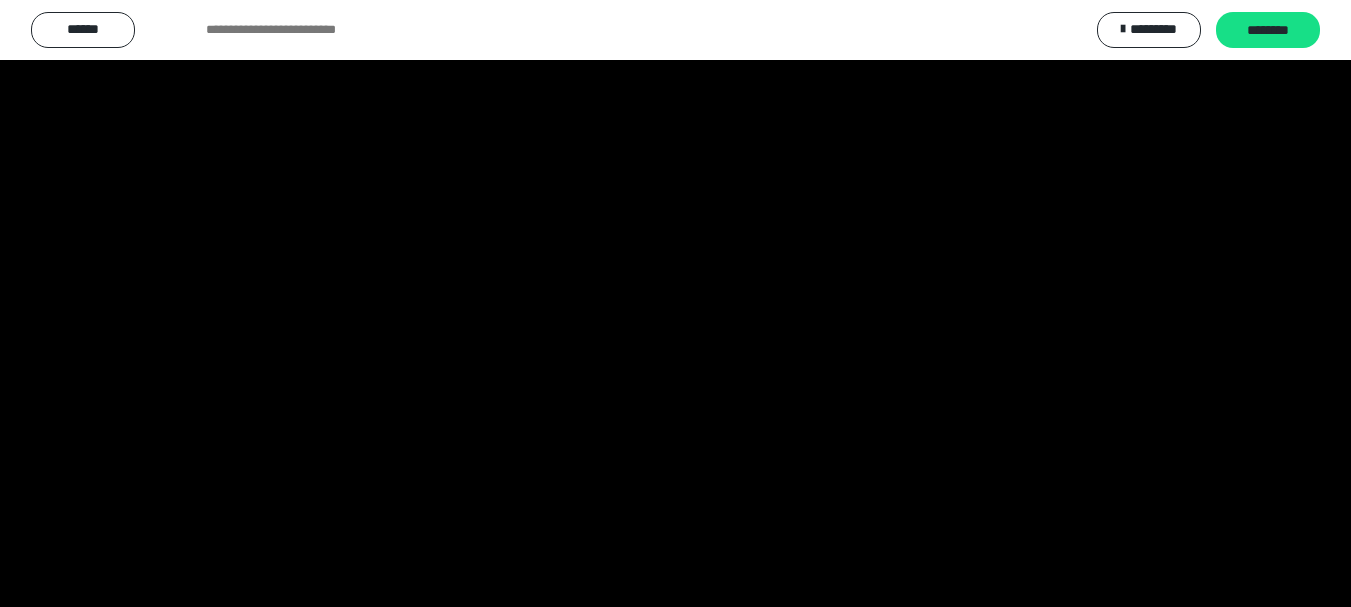 click 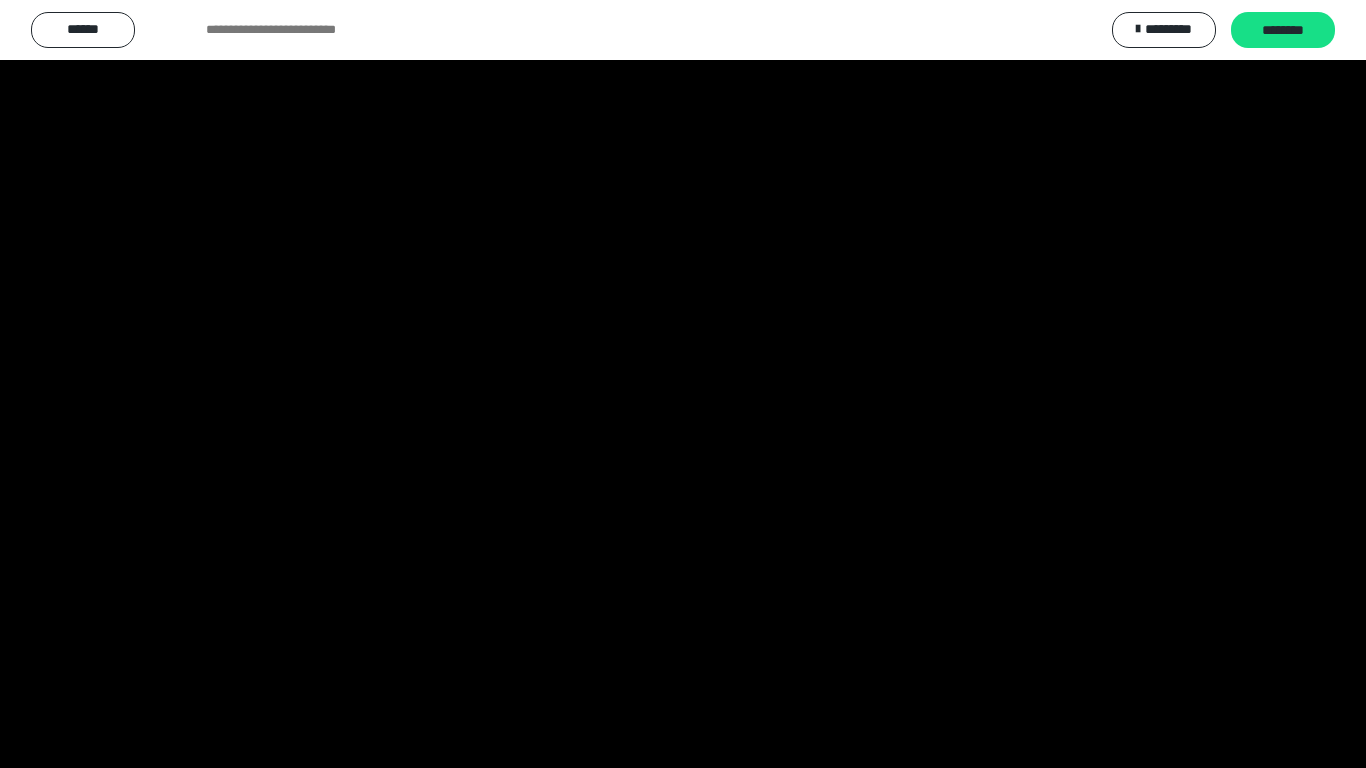 drag, startPoint x: 1342, startPoint y: 743, endPoint x: 1314, endPoint y: 572, distance: 173.27724 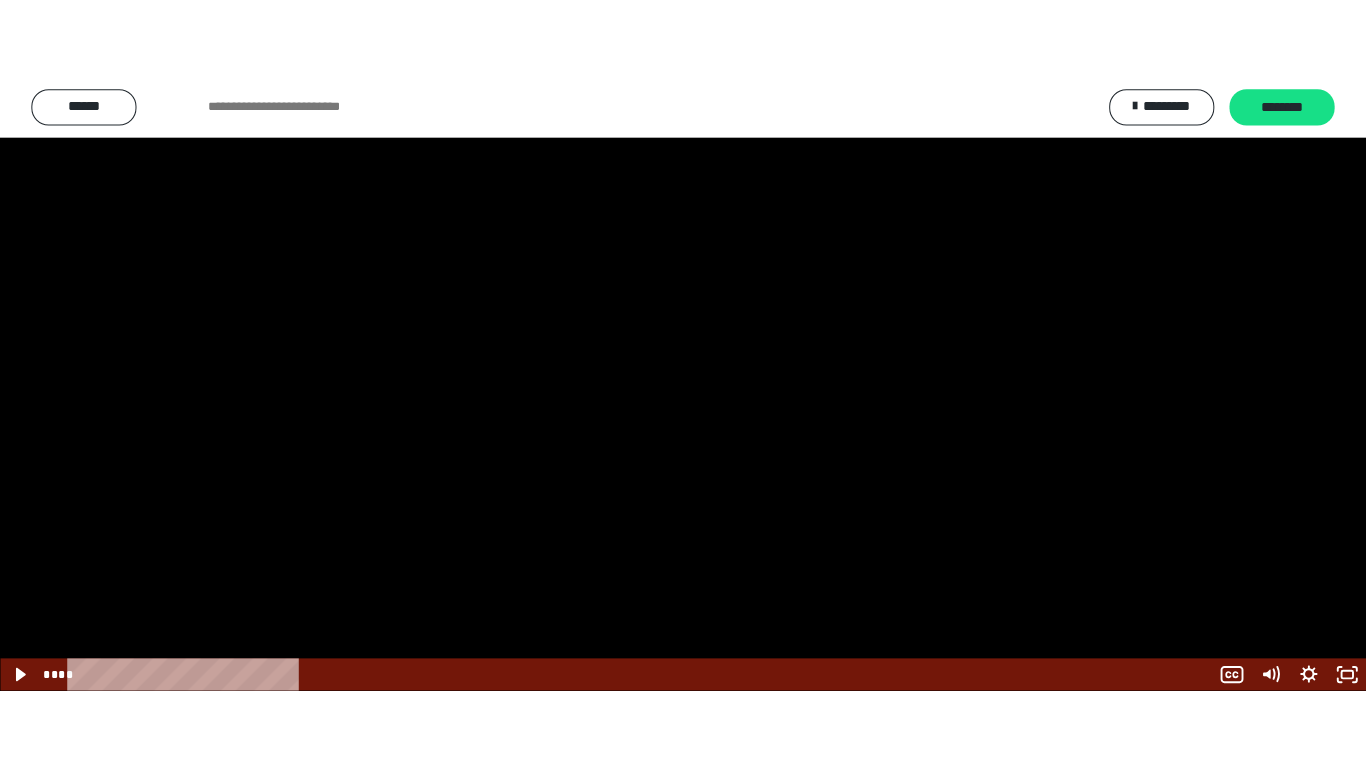 scroll, scrollTop: 2590, scrollLeft: 0, axis: vertical 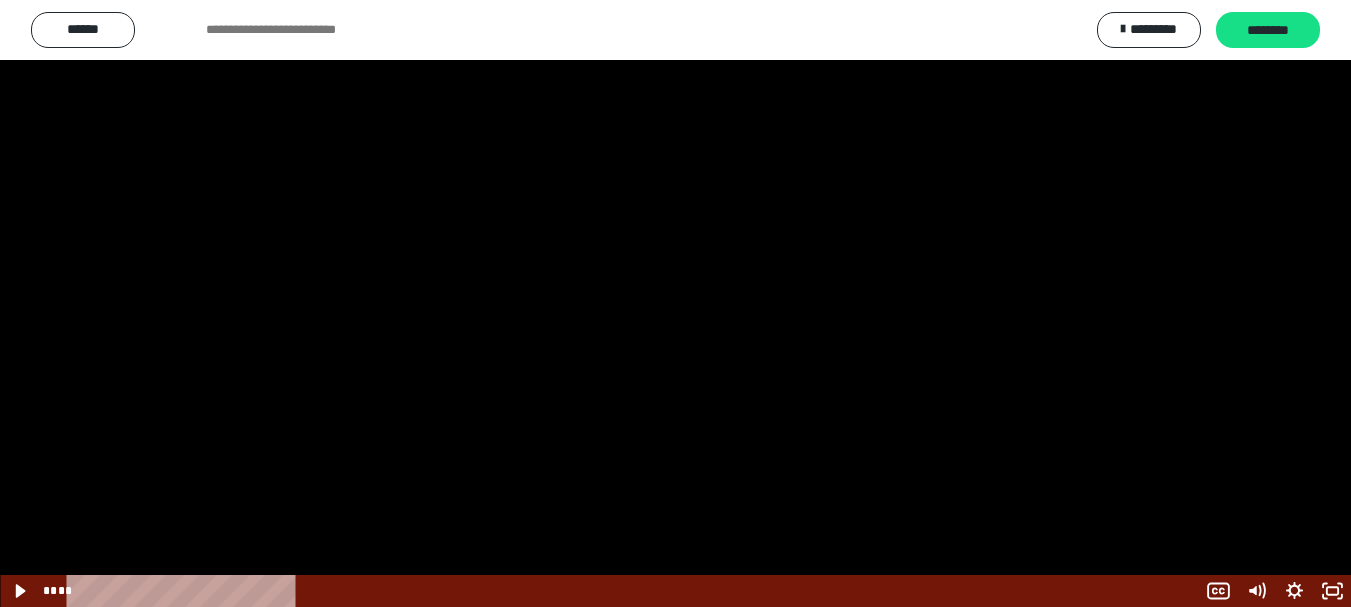 click 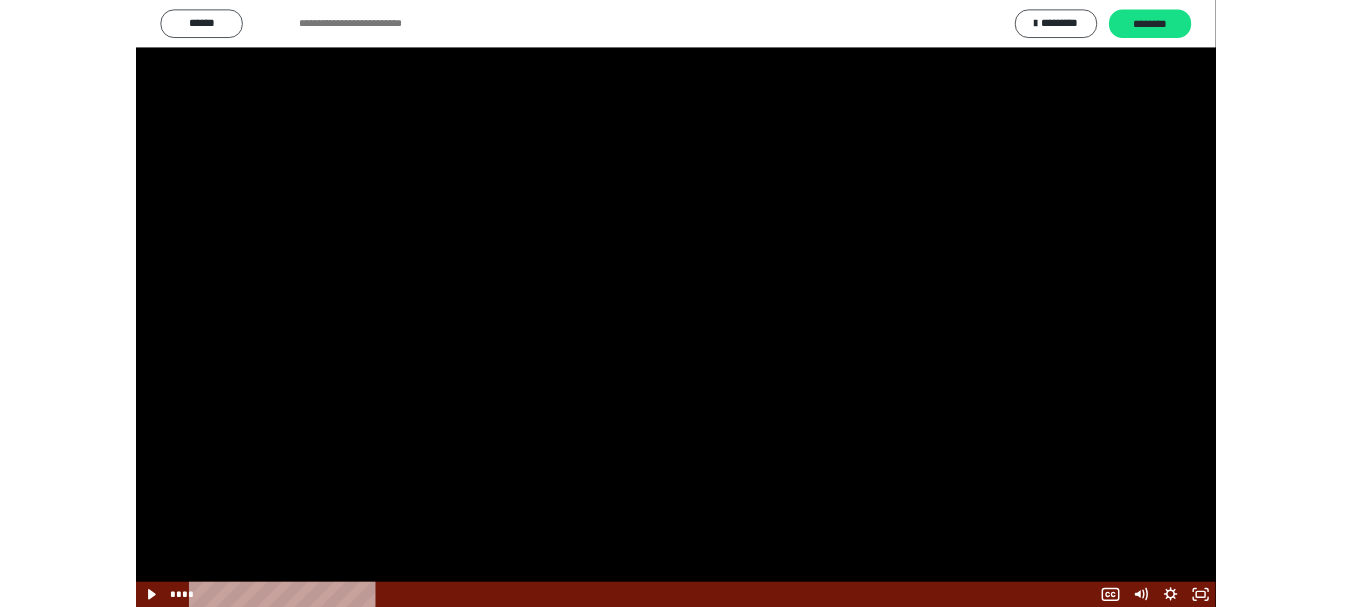 scroll, scrollTop: 2429, scrollLeft: 0, axis: vertical 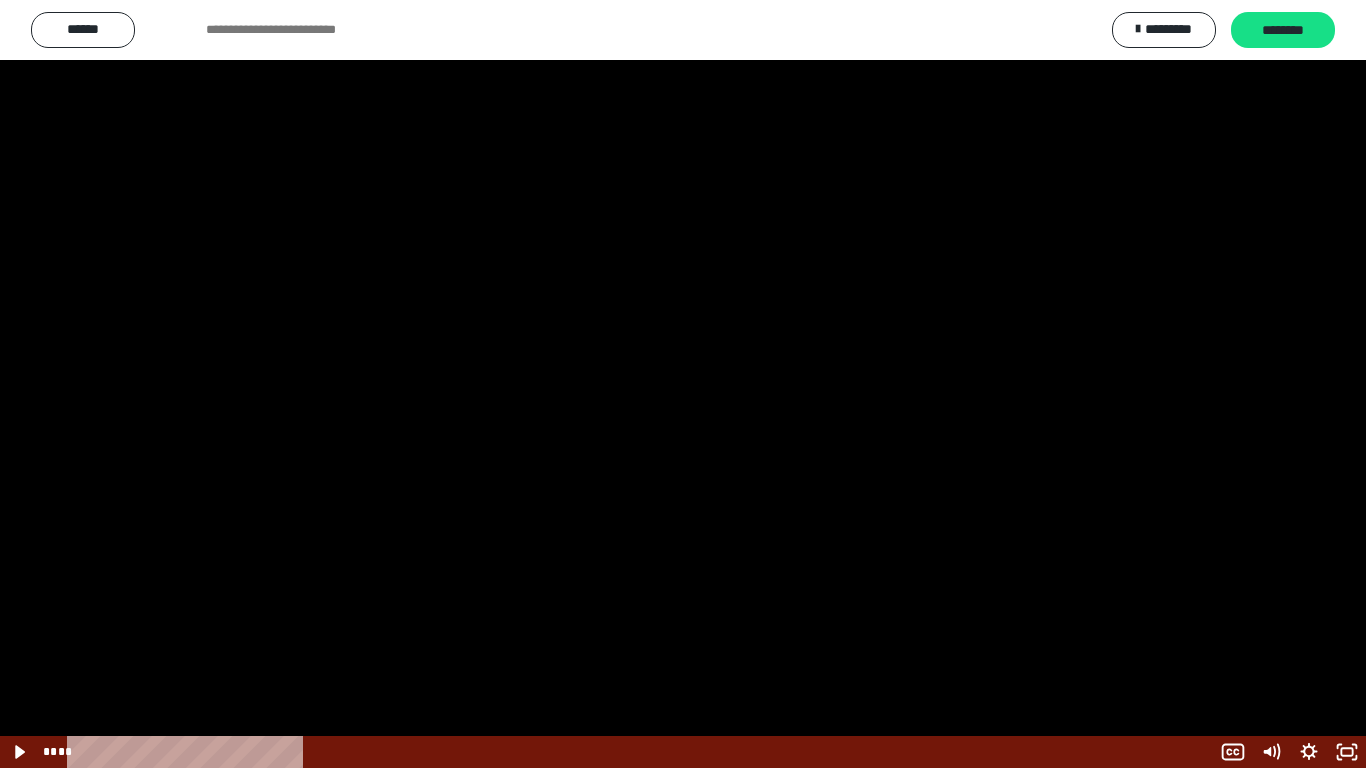 click 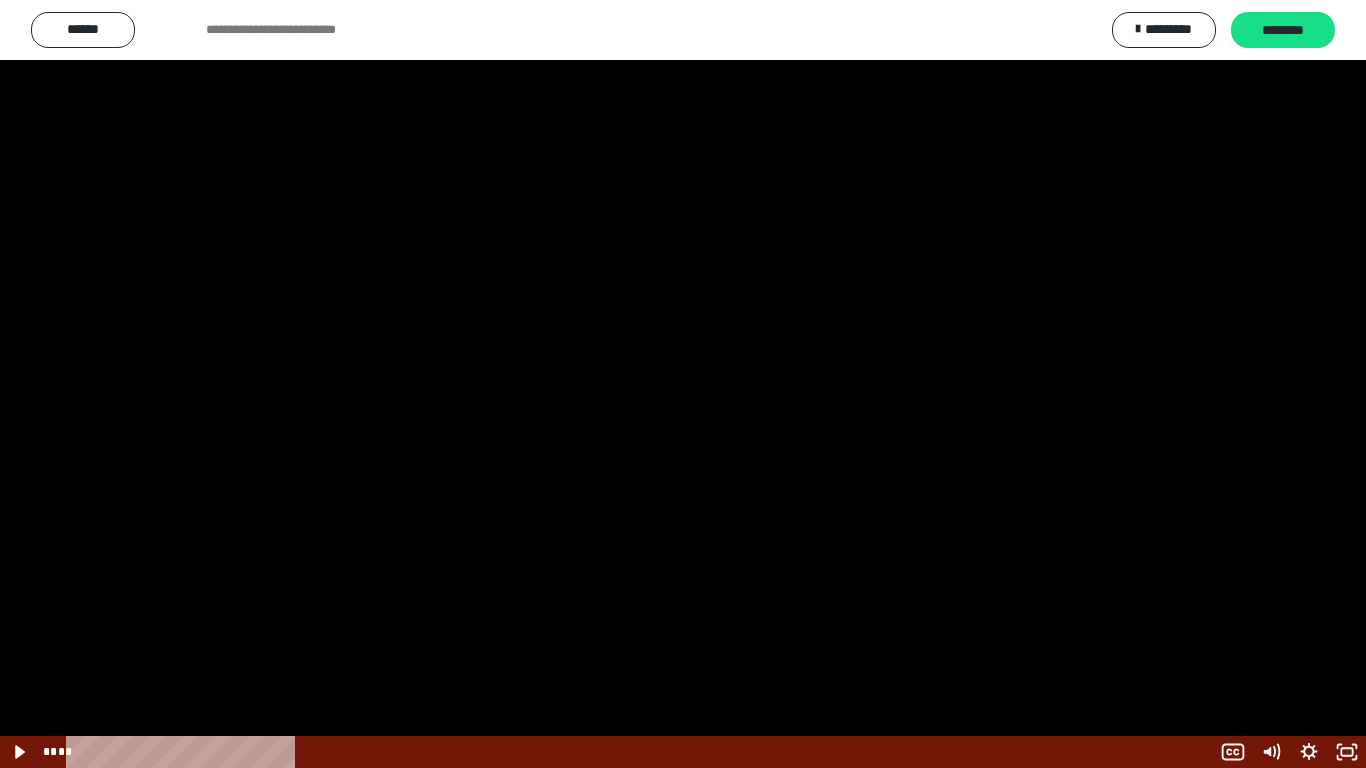 scroll, scrollTop: 2590, scrollLeft: 0, axis: vertical 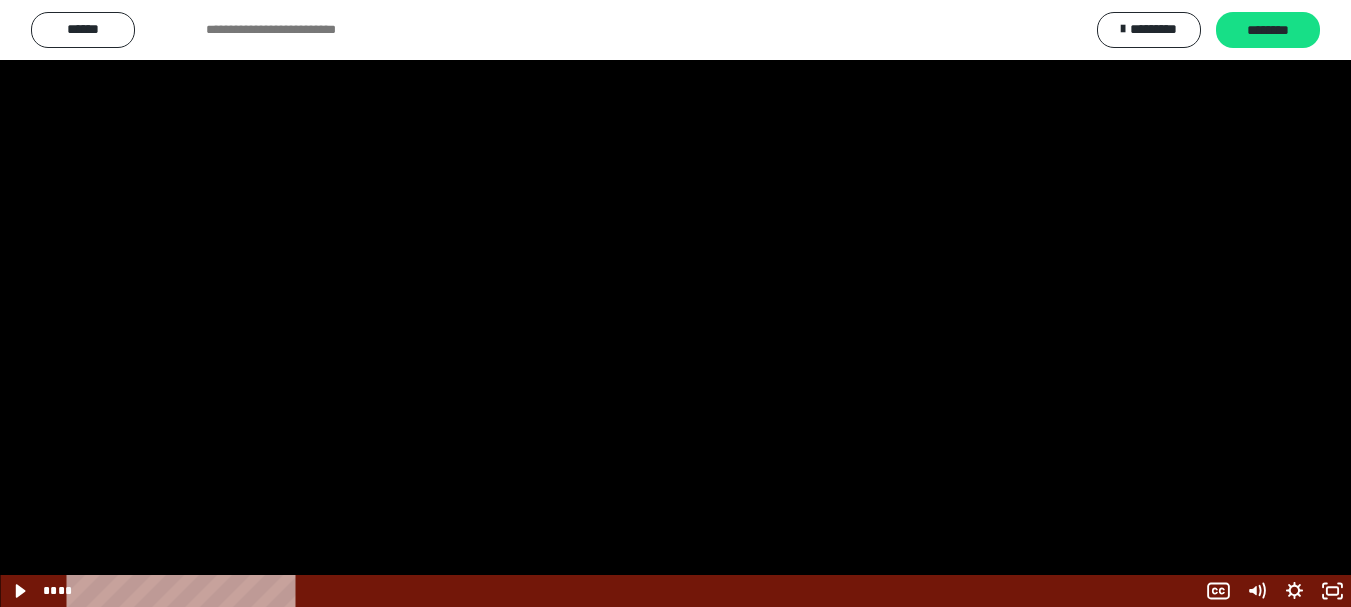 click 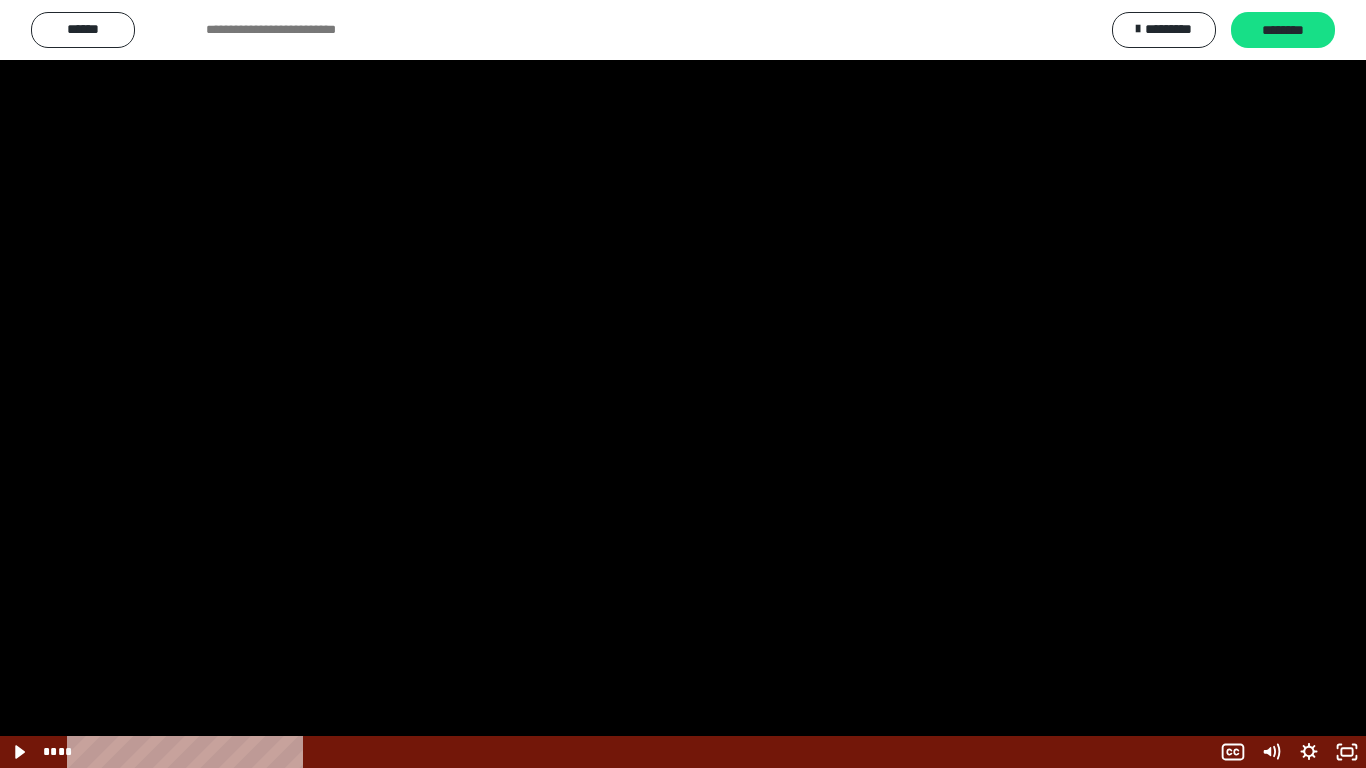 click 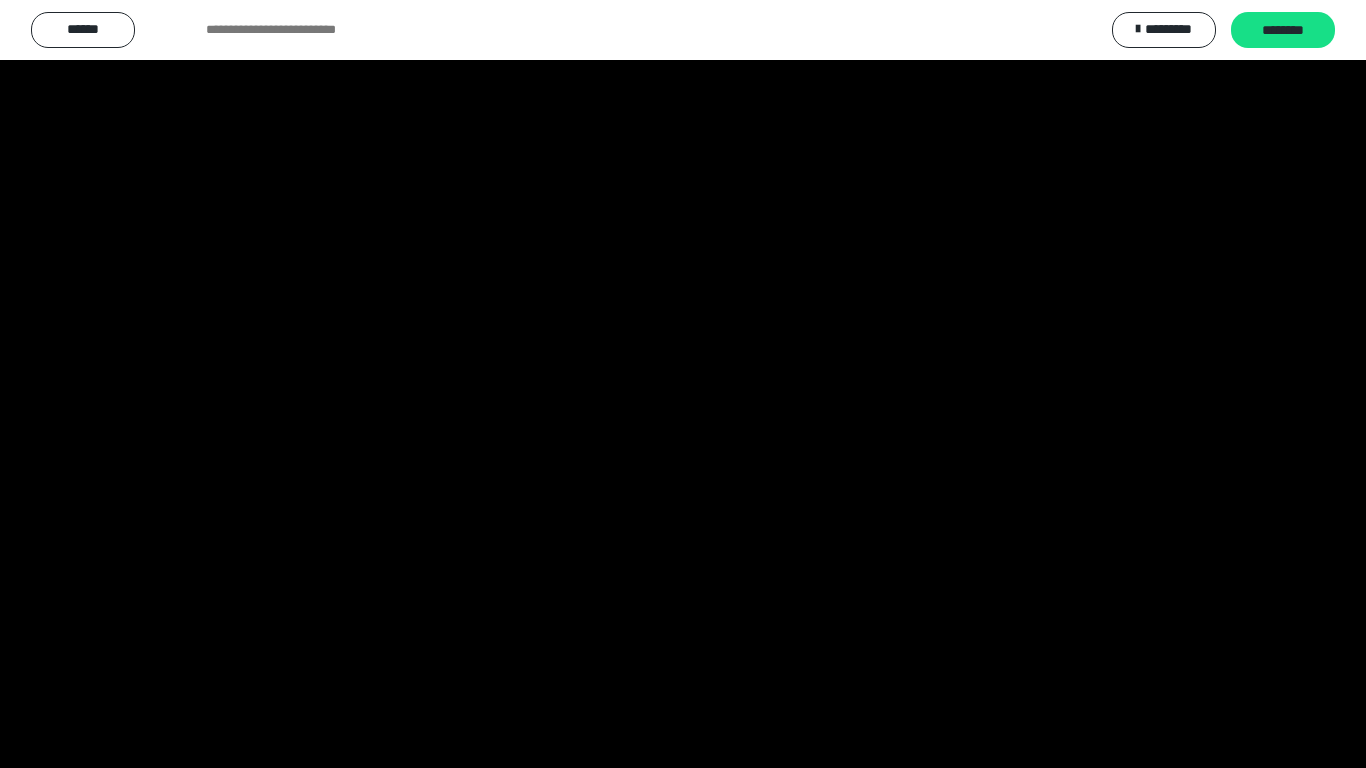 scroll, scrollTop: 2590, scrollLeft: 0, axis: vertical 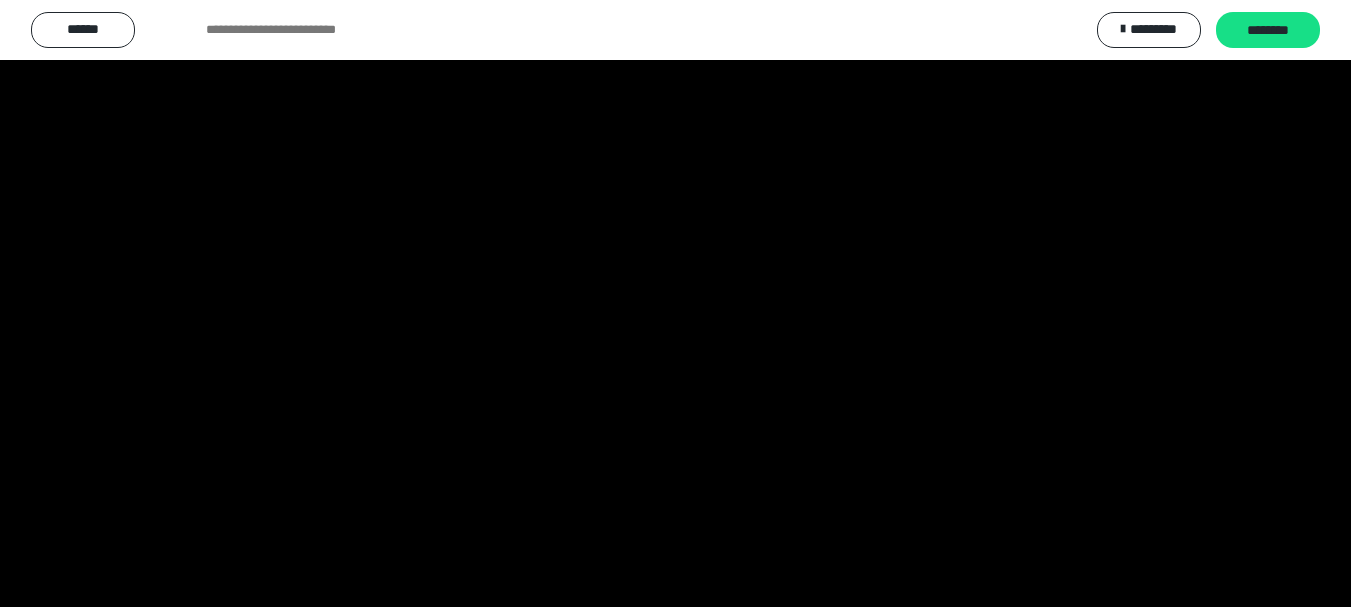 click 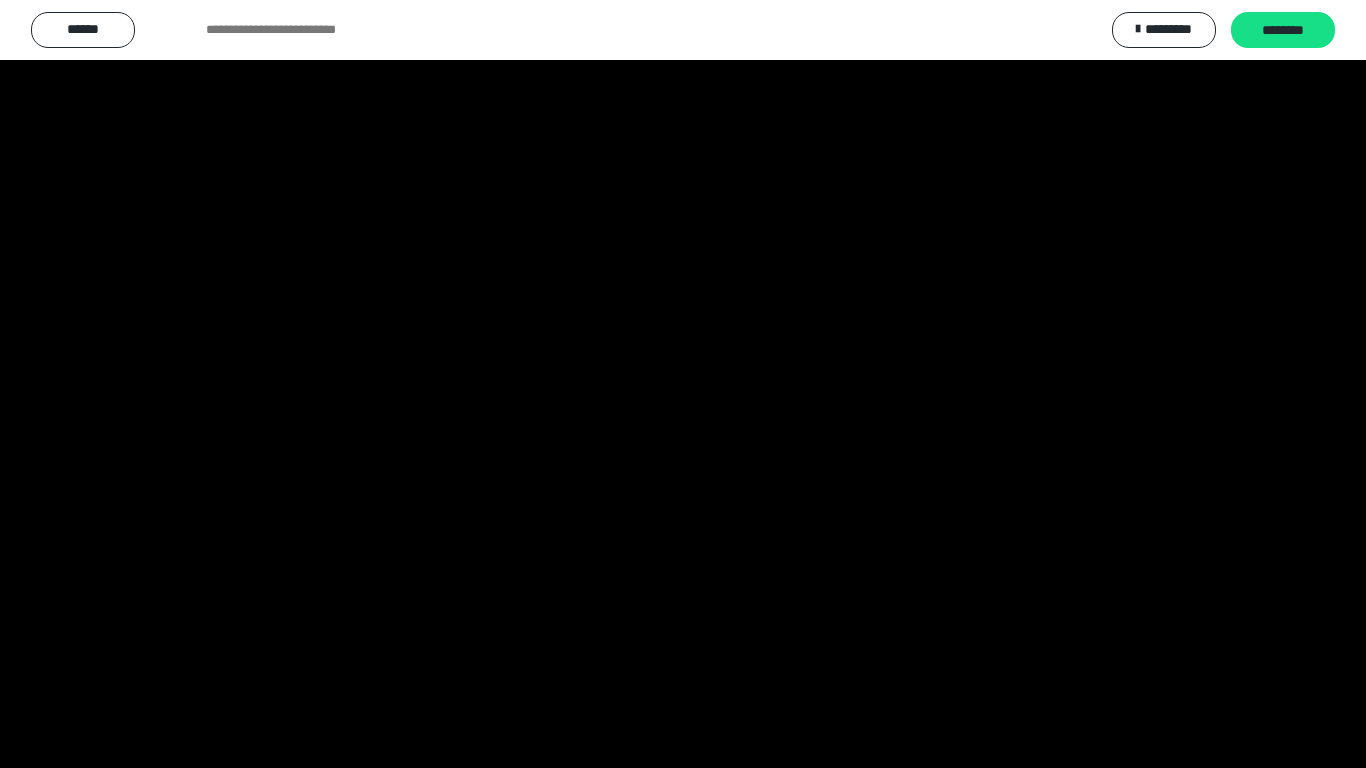 click 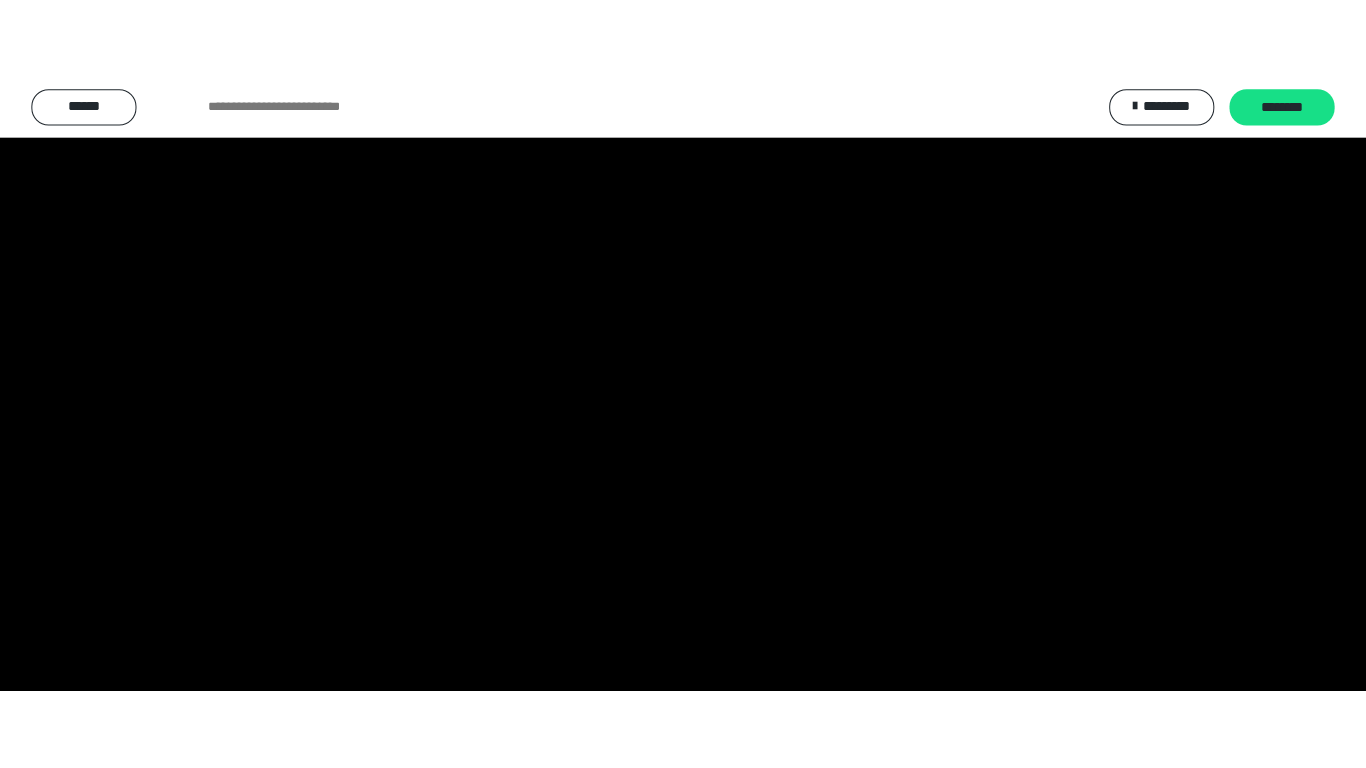scroll, scrollTop: 2590, scrollLeft: 0, axis: vertical 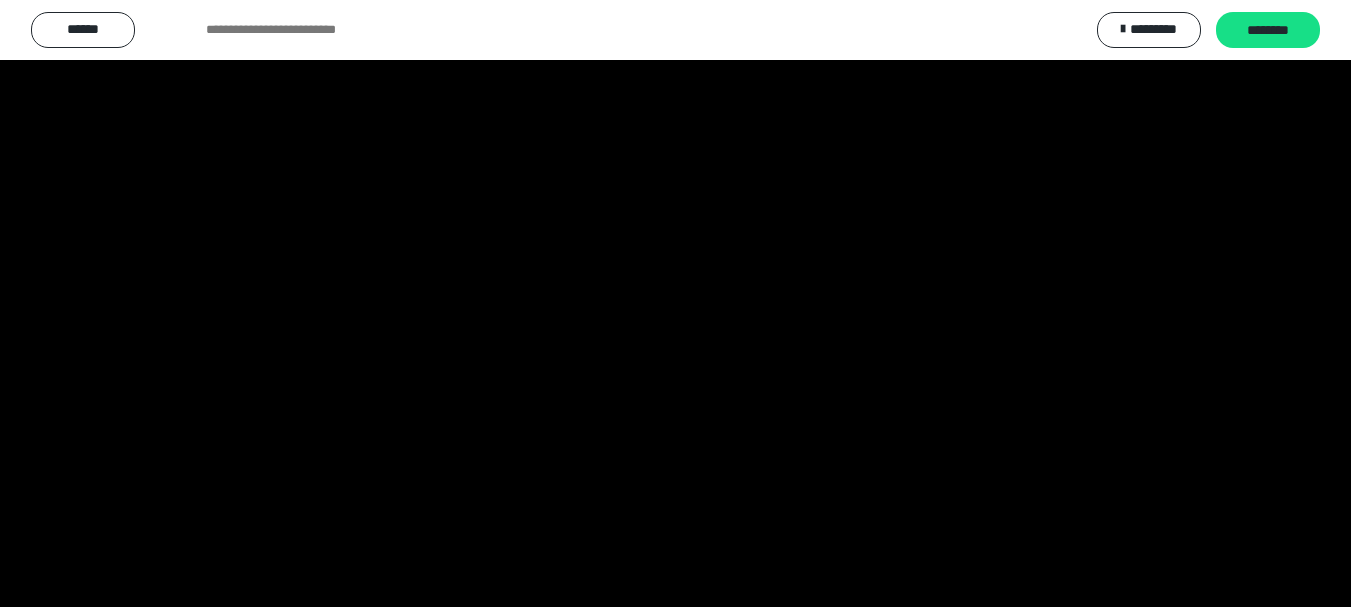 click at bounding box center (1060, 287) 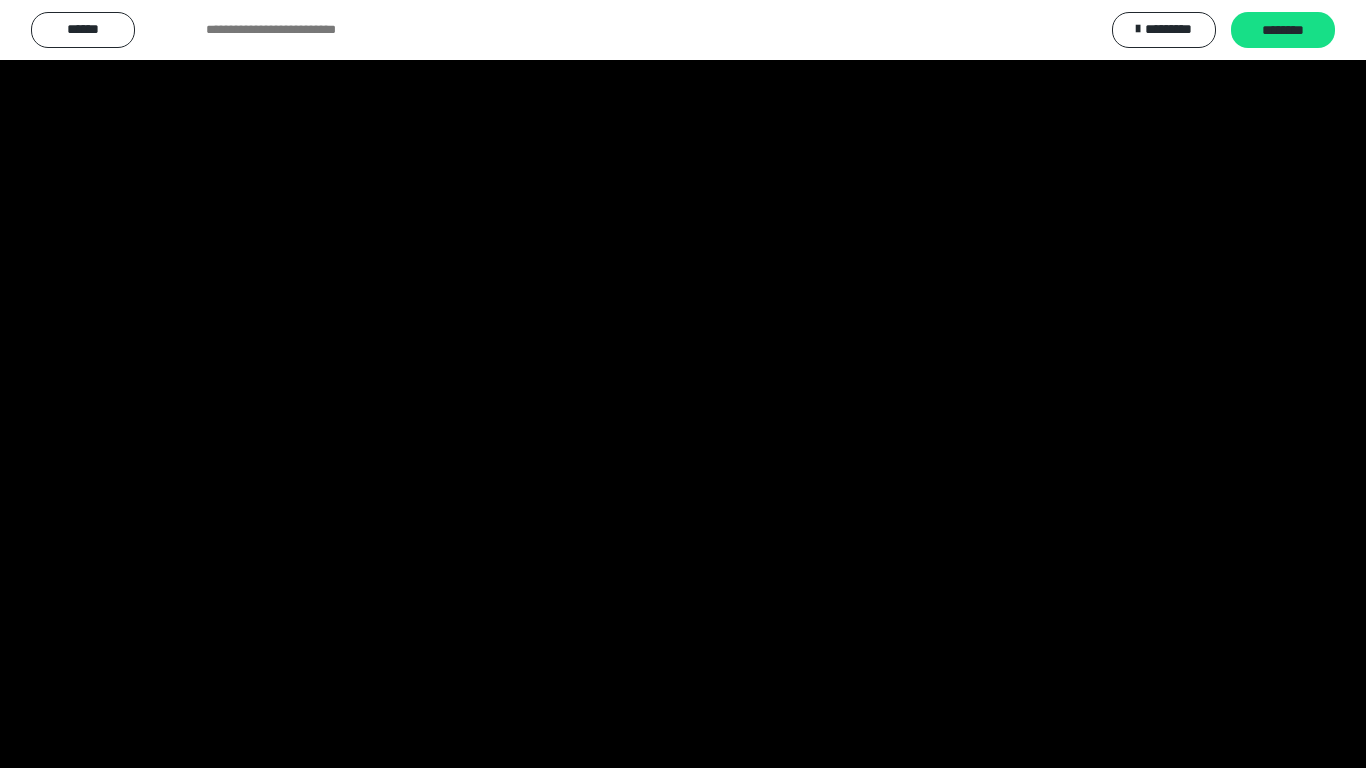 click at bounding box center [683, 384] 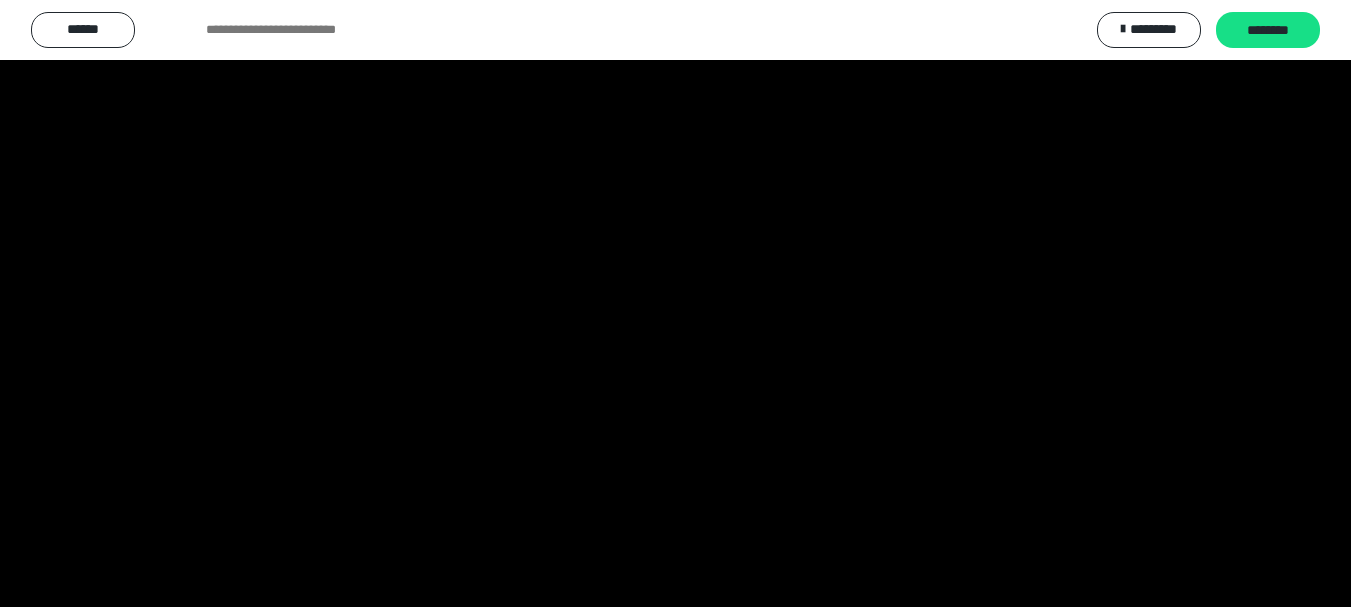 click 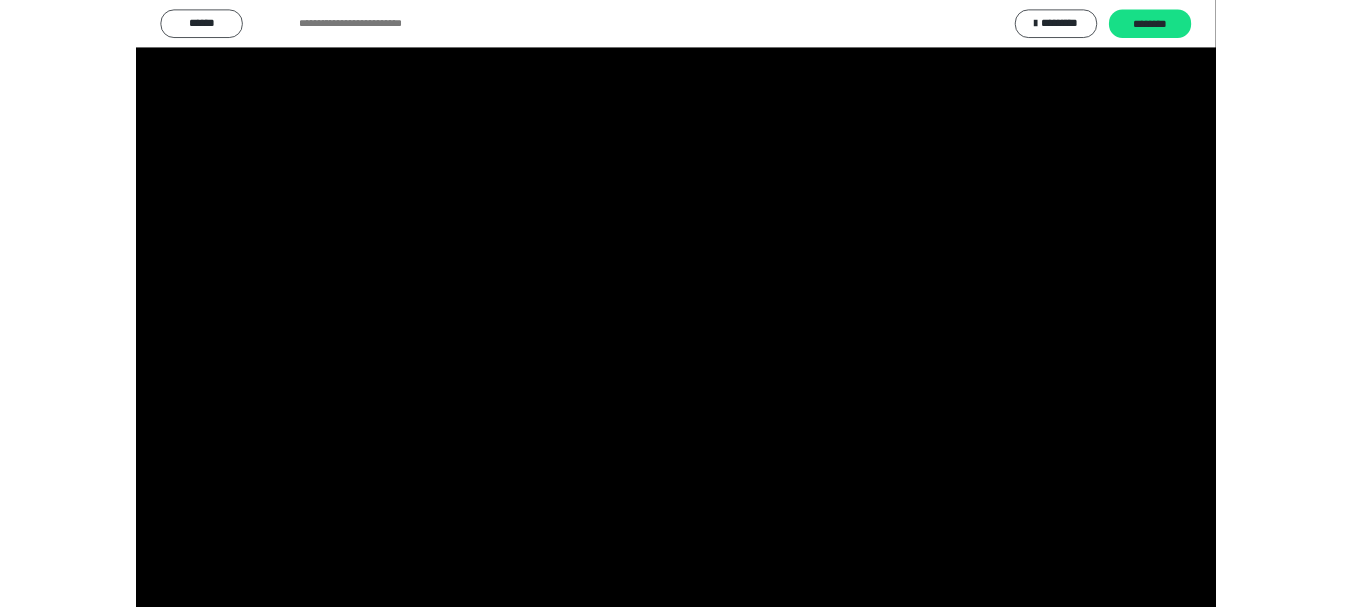 scroll, scrollTop: 2429, scrollLeft: 0, axis: vertical 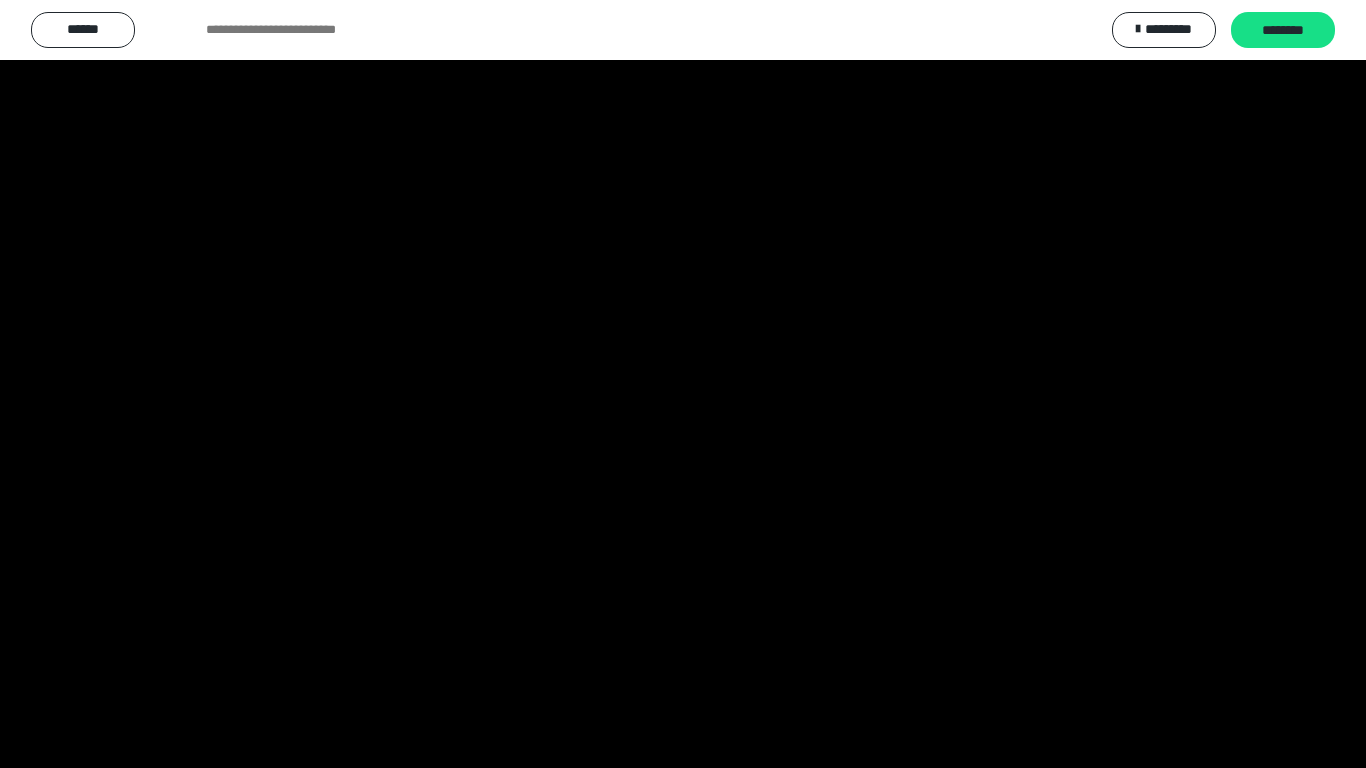 drag, startPoint x: 467, startPoint y: 403, endPoint x: 620, endPoint y: 334, distance: 167.8392 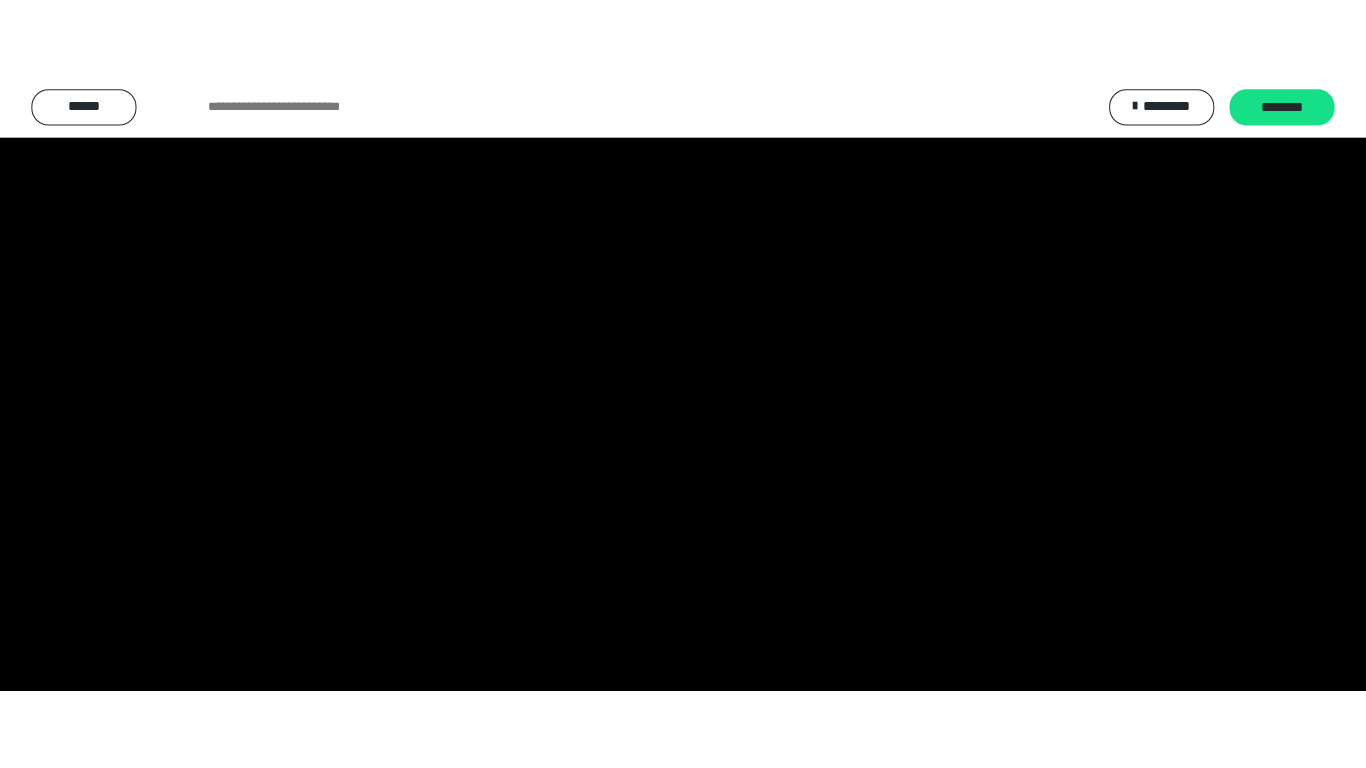 scroll, scrollTop: 2590, scrollLeft: 0, axis: vertical 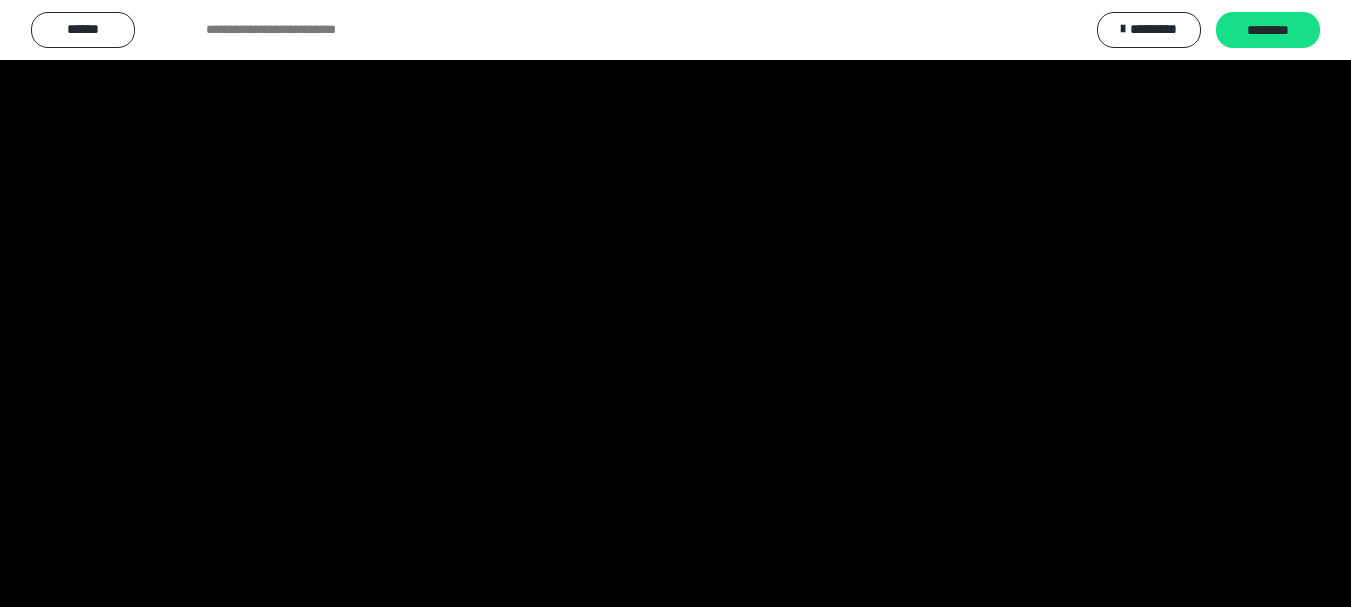 click at bounding box center (1060, 287) 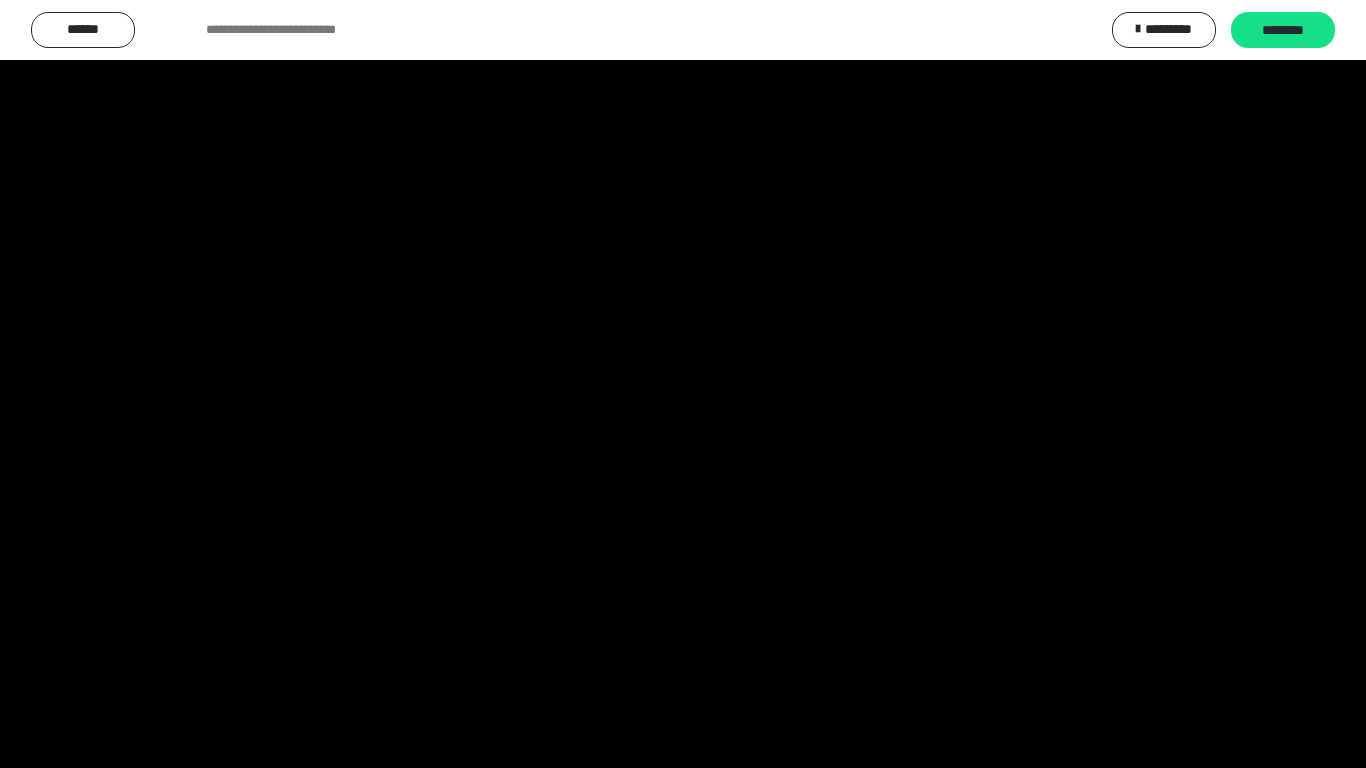 click 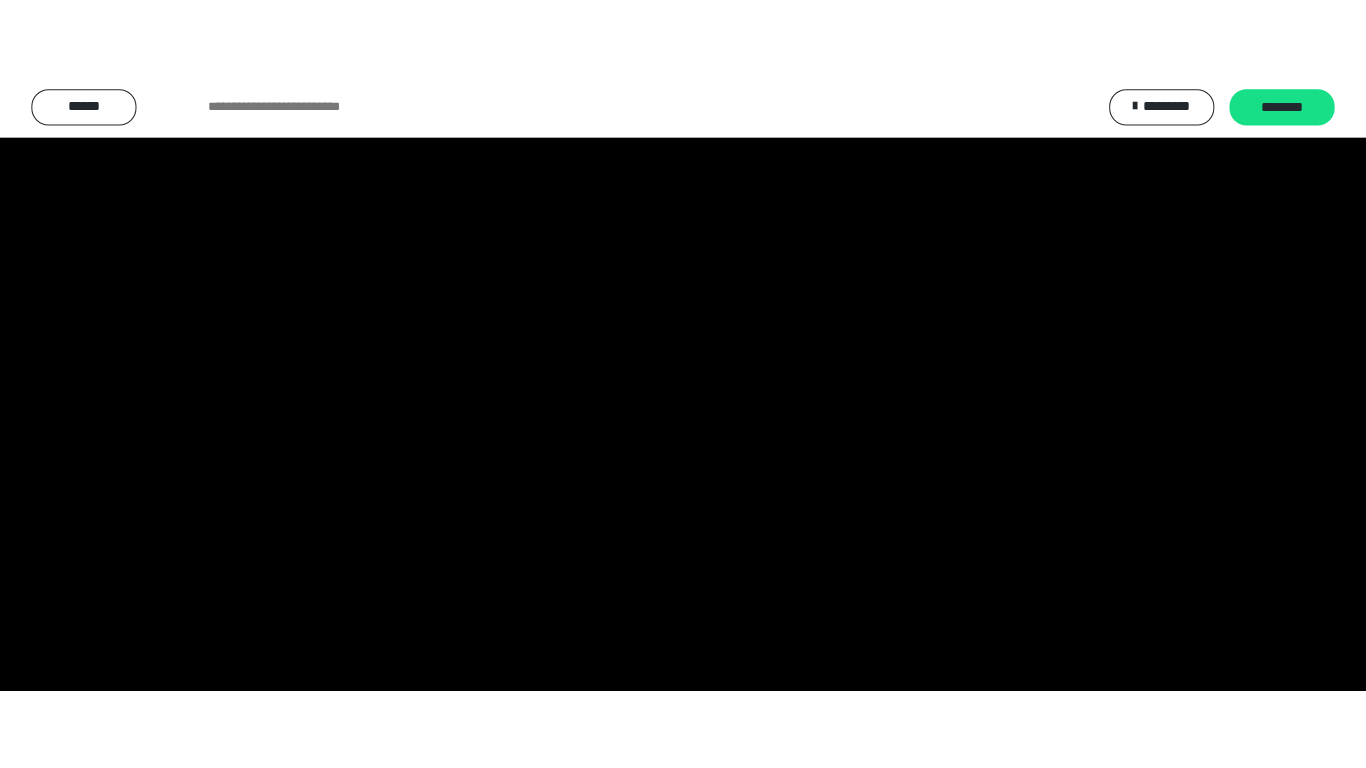scroll, scrollTop: 2590, scrollLeft: 0, axis: vertical 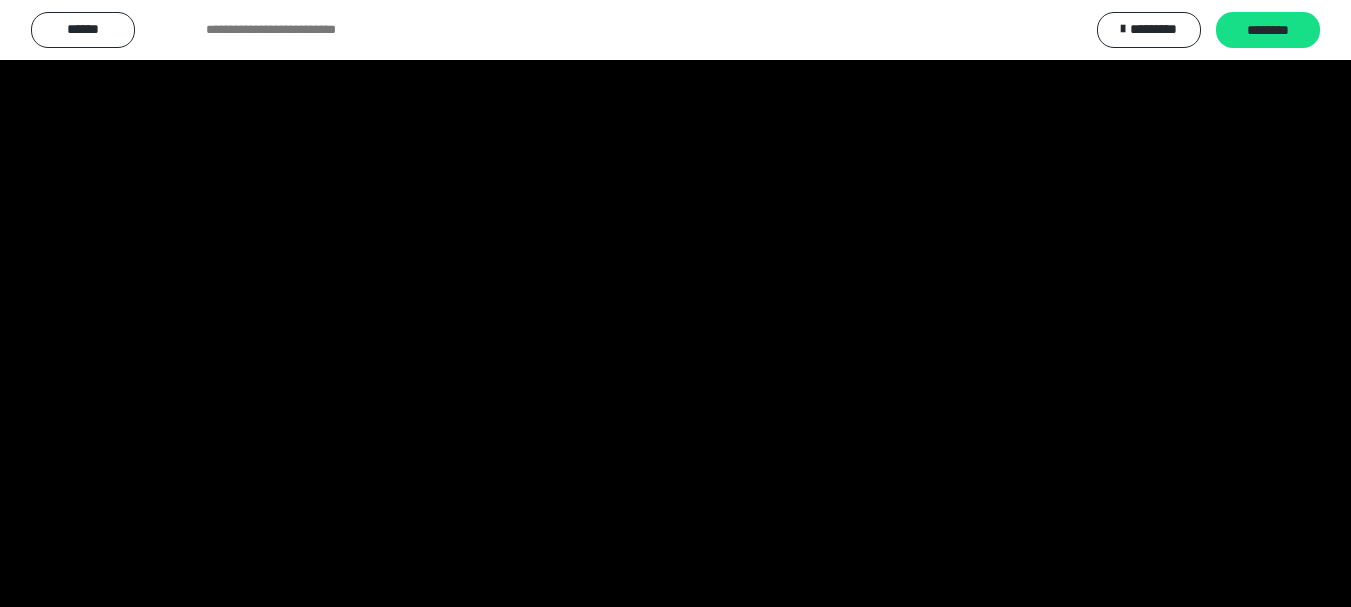 click 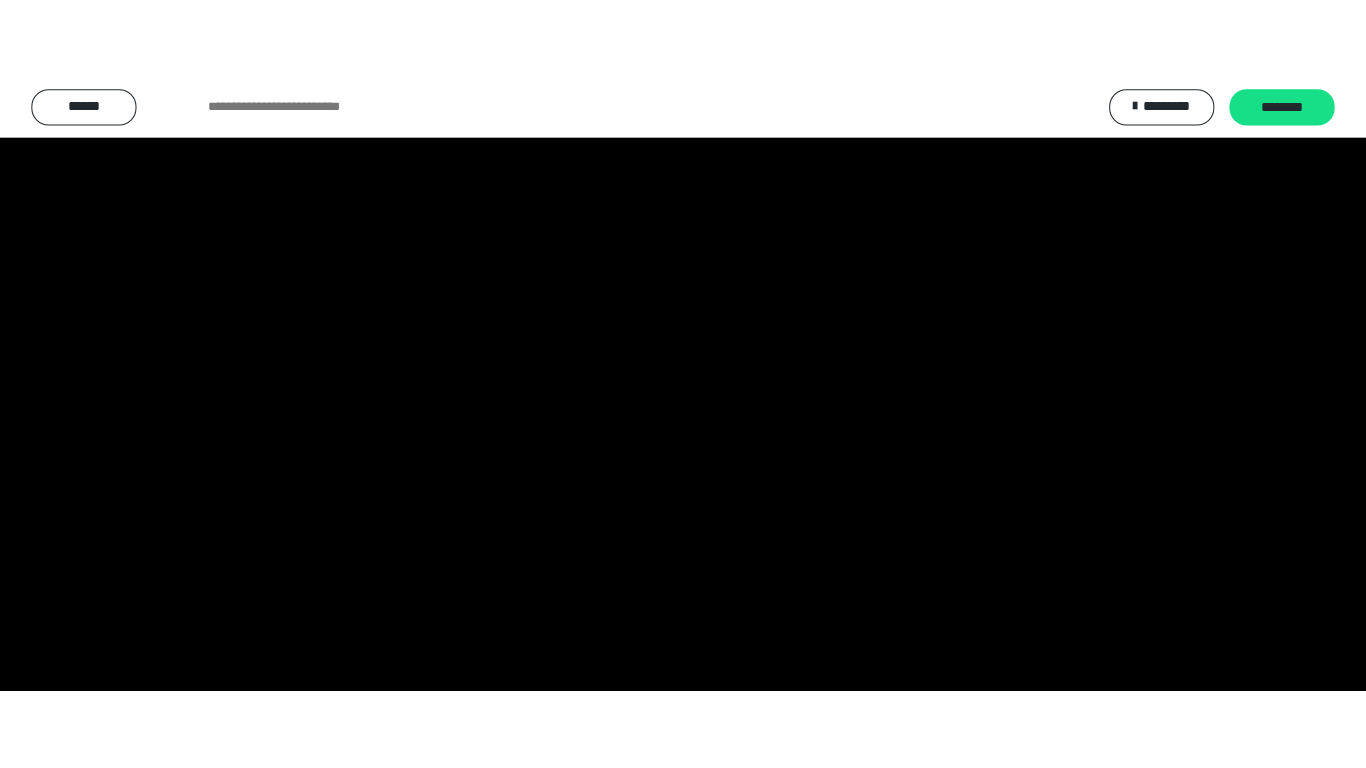 scroll, scrollTop: 2429, scrollLeft: 0, axis: vertical 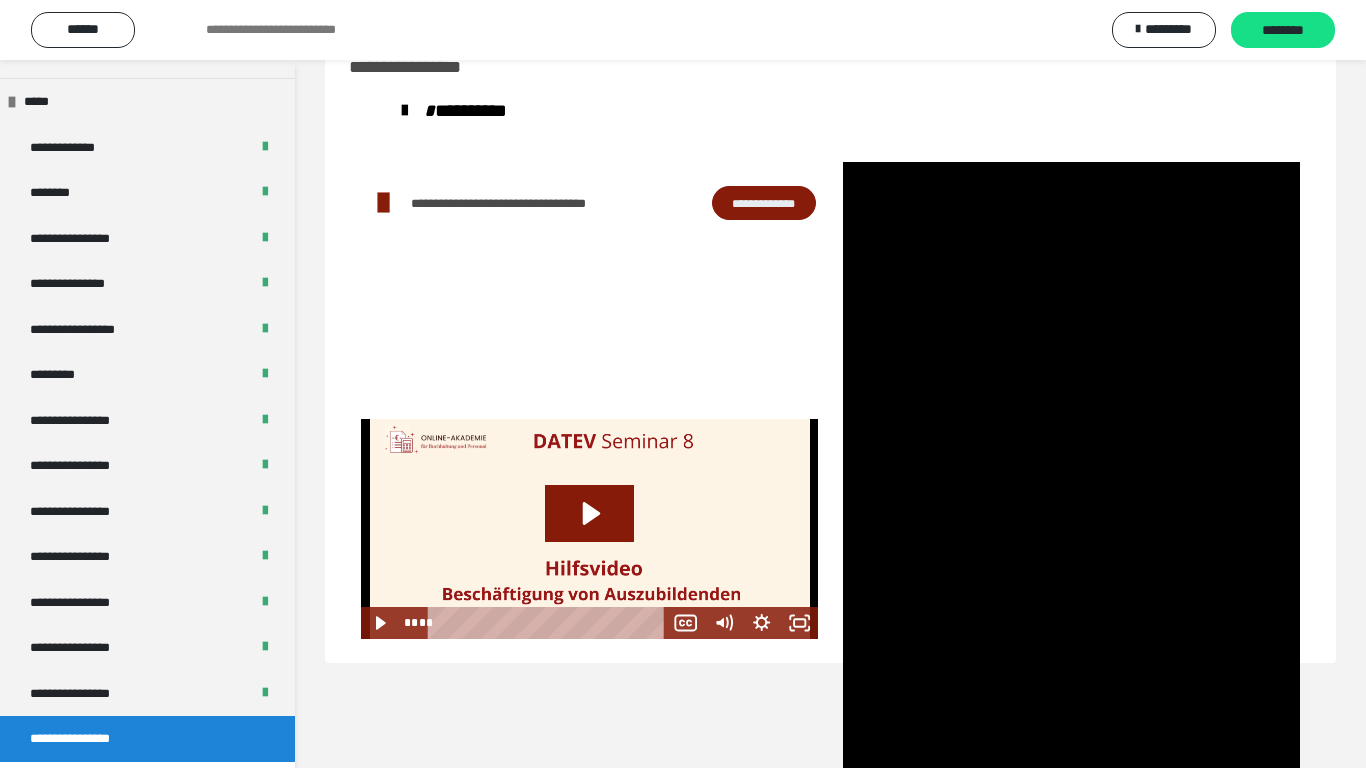 type 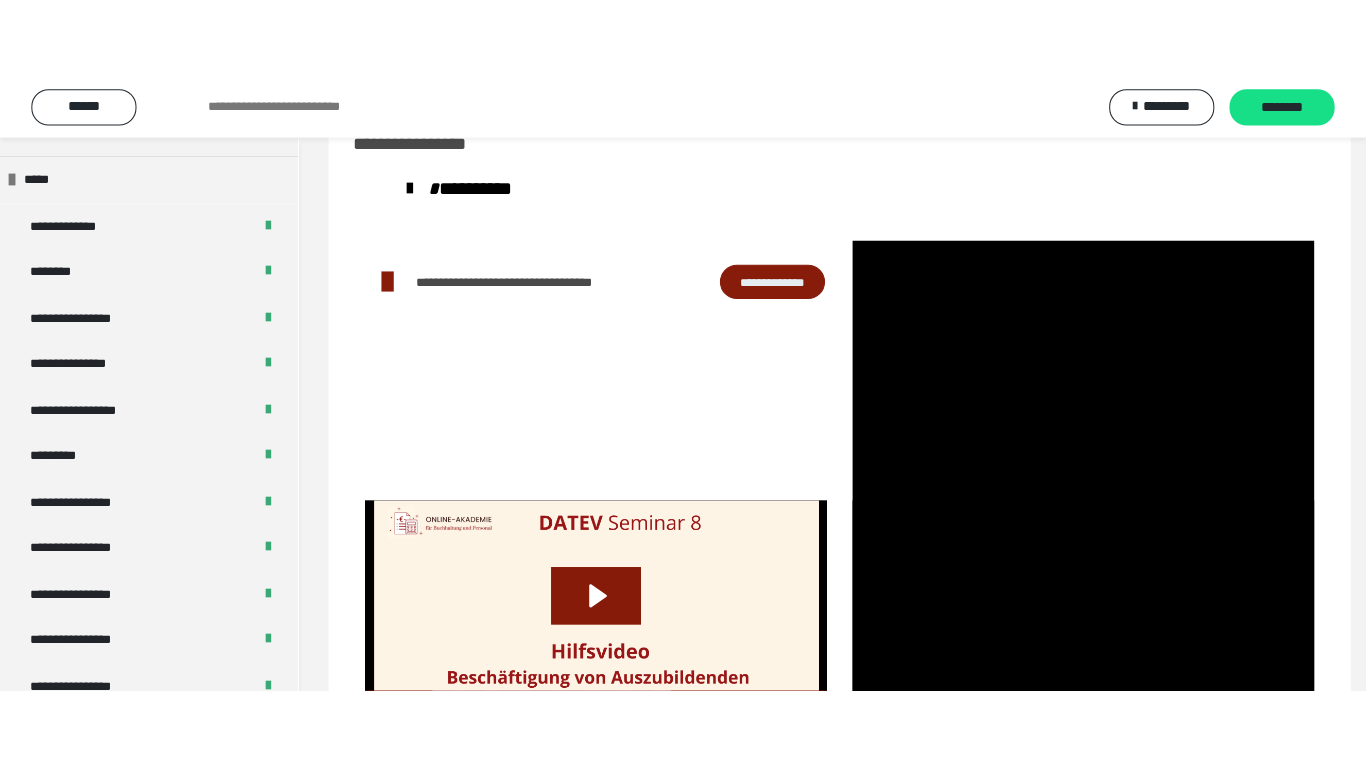scroll, scrollTop: 2590, scrollLeft: 0, axis: vertical 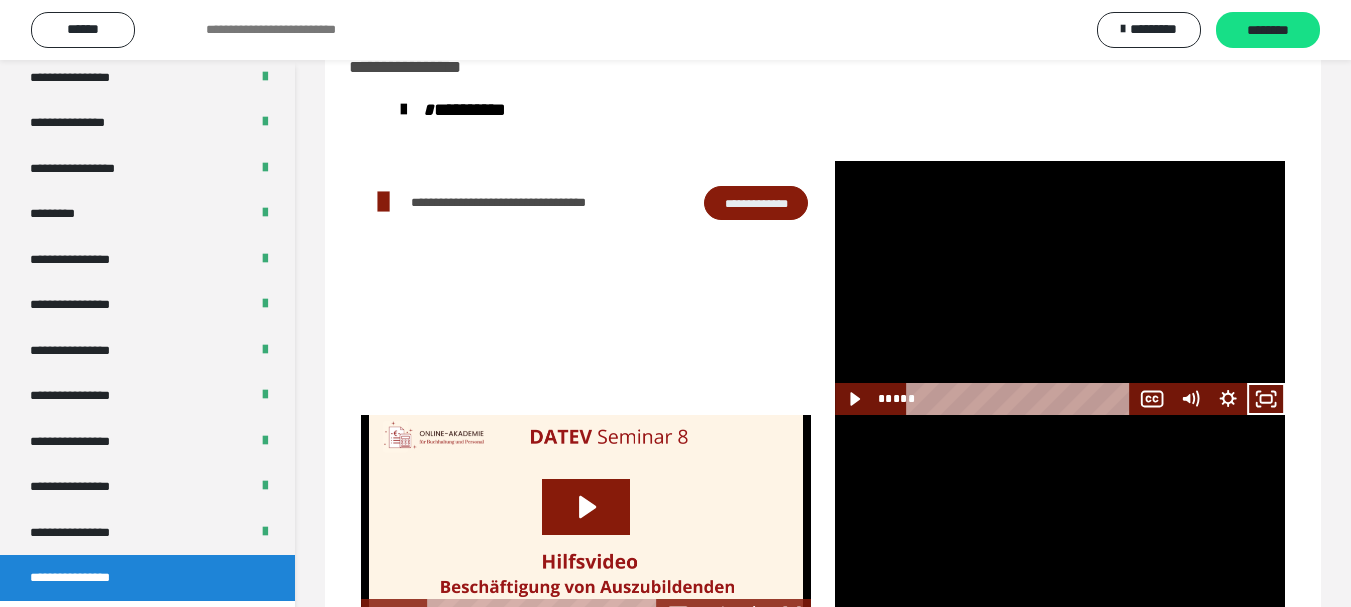 click at bounding box center [1060, 287] 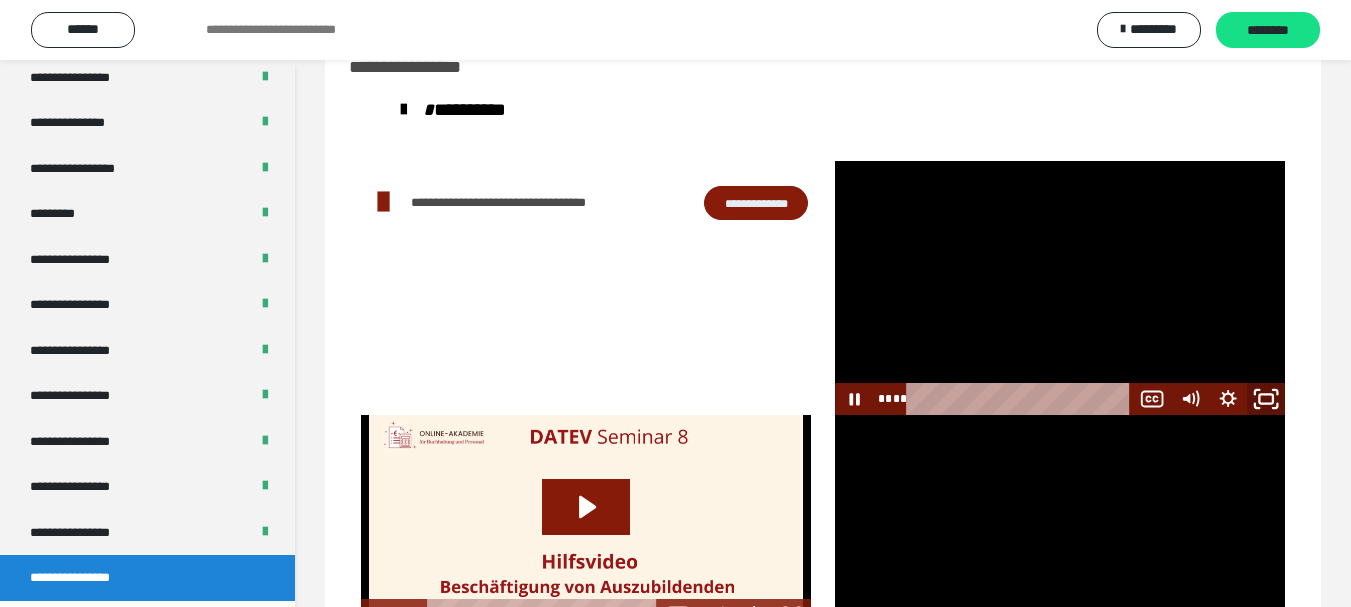 click 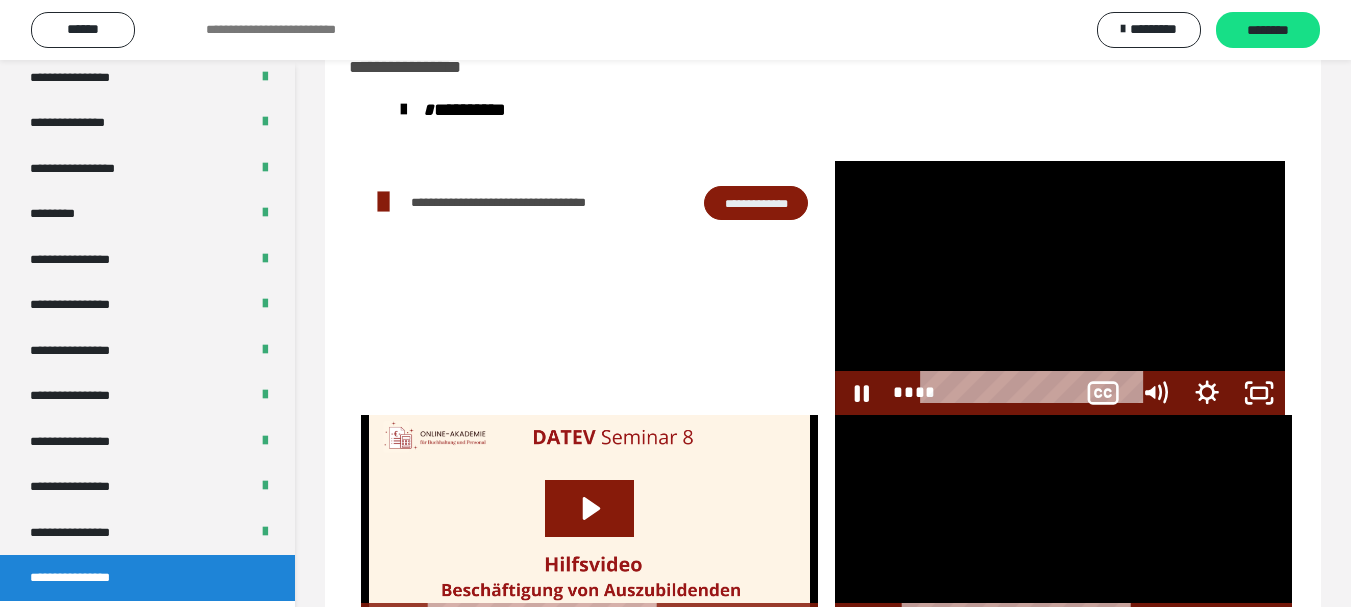 scroll, scrollTop: 2429, scrollLeft: 0, axis: vertical 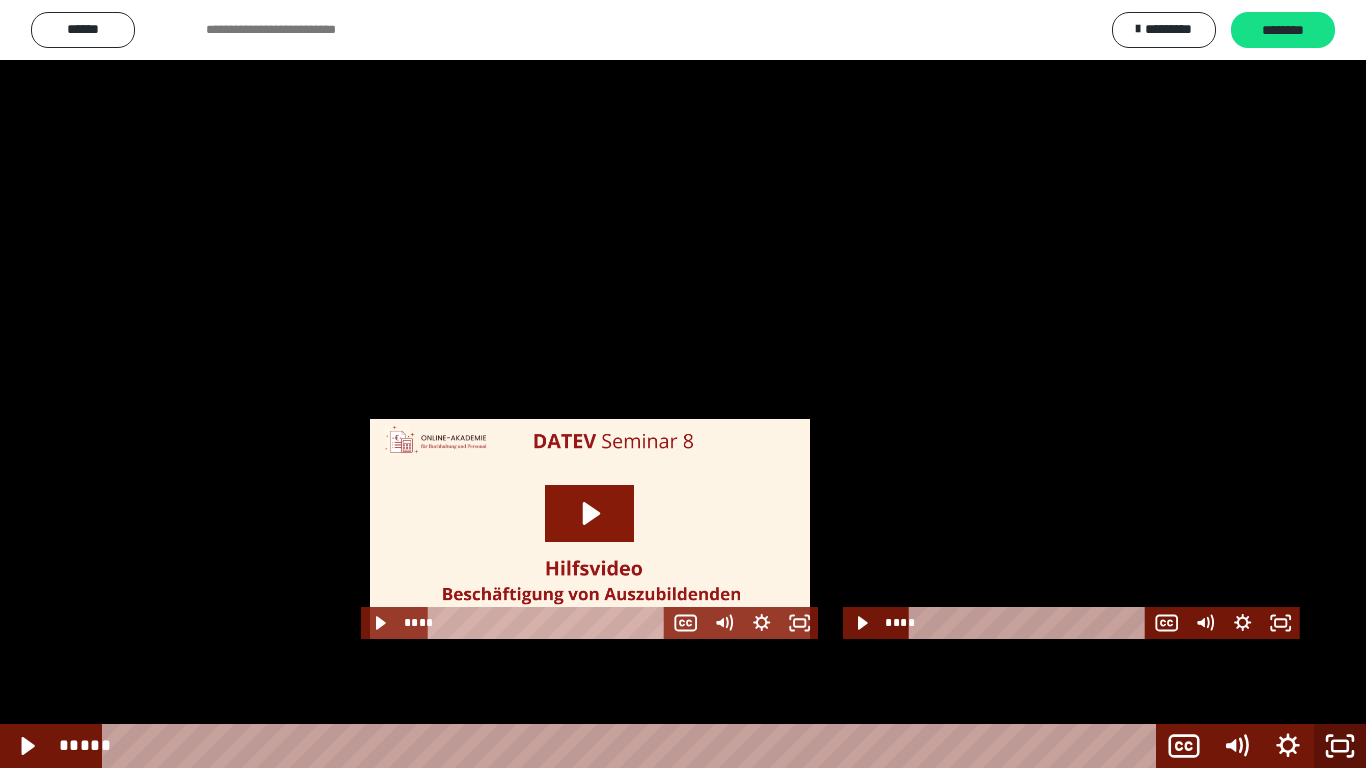 click 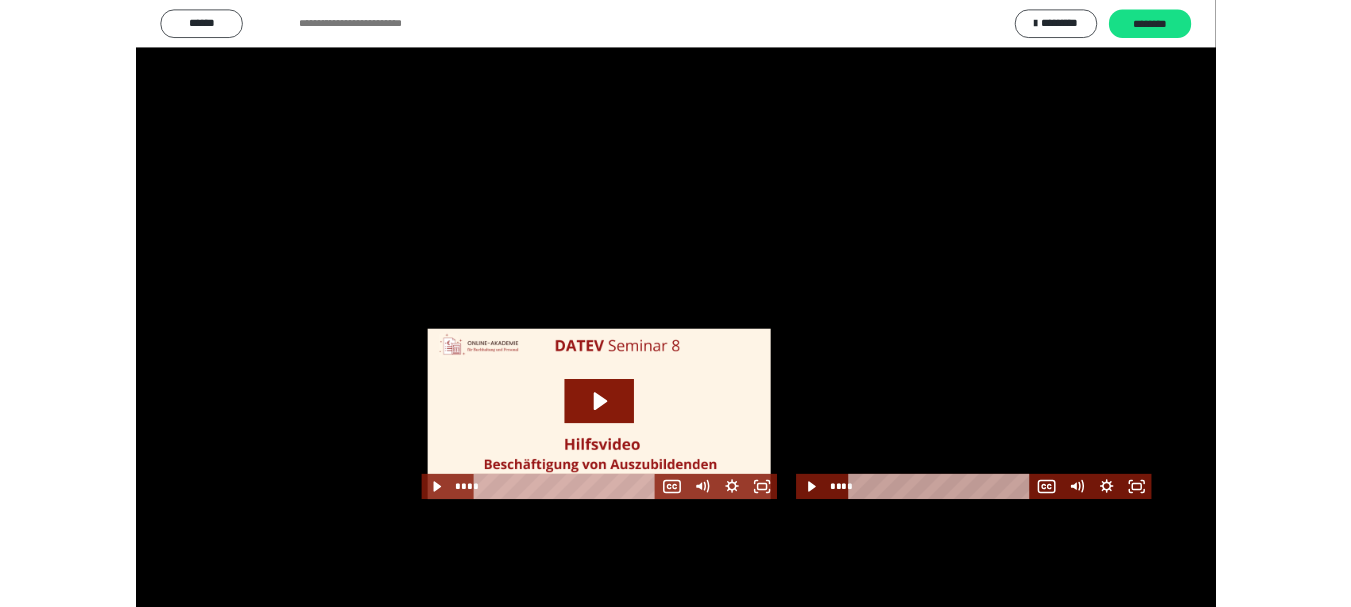 scroll, scrollTop: 2590, scrollLeft: 0, axis: vertical 